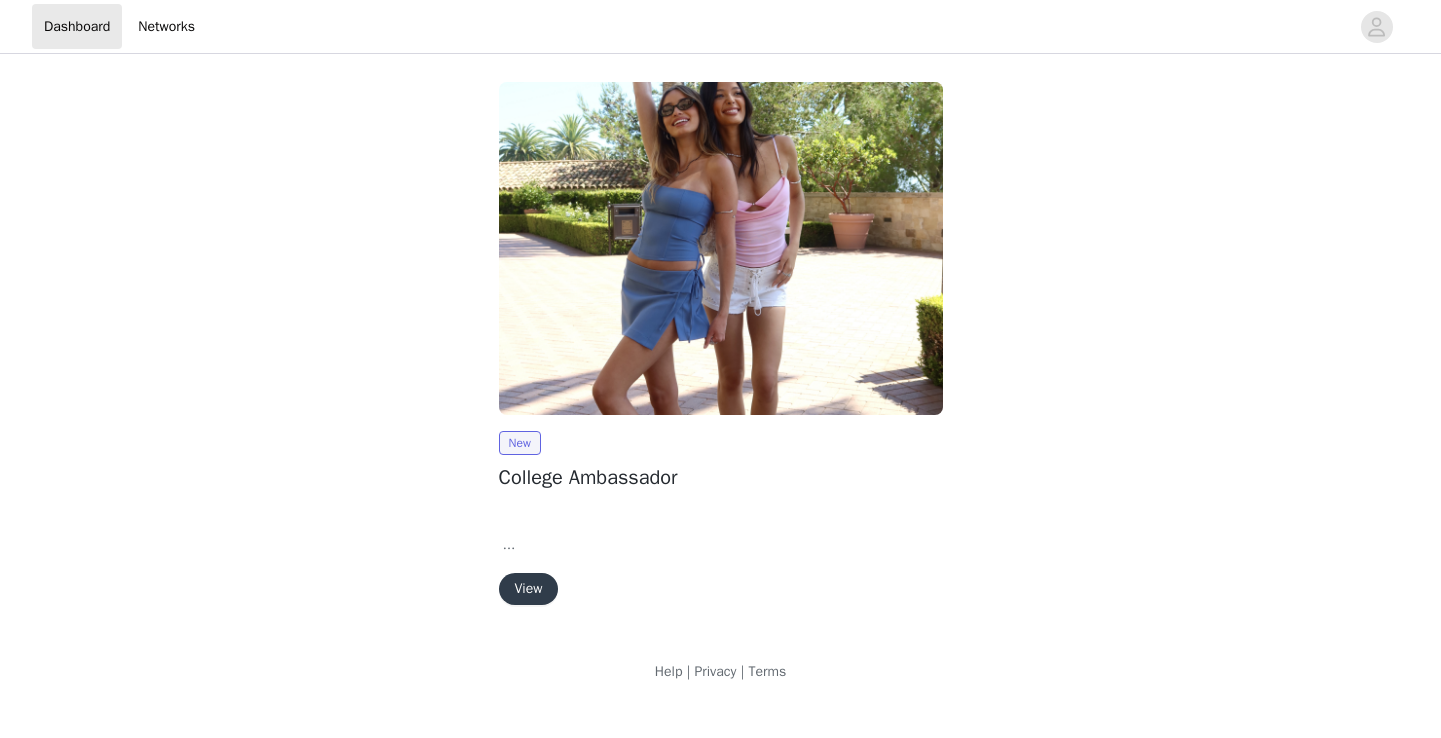 scroll, scrollTop: 0, scrollLeft: 0, axis: both 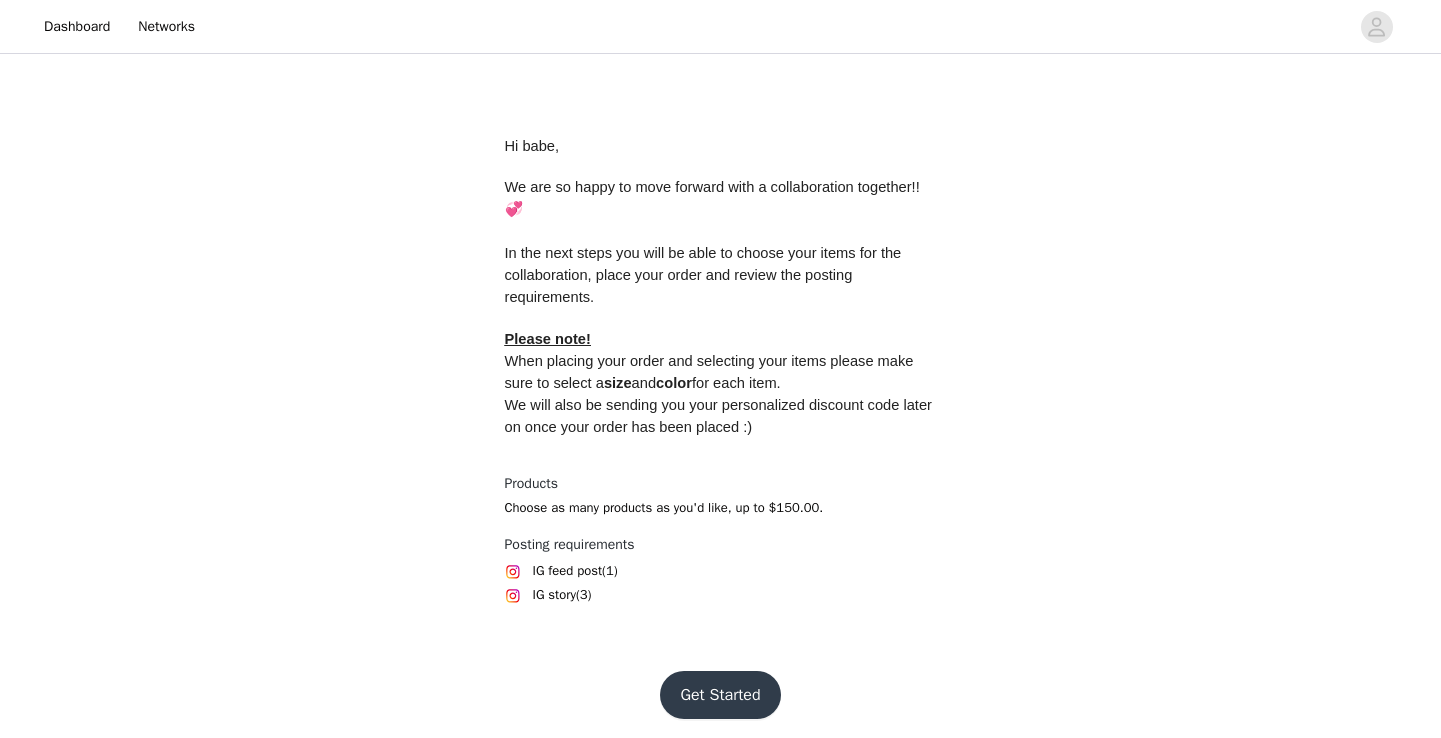 click on "Get Started" at bounding box center [720, 695] 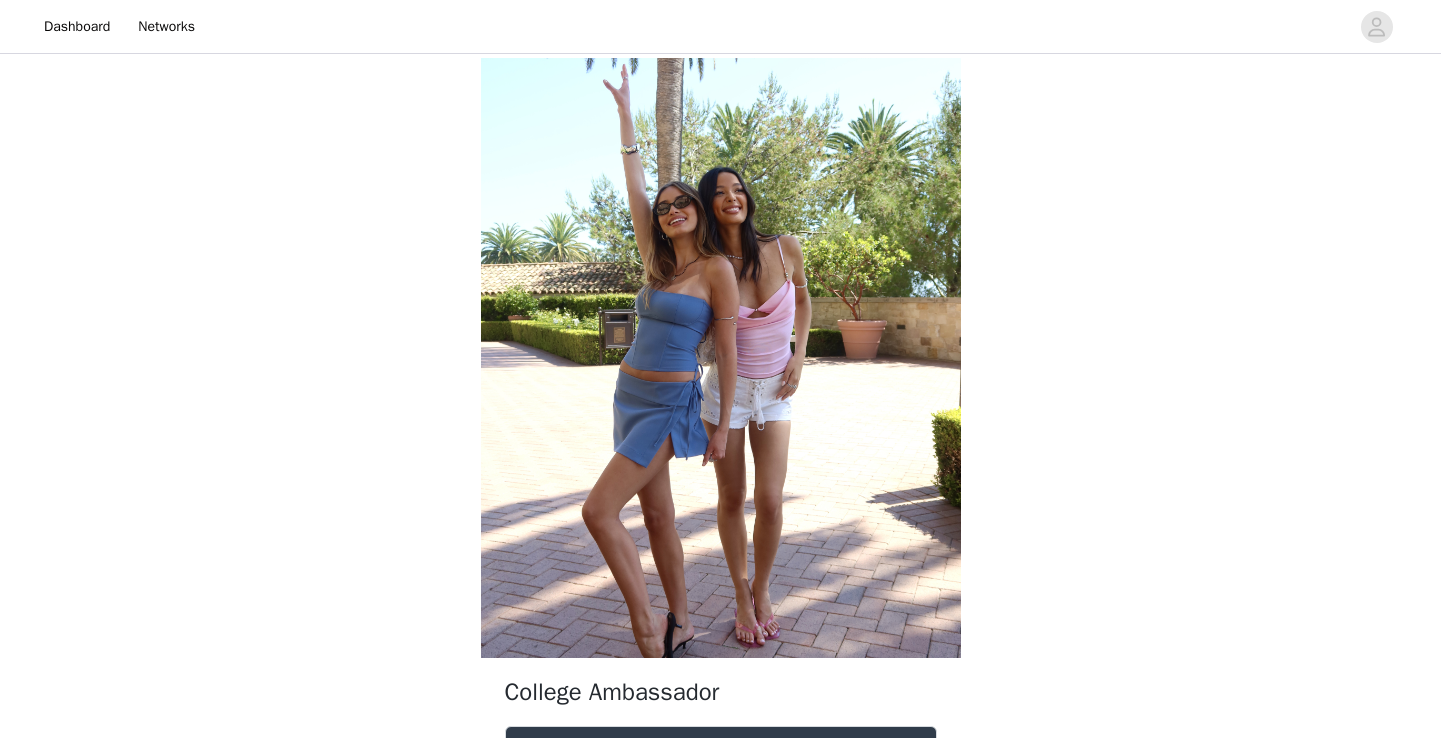 scroll, scrollTop: 583, scrollLeft: 0, axis: vertical 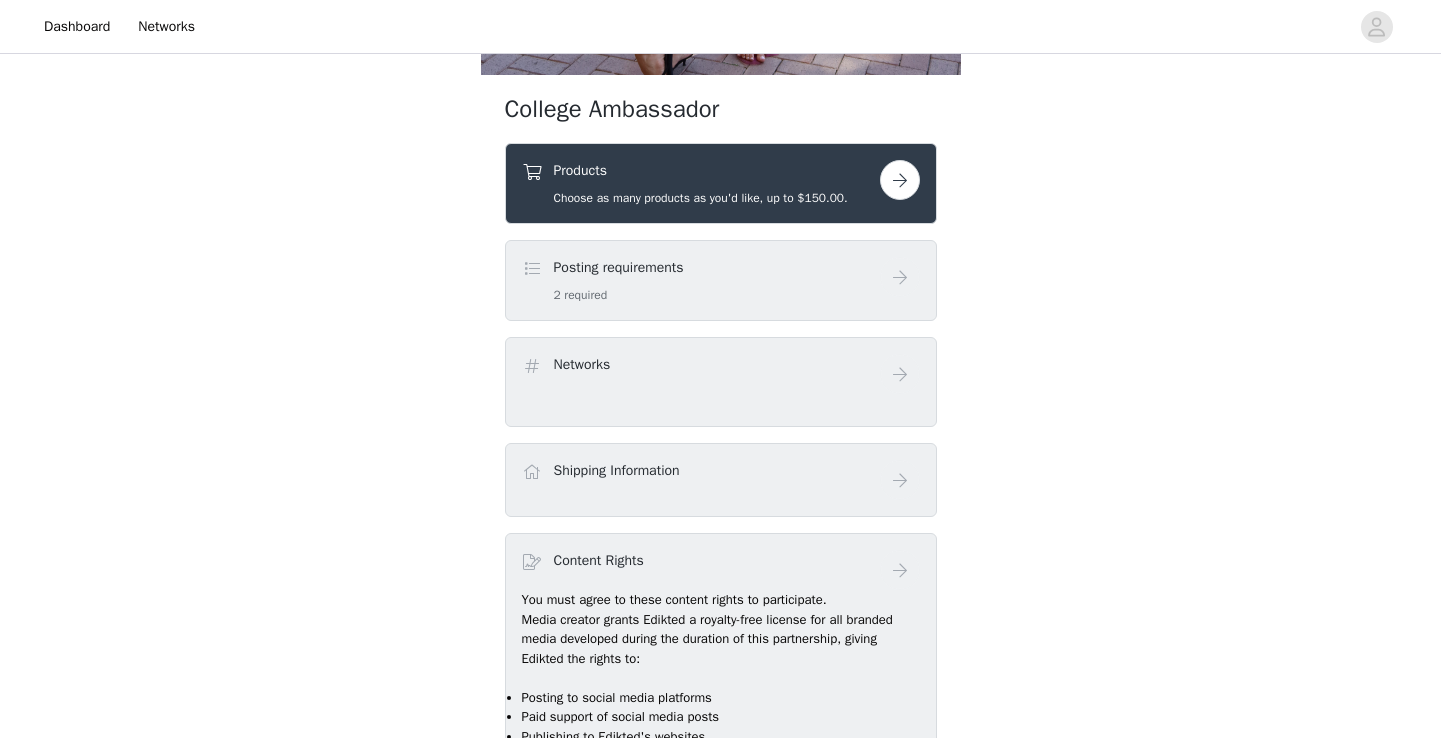 click at bounding box center (900, 180) 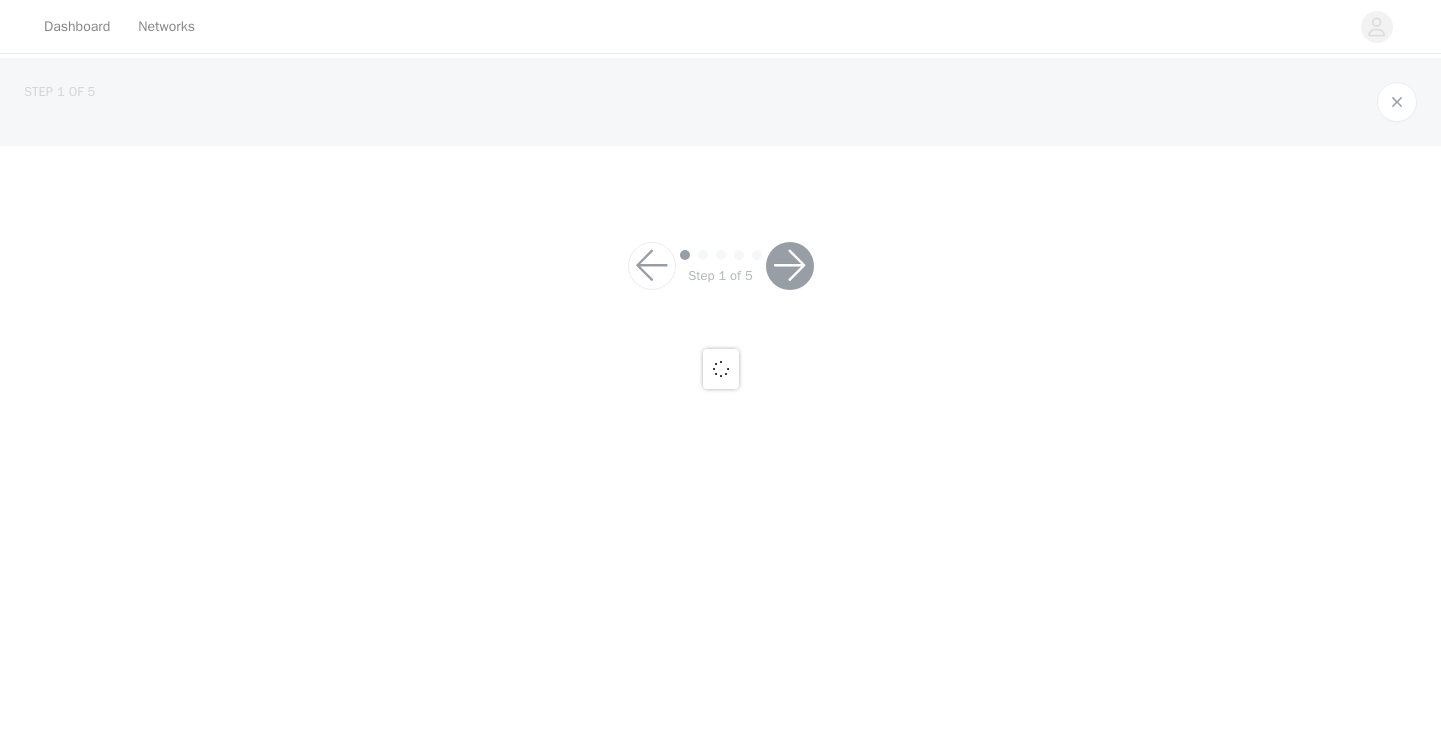scroll, scrollTop: 0, scrollLeft: 0, axis: both 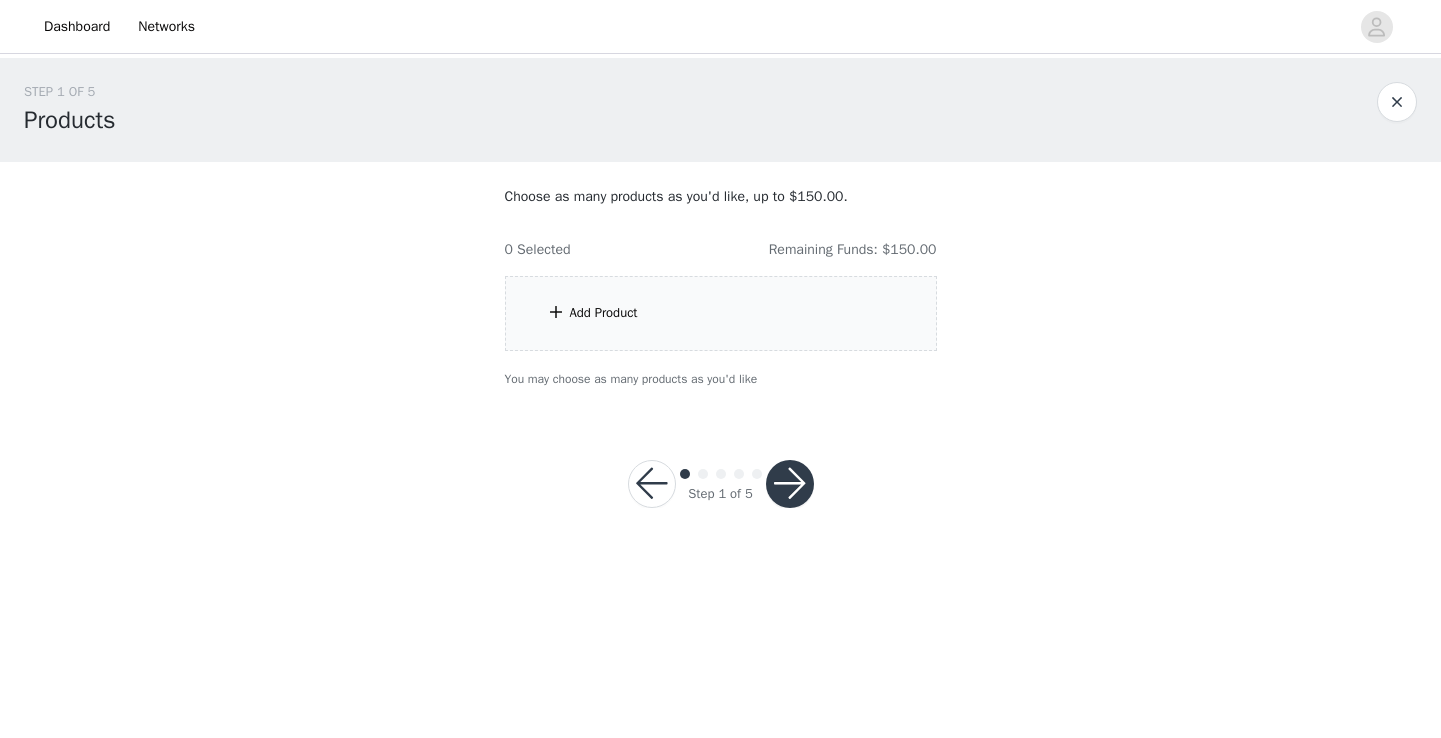 click on "Add Product" at bounding box center [721, 313] 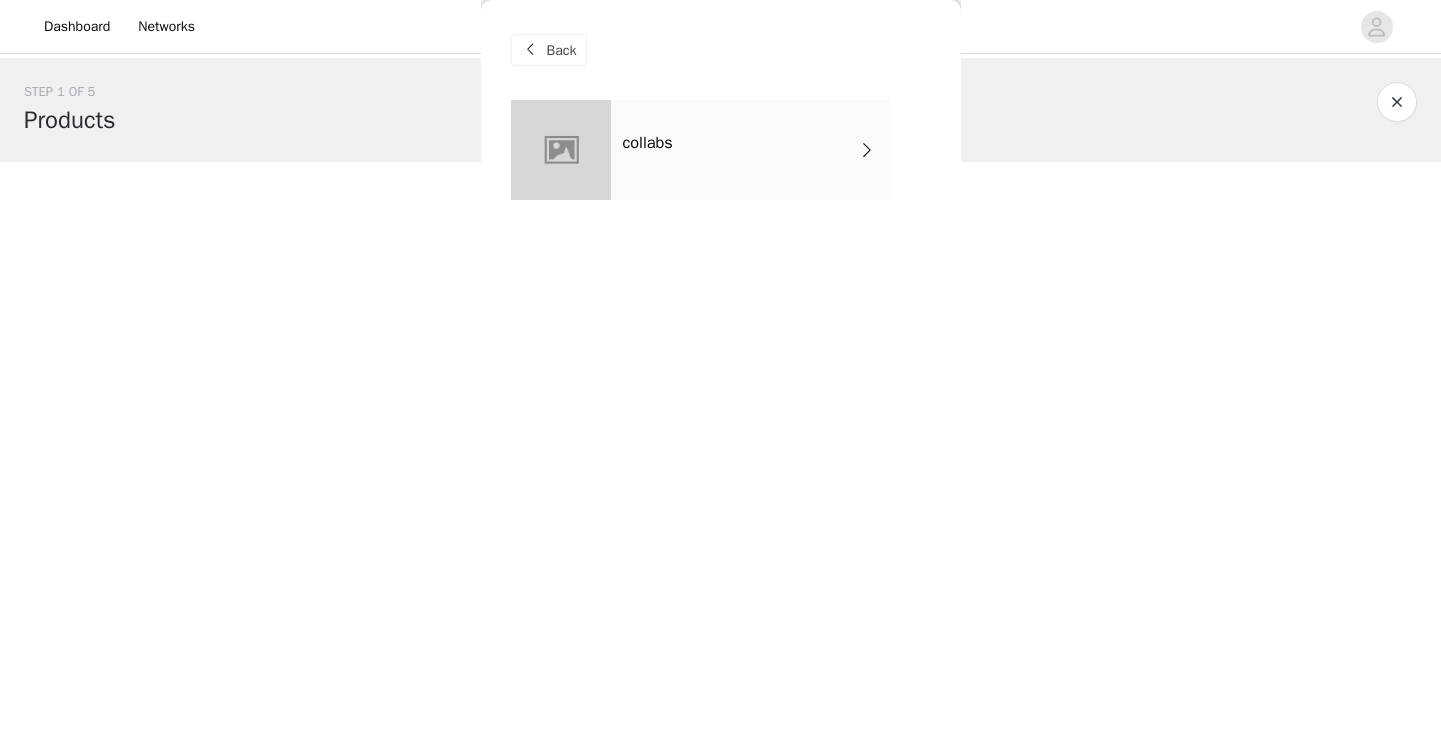 click on "collabs" at bounding box center [750, 150] 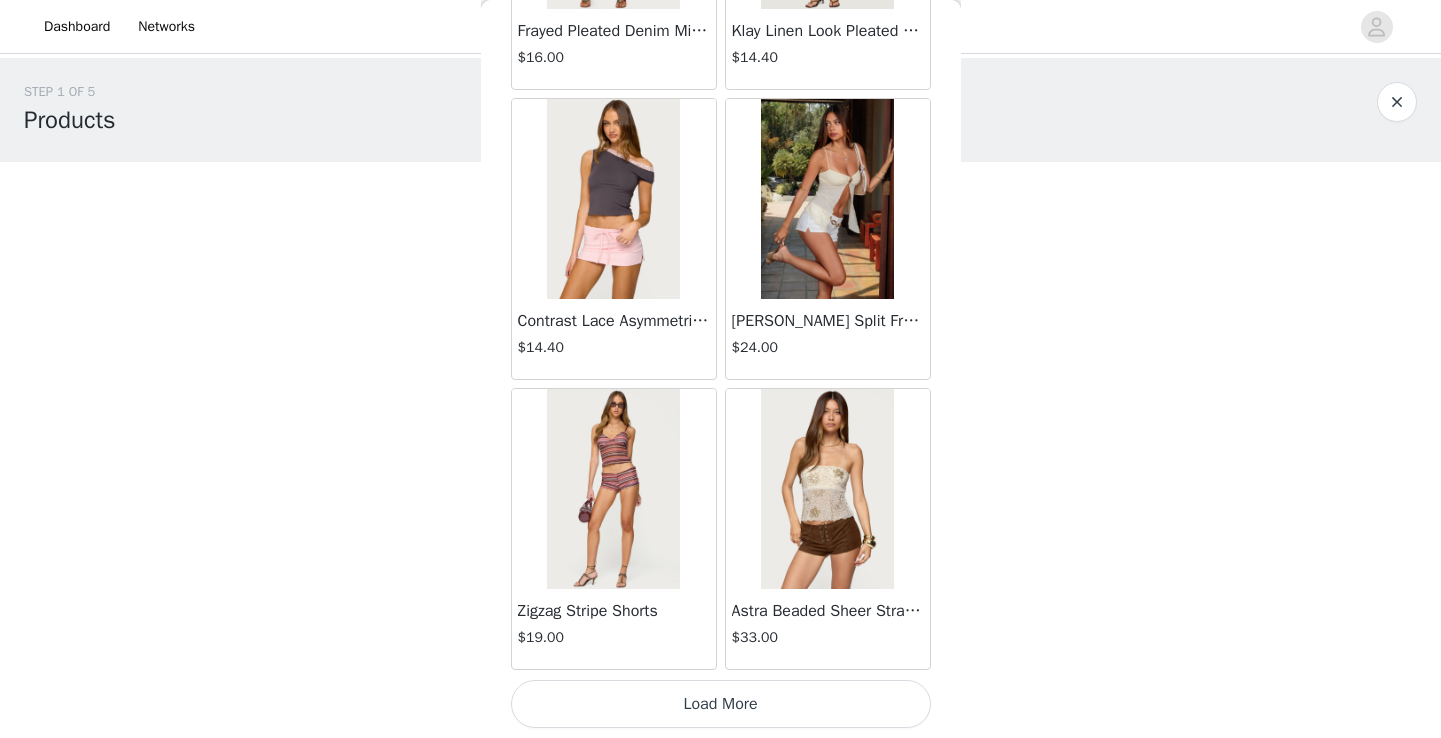 scroll, scrollTop: 2322, scrollLeft: 0, axis: vertical 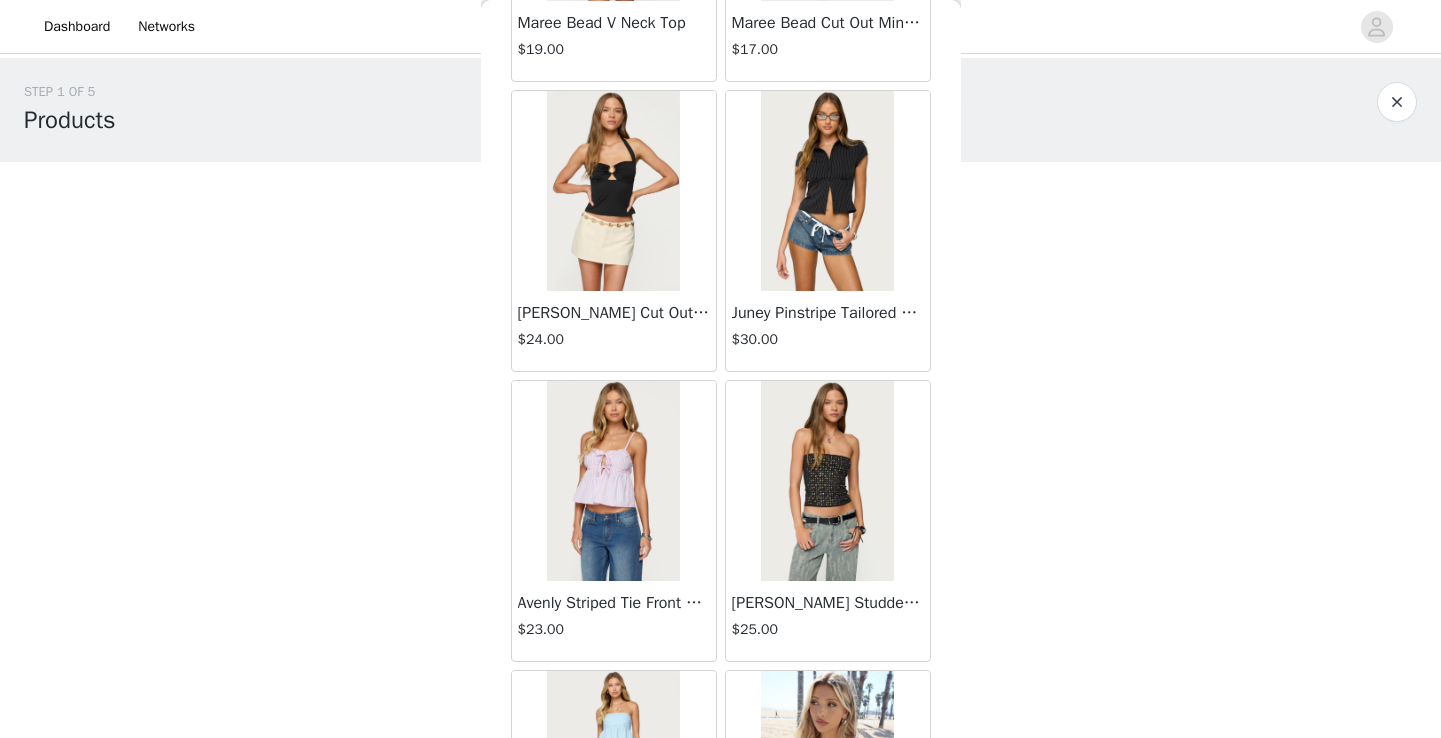 click at bounding box center (827, 481) 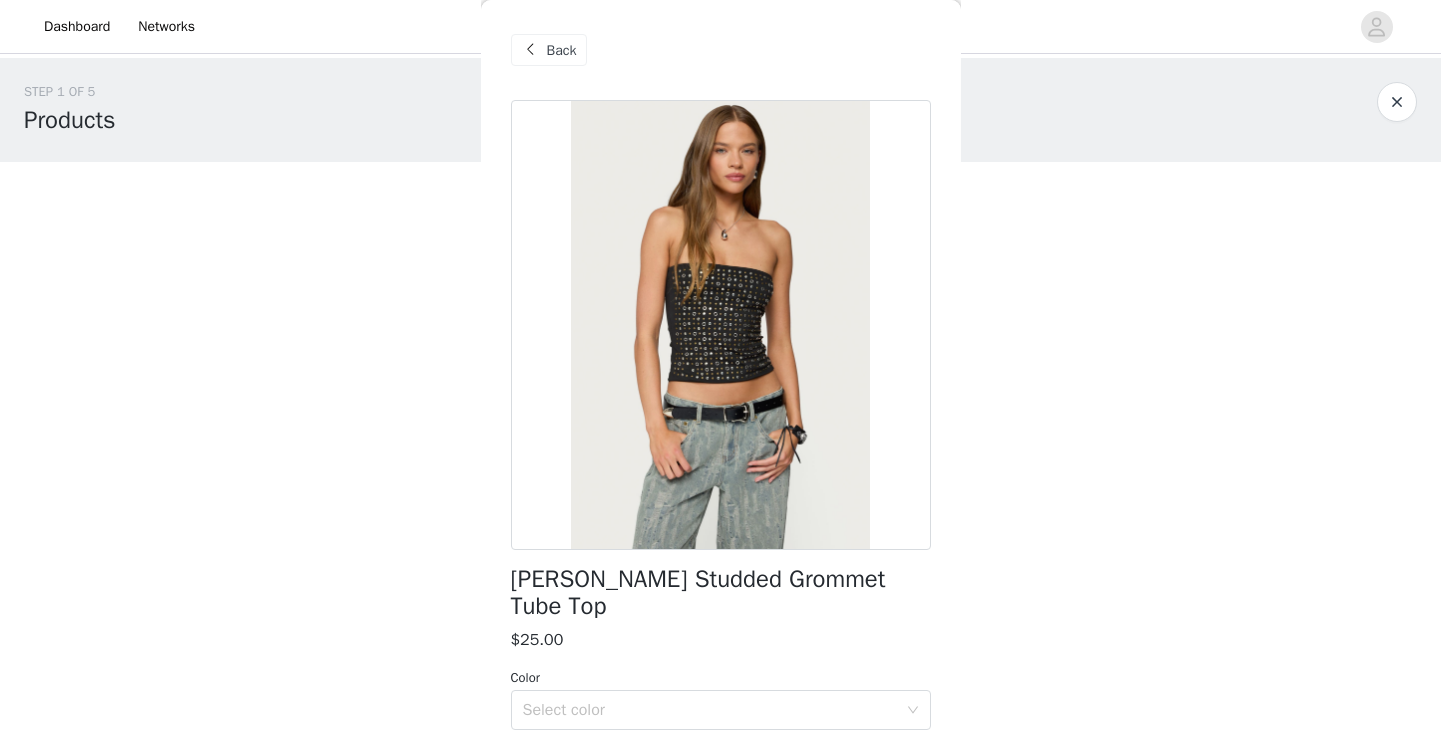 scroll, scrollTop: 0, scrollLeft: 0, axis: both 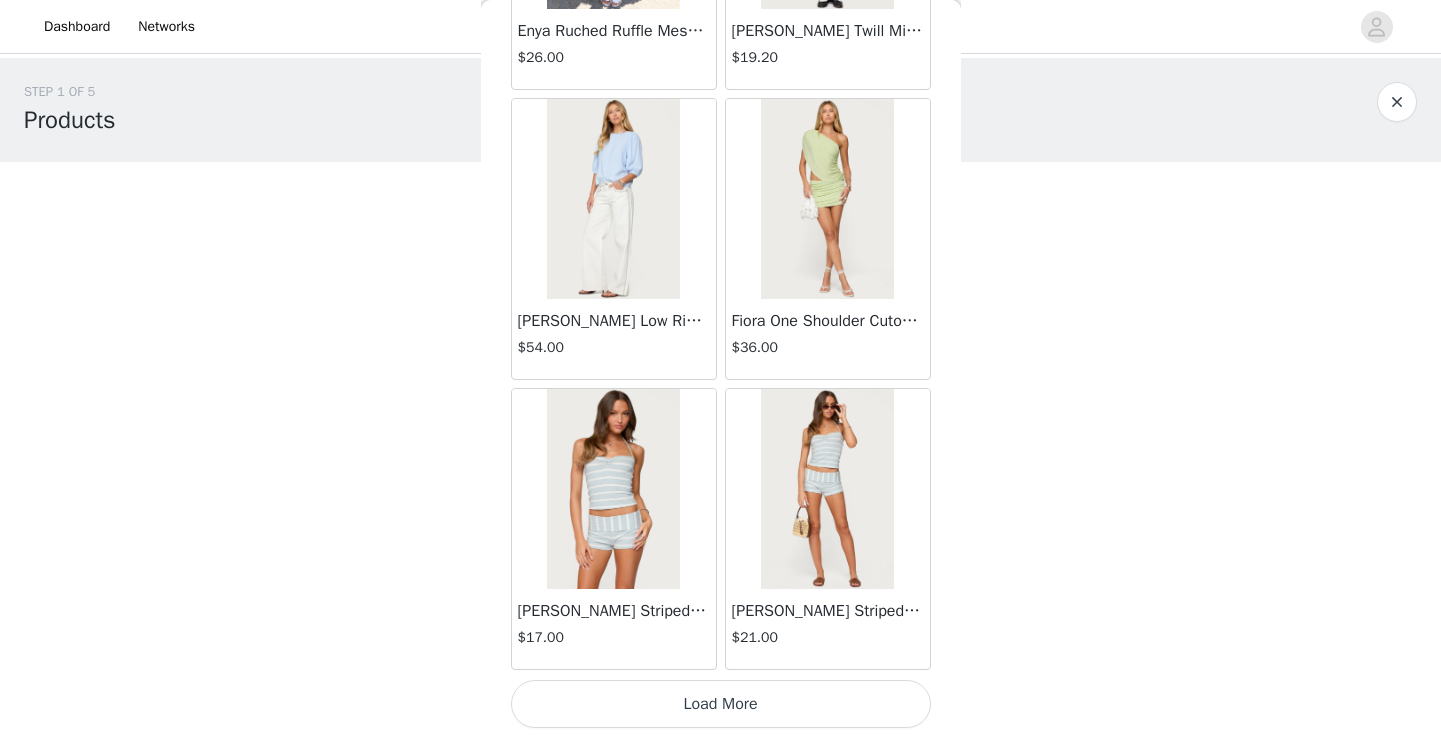 click on "Load More" at bounding box center [721, 704] 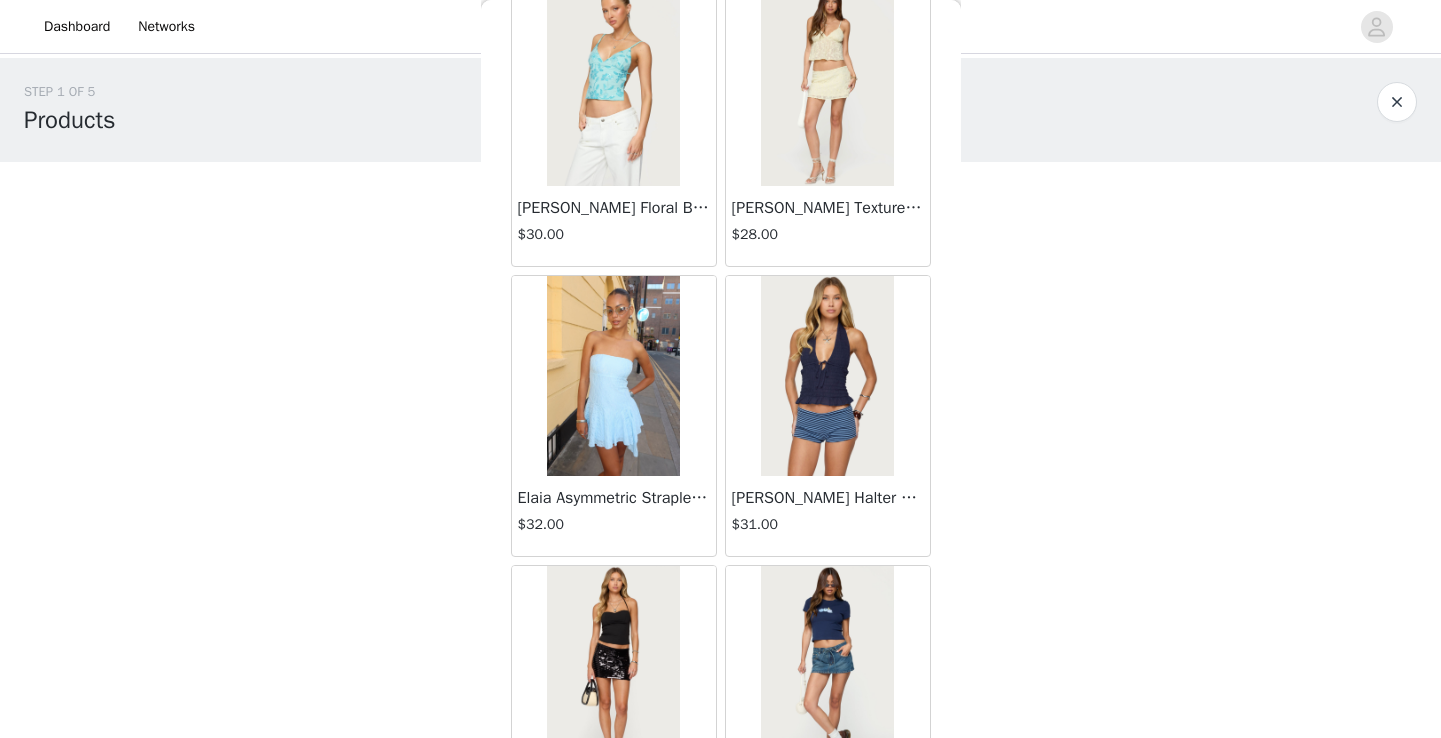 scroll, scrollTop: 6242, scrollLeft: 0, axis: vertical 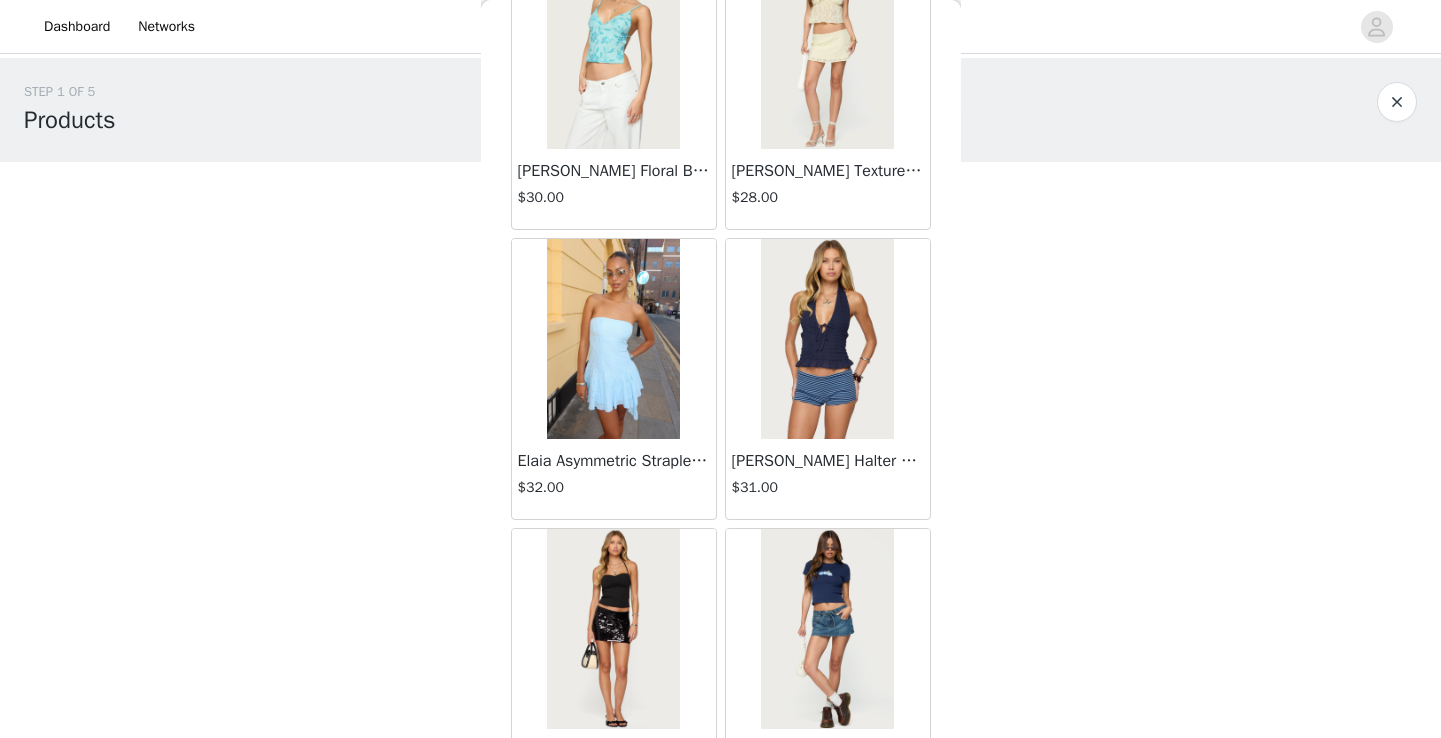 click at bounding box center (827, 339) 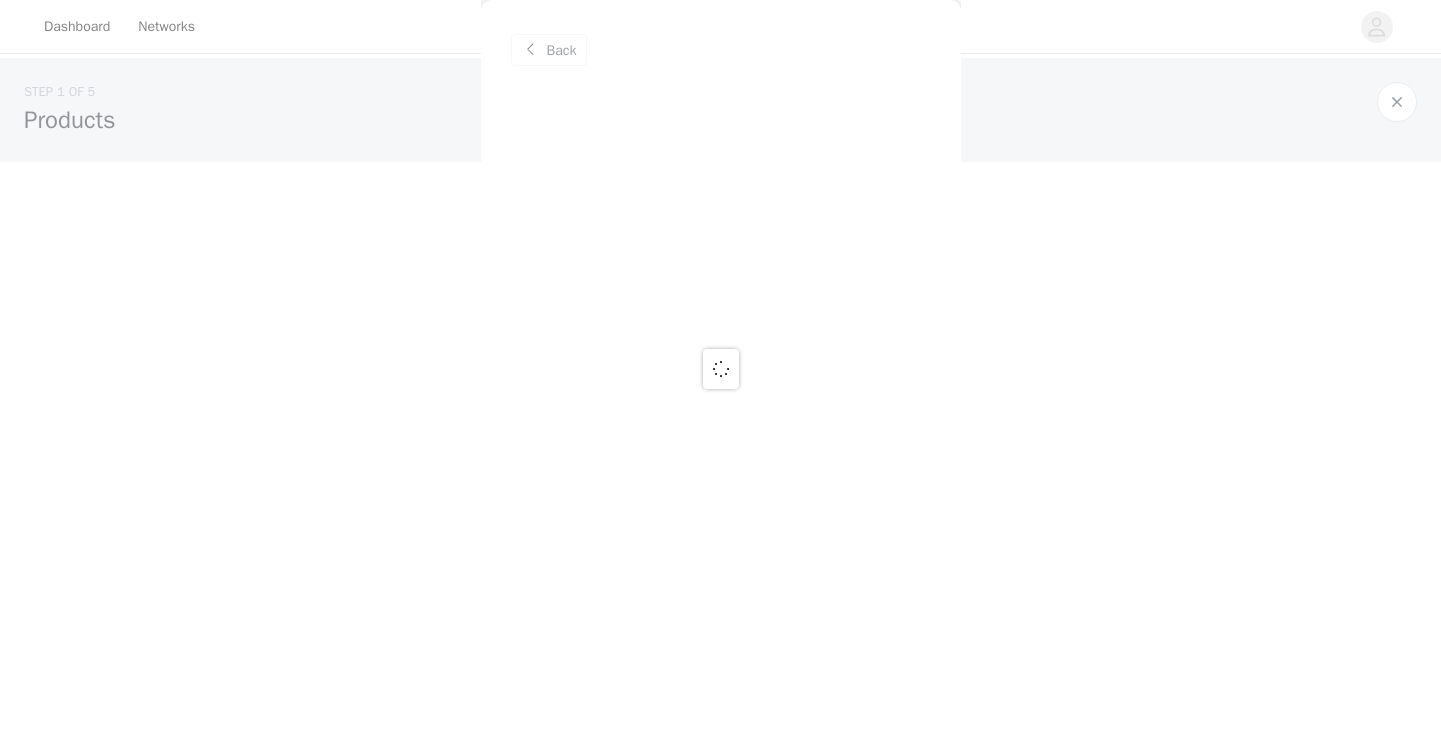 scroll, scrollTop: 0, scrollLeft: 0, axis: both 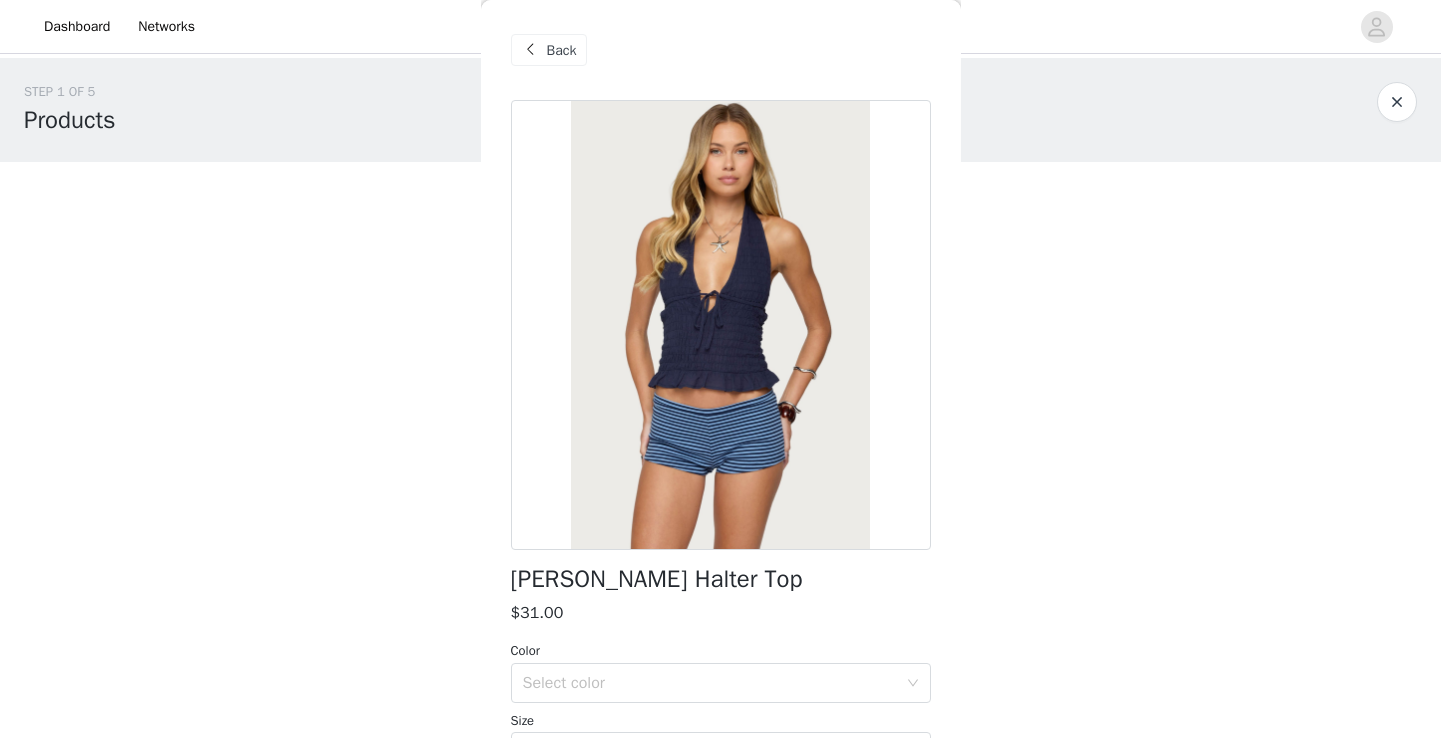 click at bounding box center (531, 50) 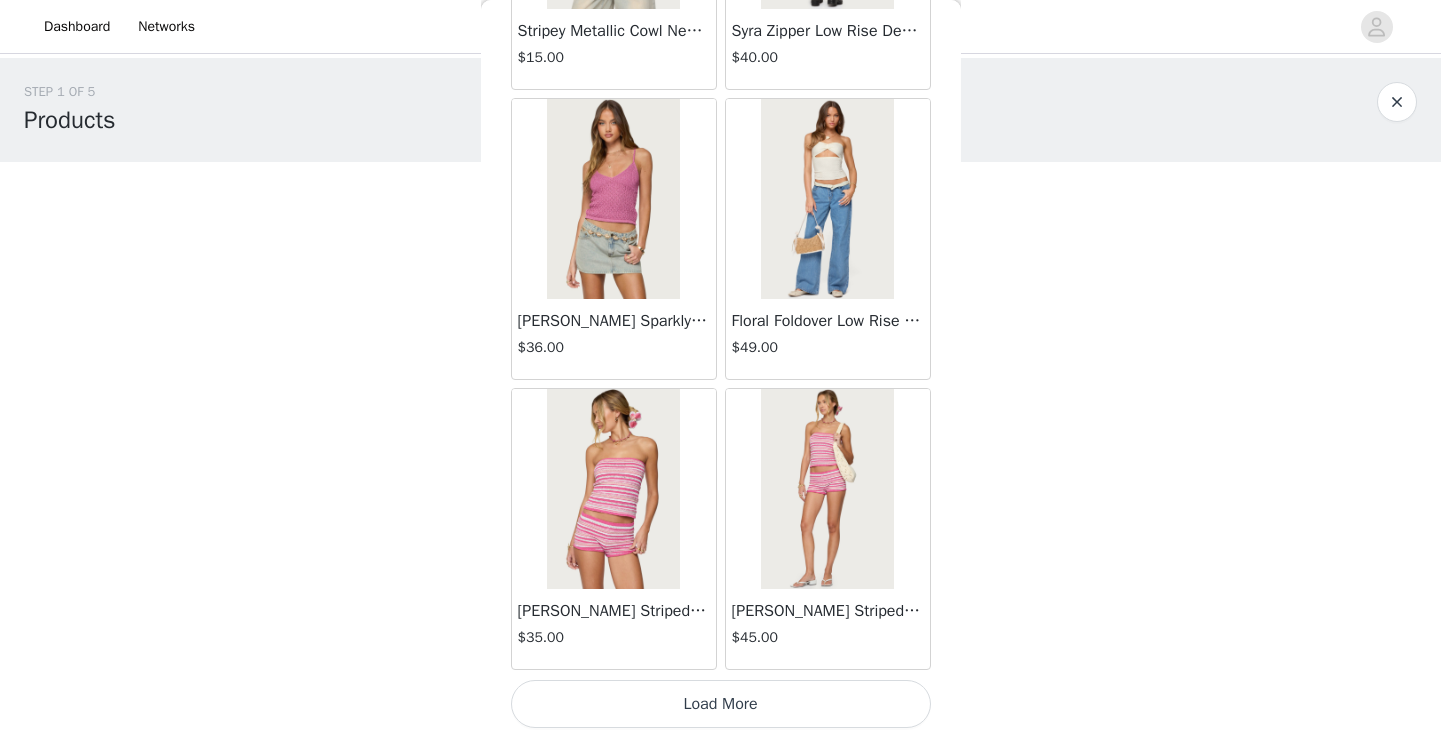 scroll, scrollTop: 8122, scrollLeft: 0, axis: vertical 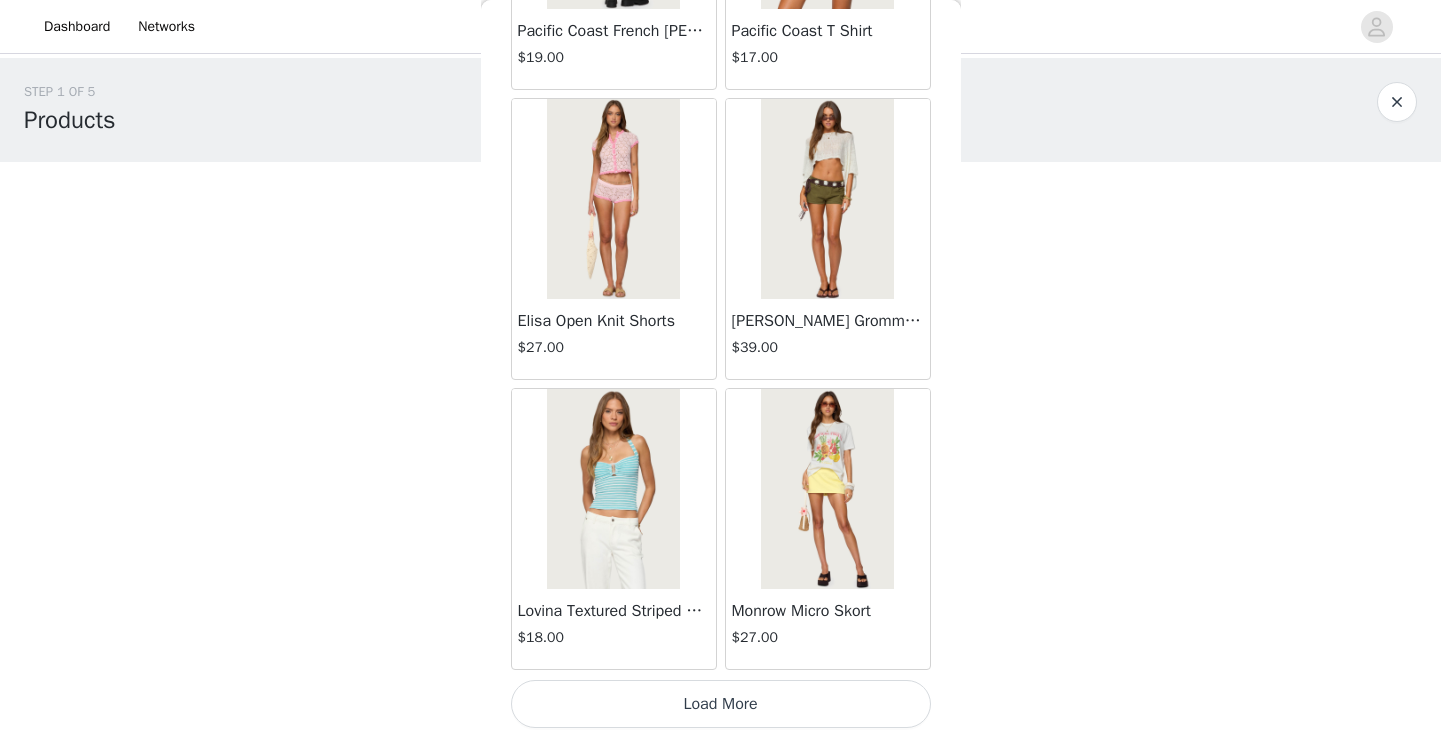 click on "Load More" at bounding box center [721, 704] 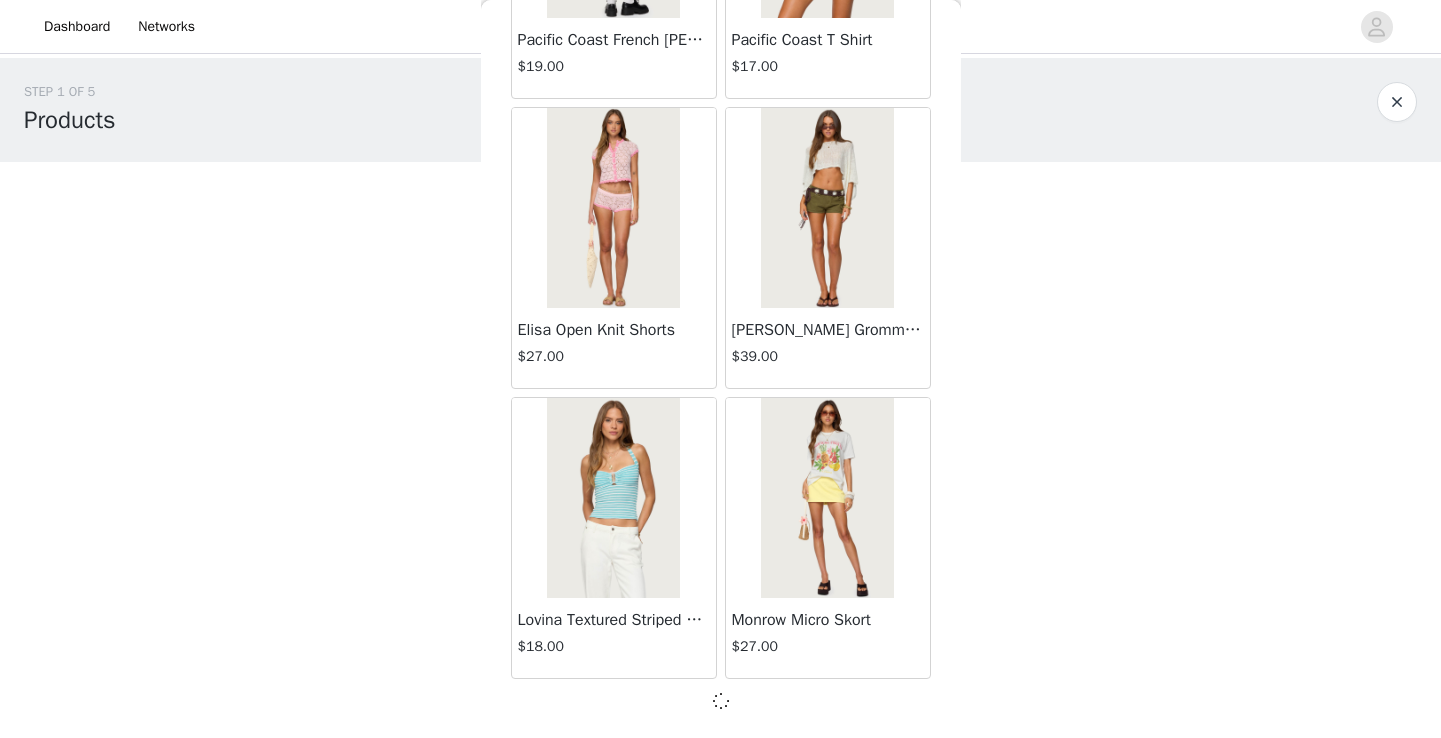 scroll, scrollTop: 11013, scrollLeft: 0, axis: vertical 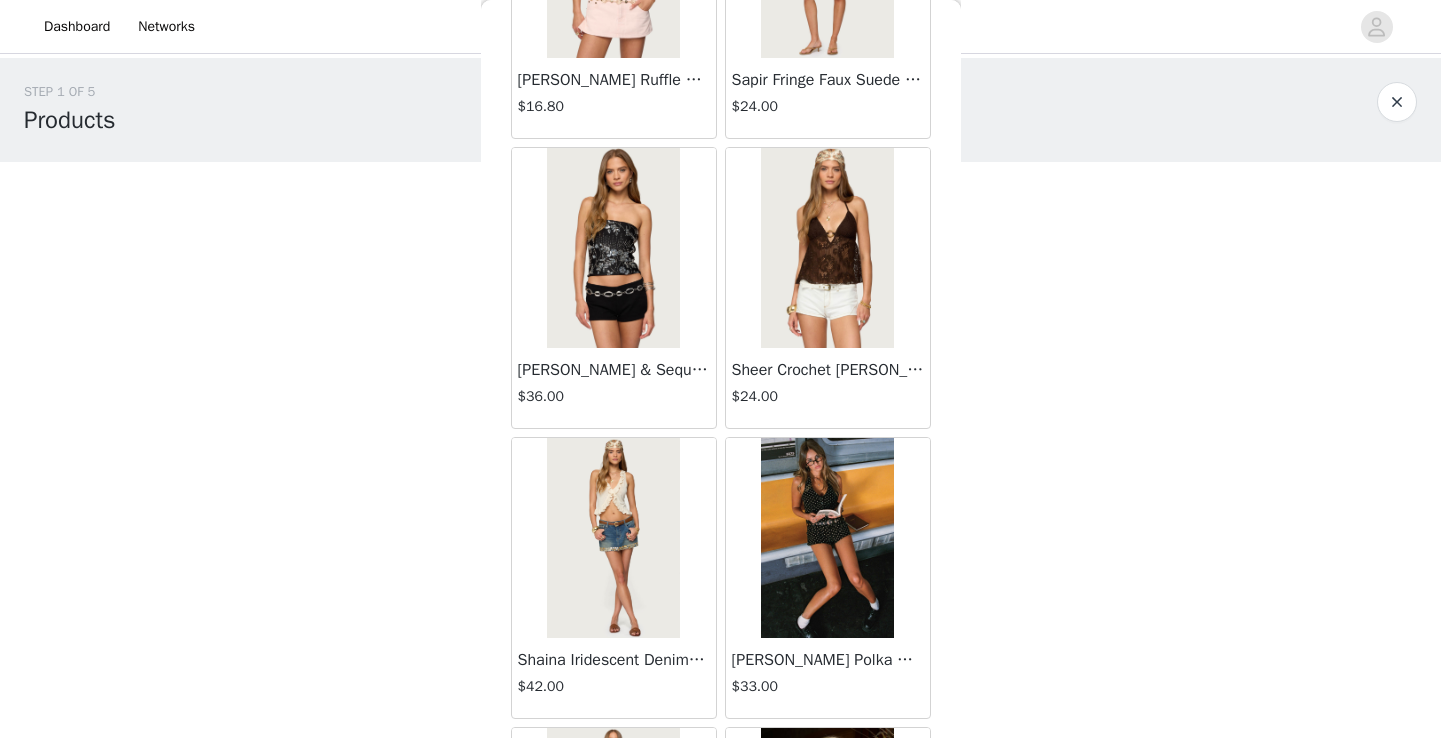 click on "[PERSON_NAME] & Sequin Strapless Top" at bounding box center [614, 370] 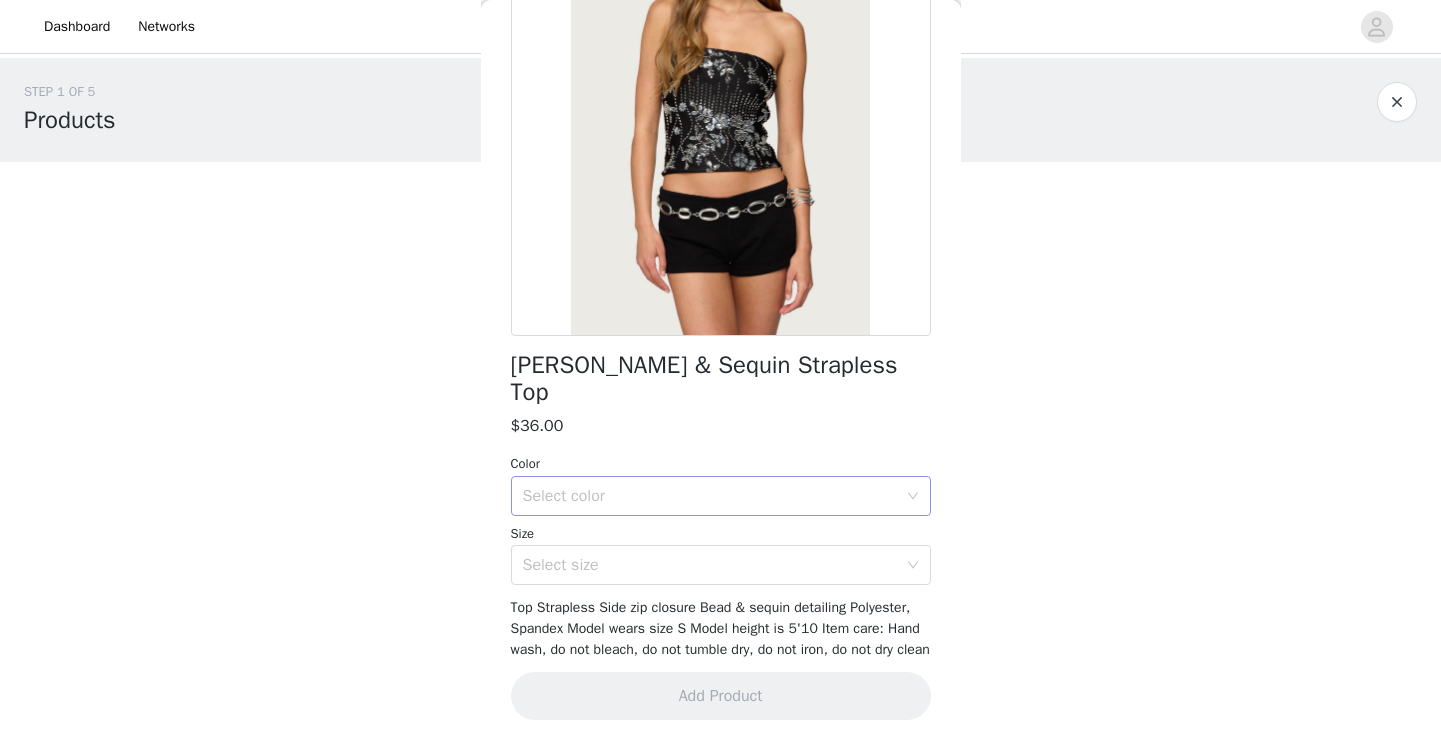 scroll, scrollTop: 213, scrollLeft: 0, axis: vertical 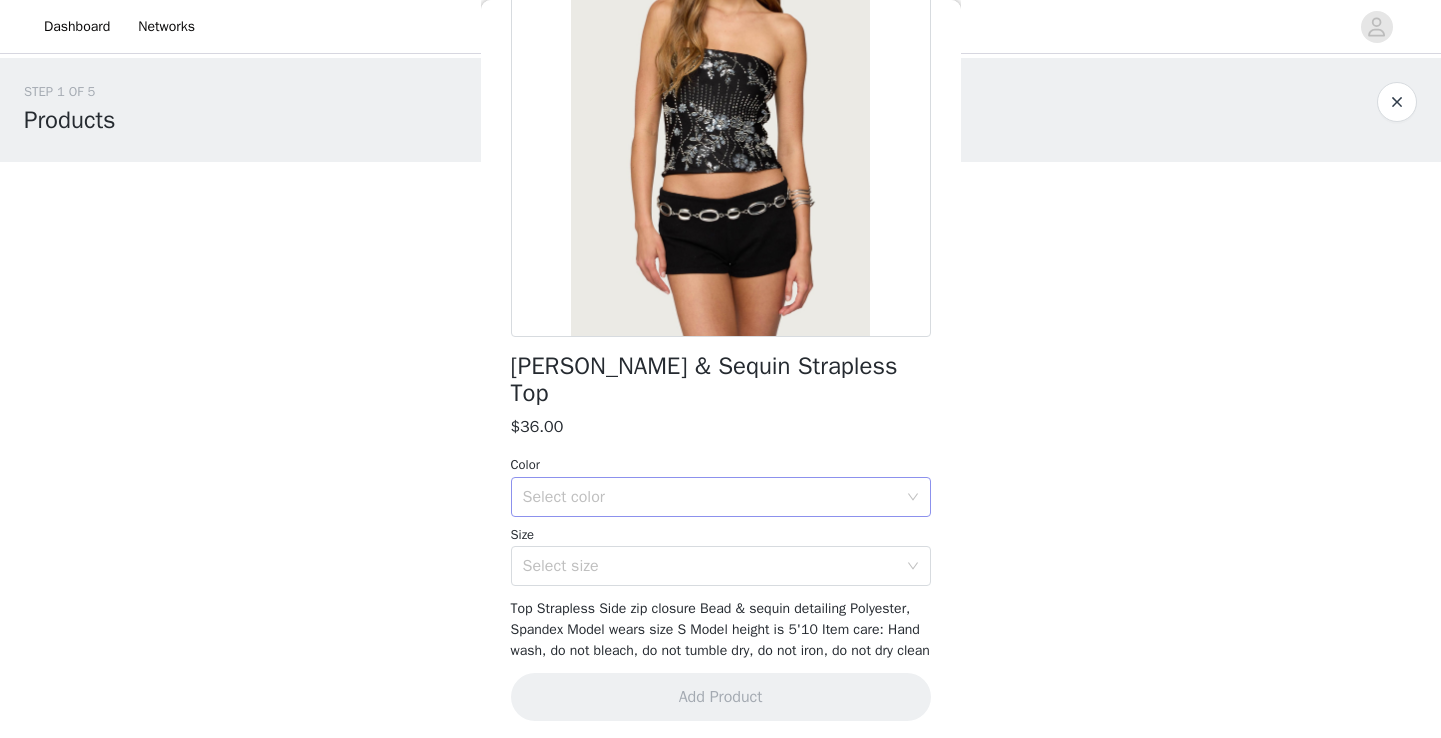 click on "Select color" at bounding box center (710, 497) 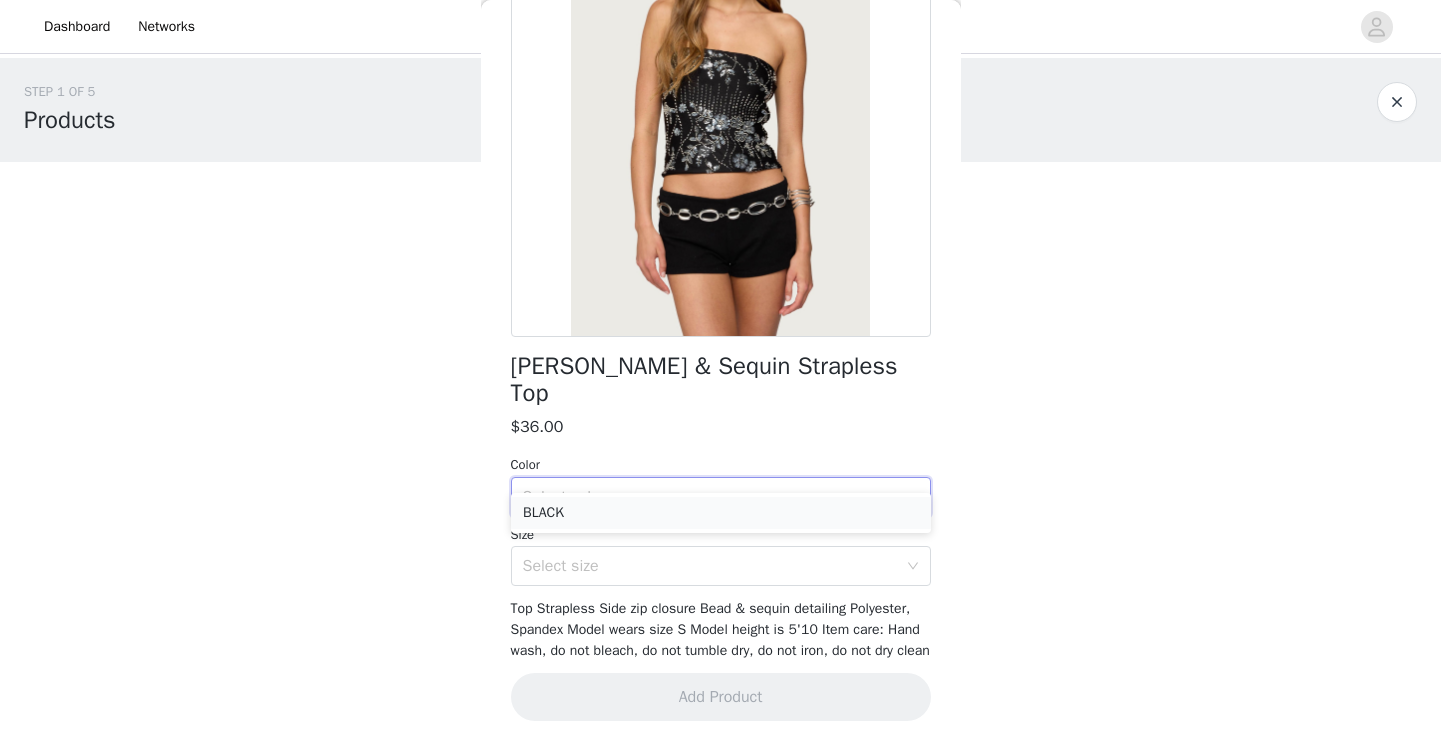 click on "BLACK" at bounding box center [721, 513] 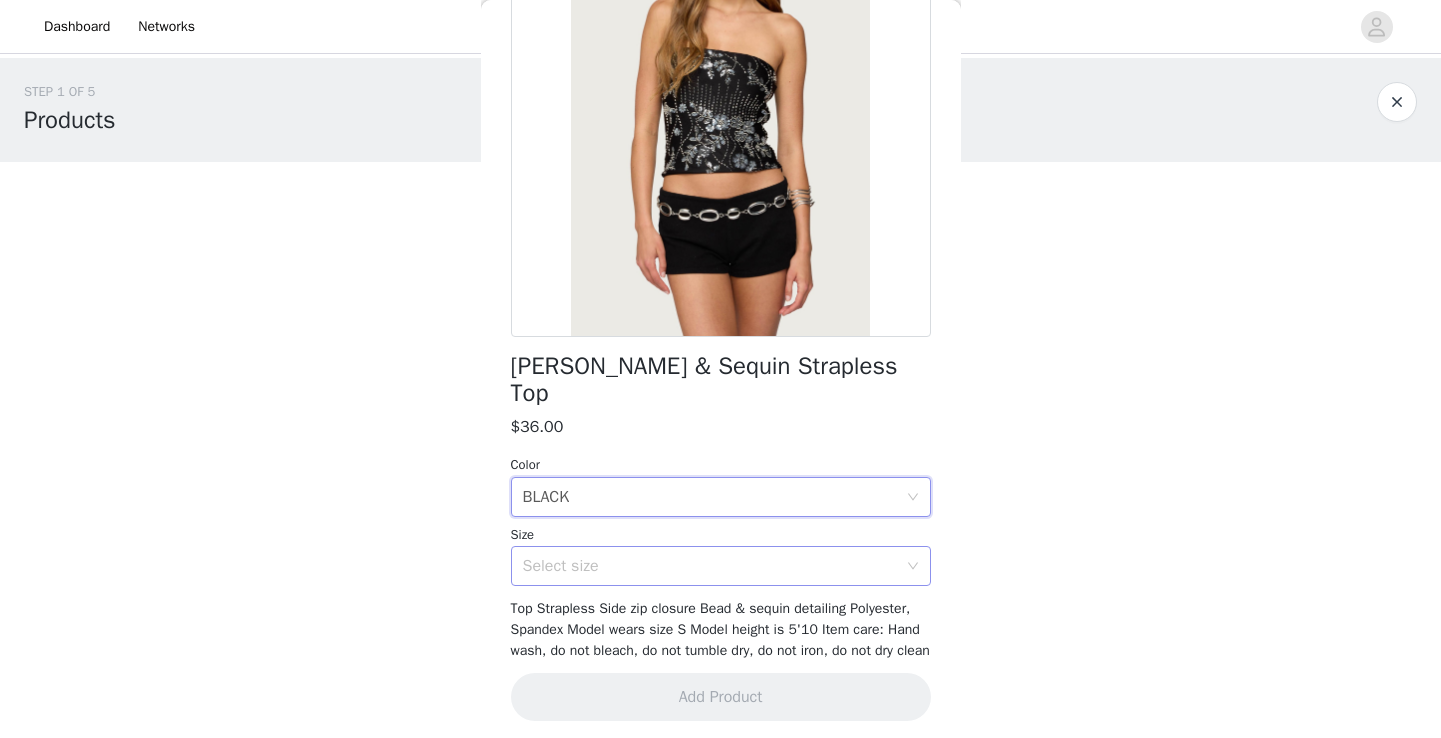 click on "Select size" at bounding box center [714, 566] 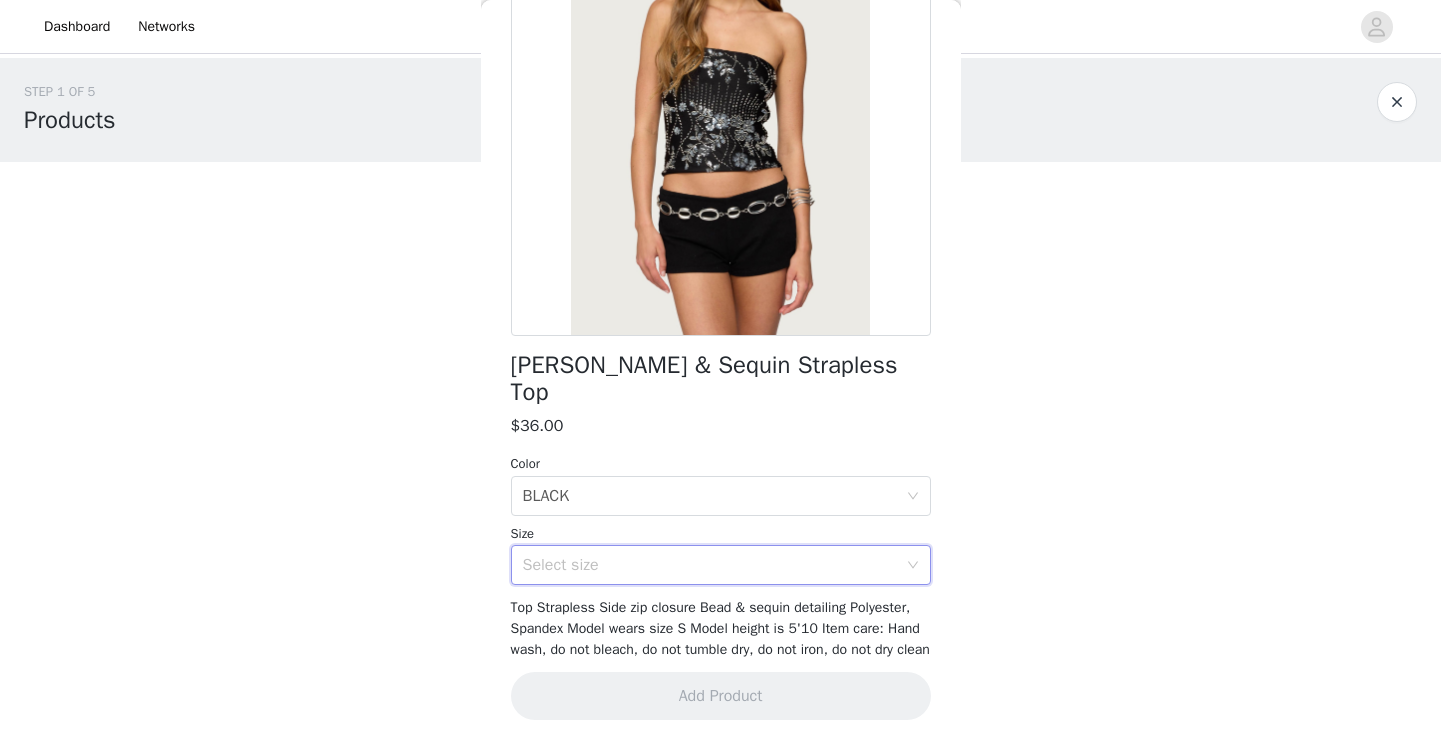 scroll, scrollTop: 213, scrollLeft: 0, axis: vertical 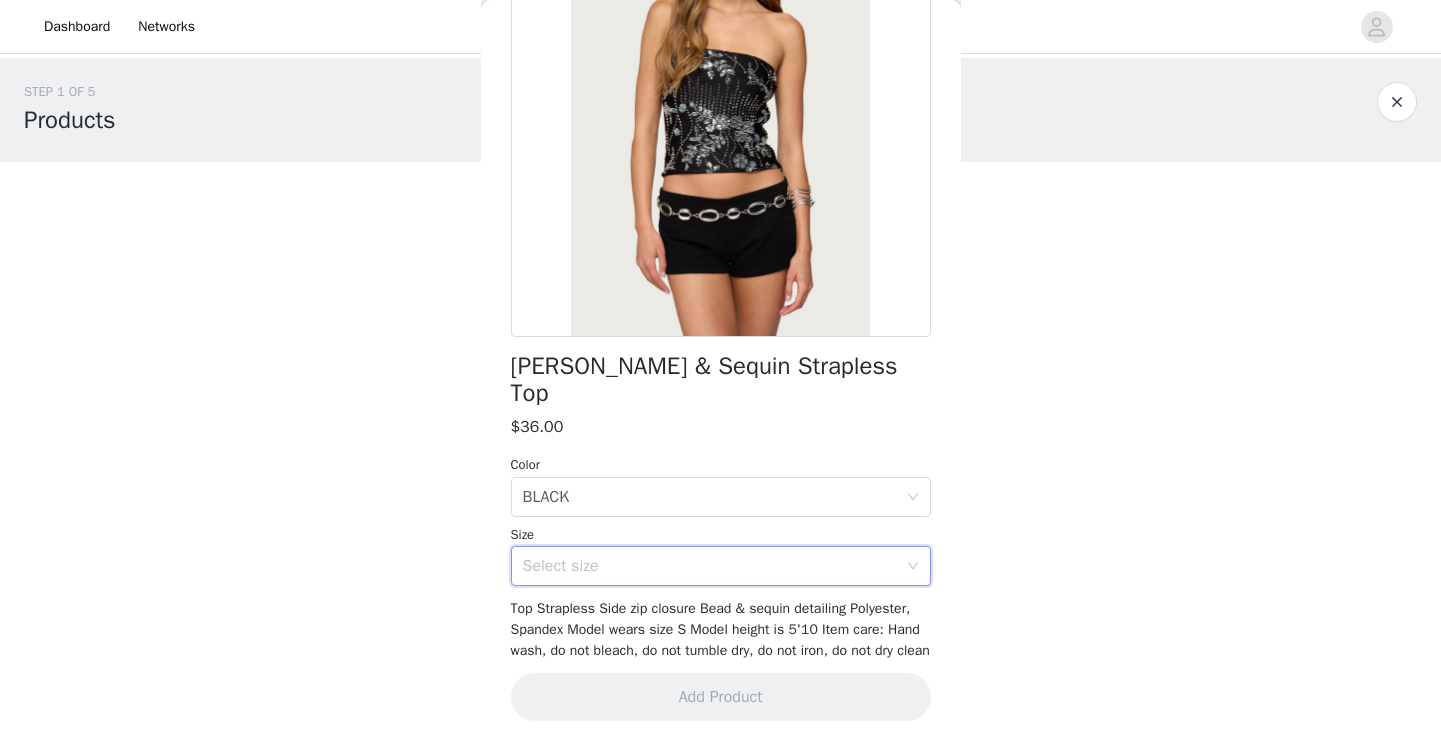 click on "Select size" at bounding box center [710, 566] 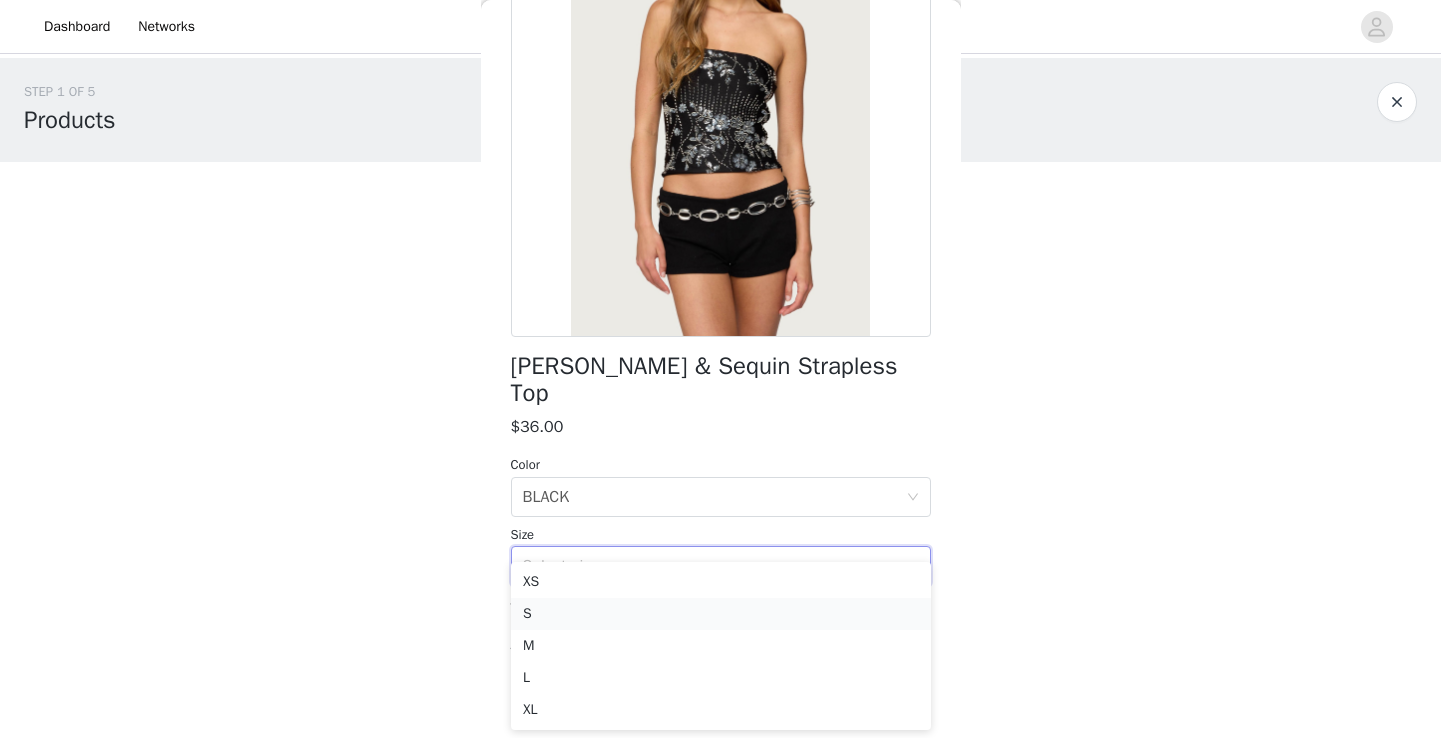 click on "S" at bounding box center (721, 614) 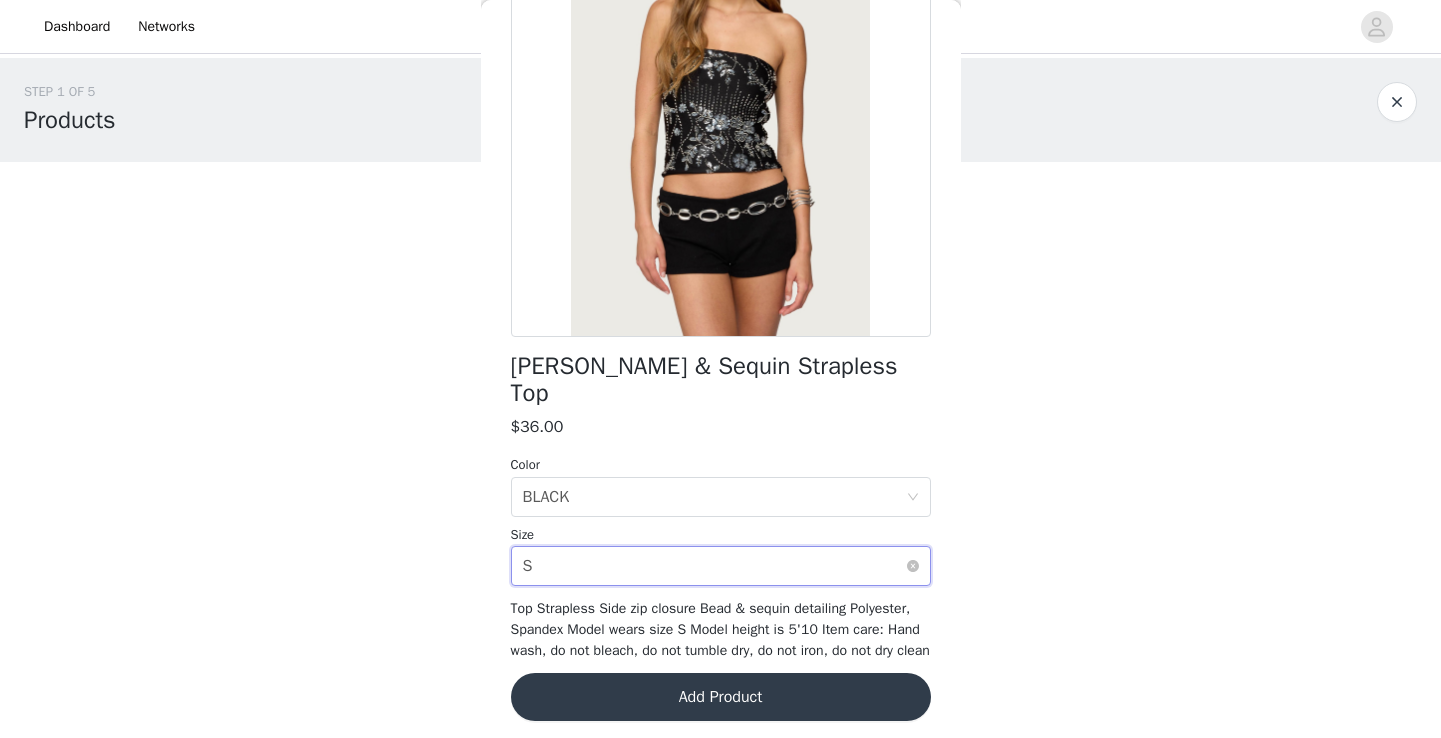 click on "Select size S" at bounding box center (714, 566) 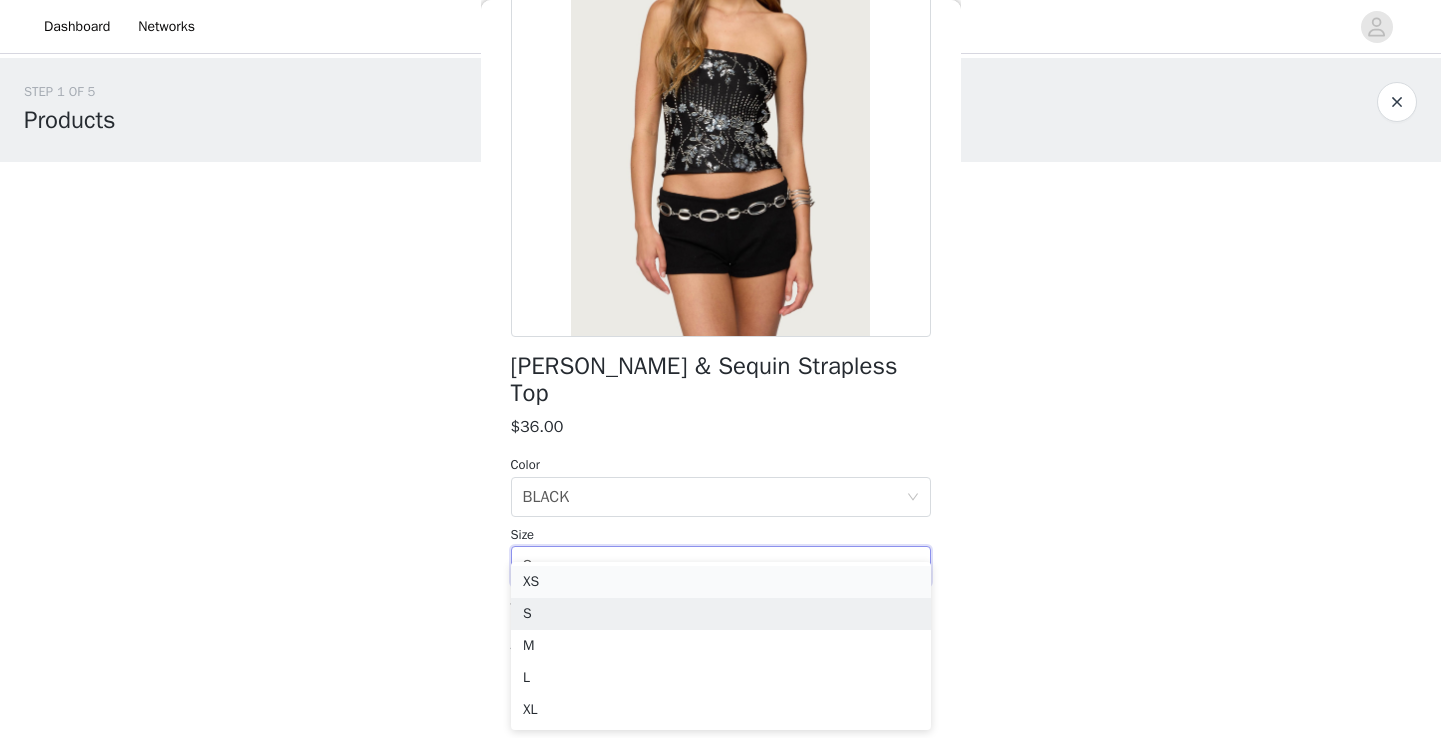 click on "XS" at bounding box center (721, 582) 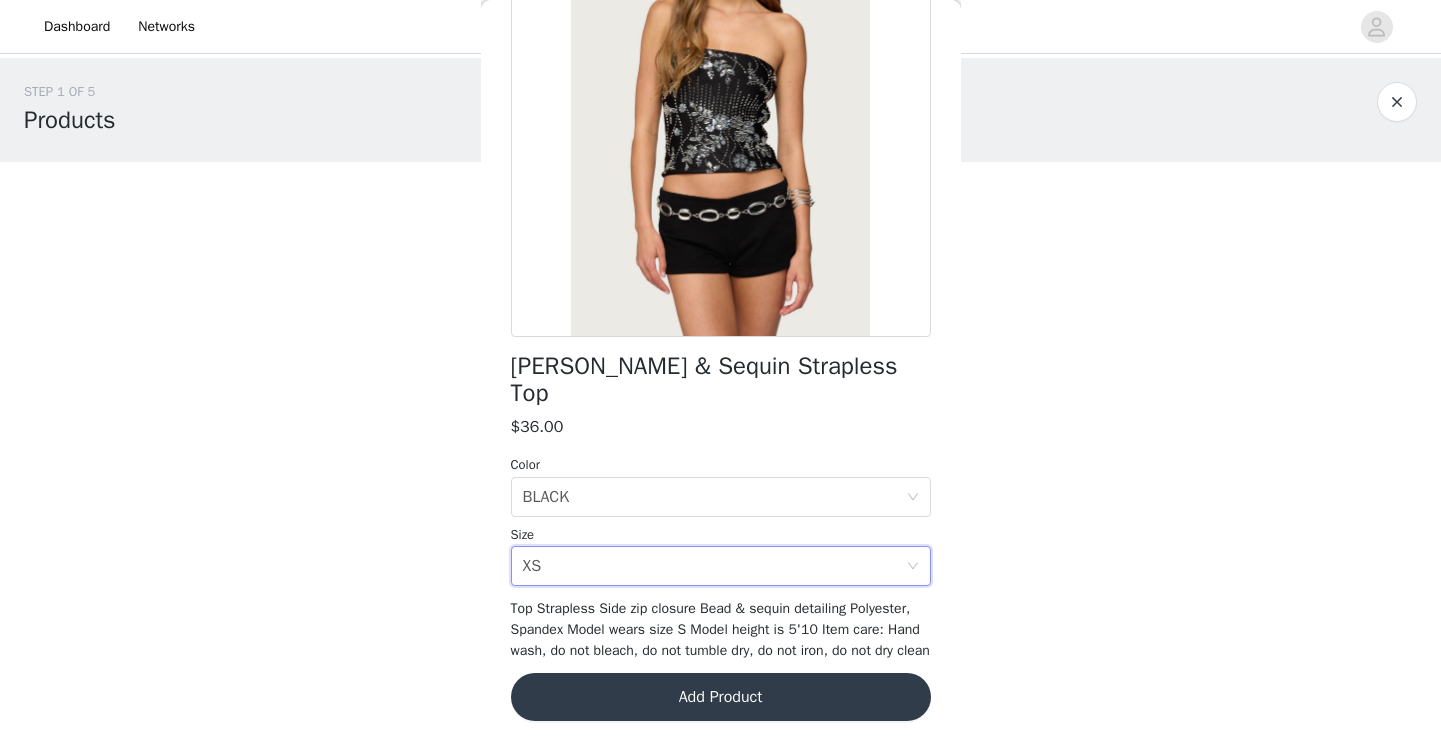 click on "Add Product" at bounding box center (721, 697) 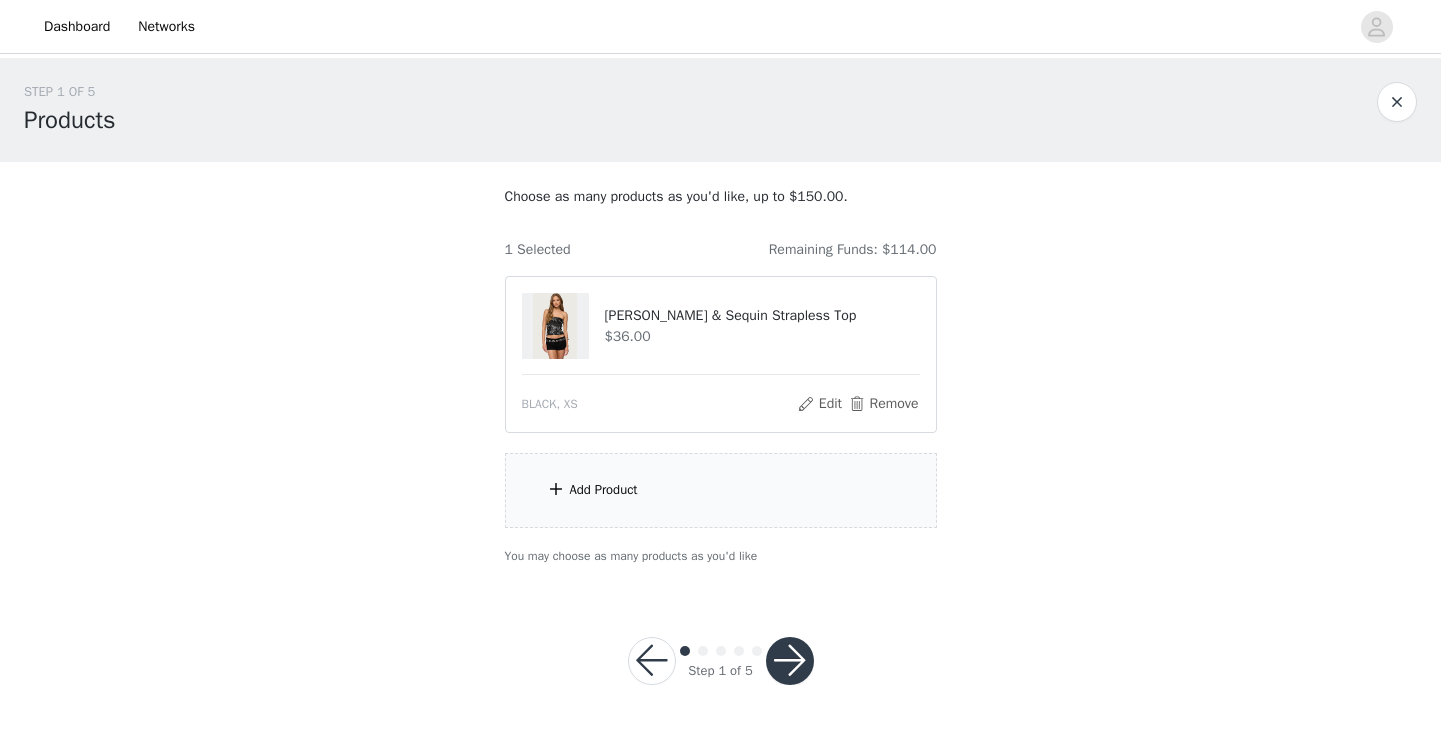 click on "Add Product" at bounding box center (721, 490) 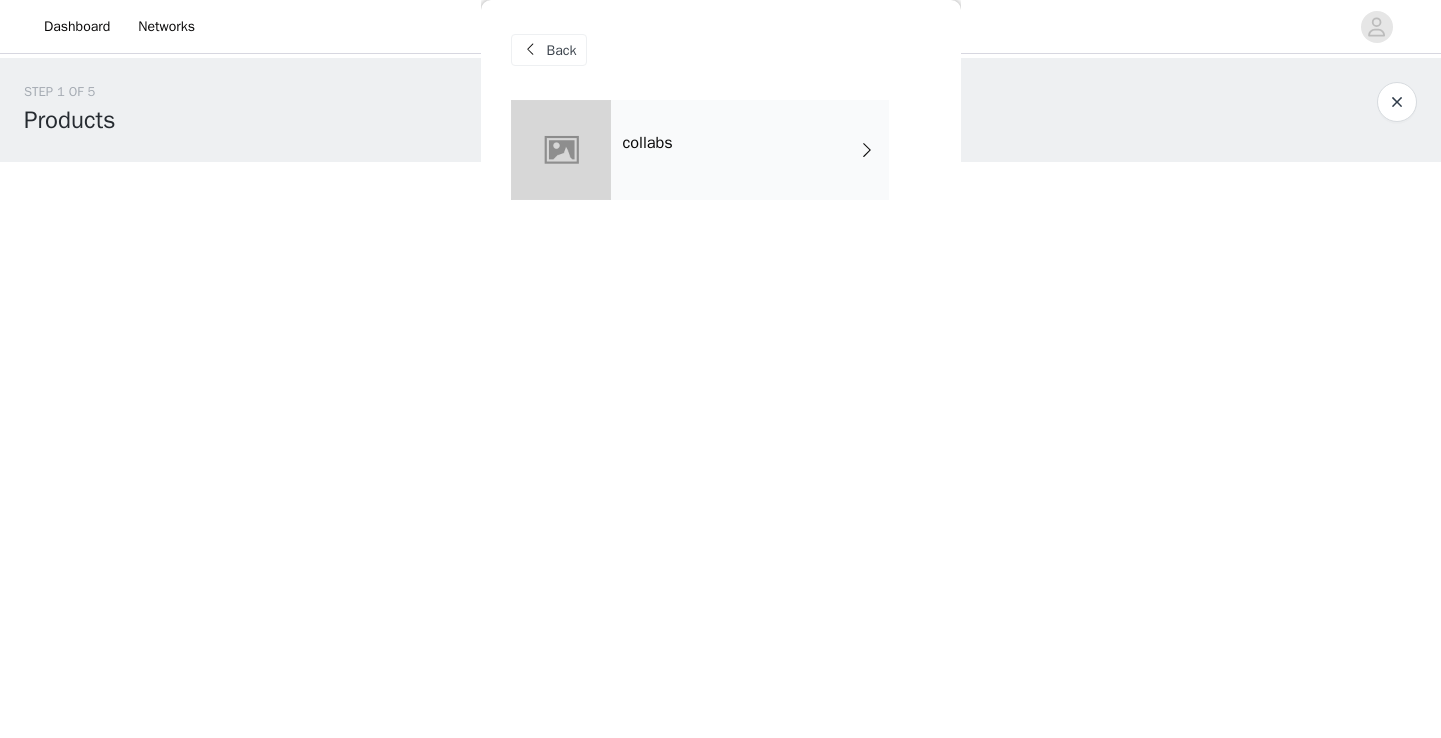 click on "collabs" at bounding box center (750, 150) 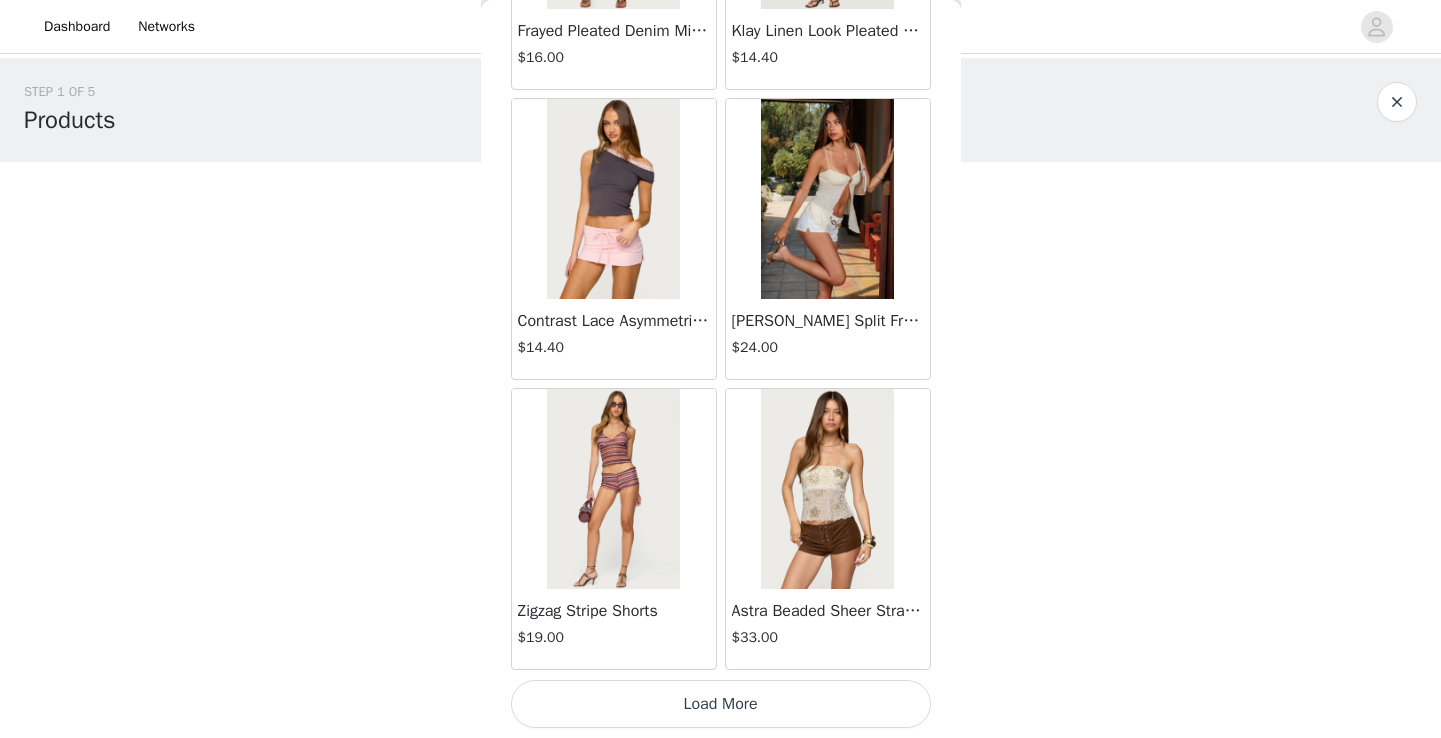 scroll, scrollTop: 2322, scrollLeft: 0, axis: vertical 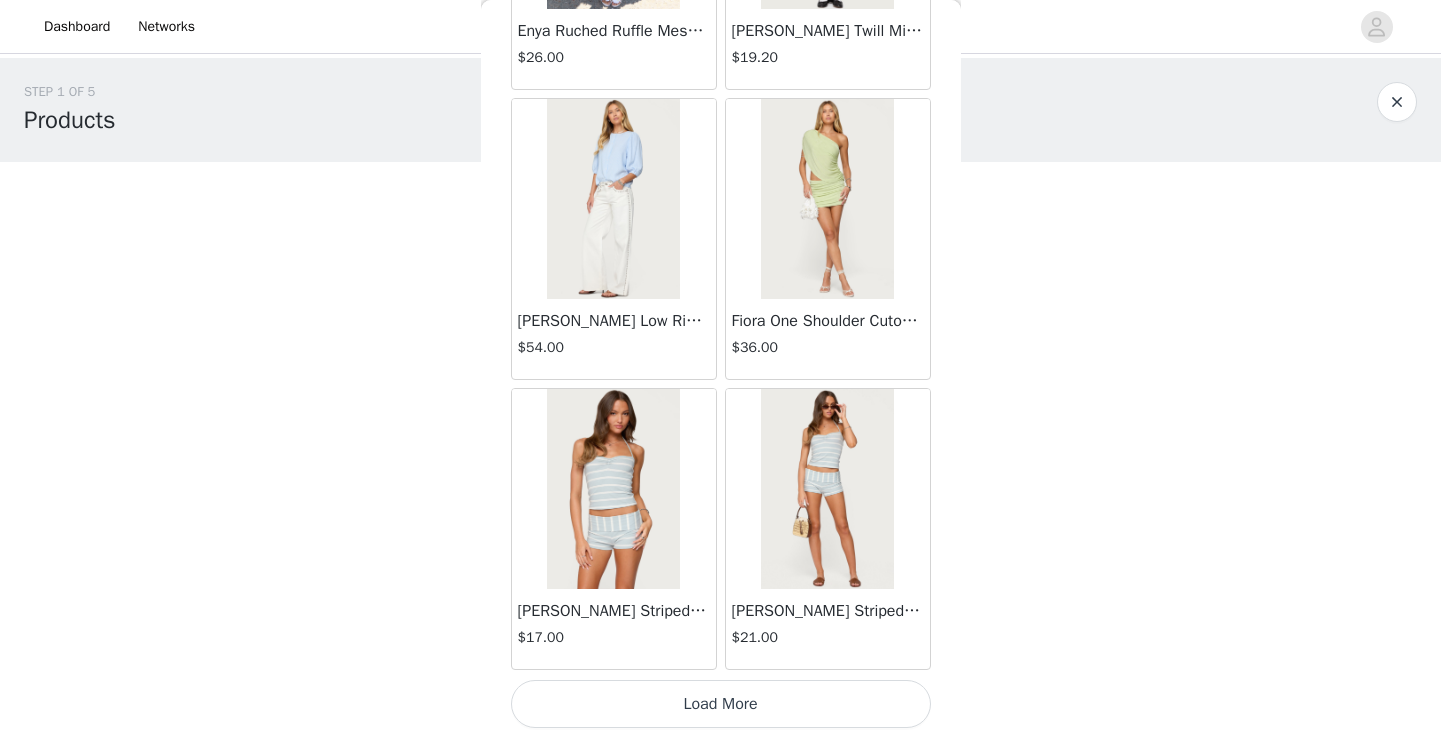 click on "Load More" at bounding box center (721, 704) 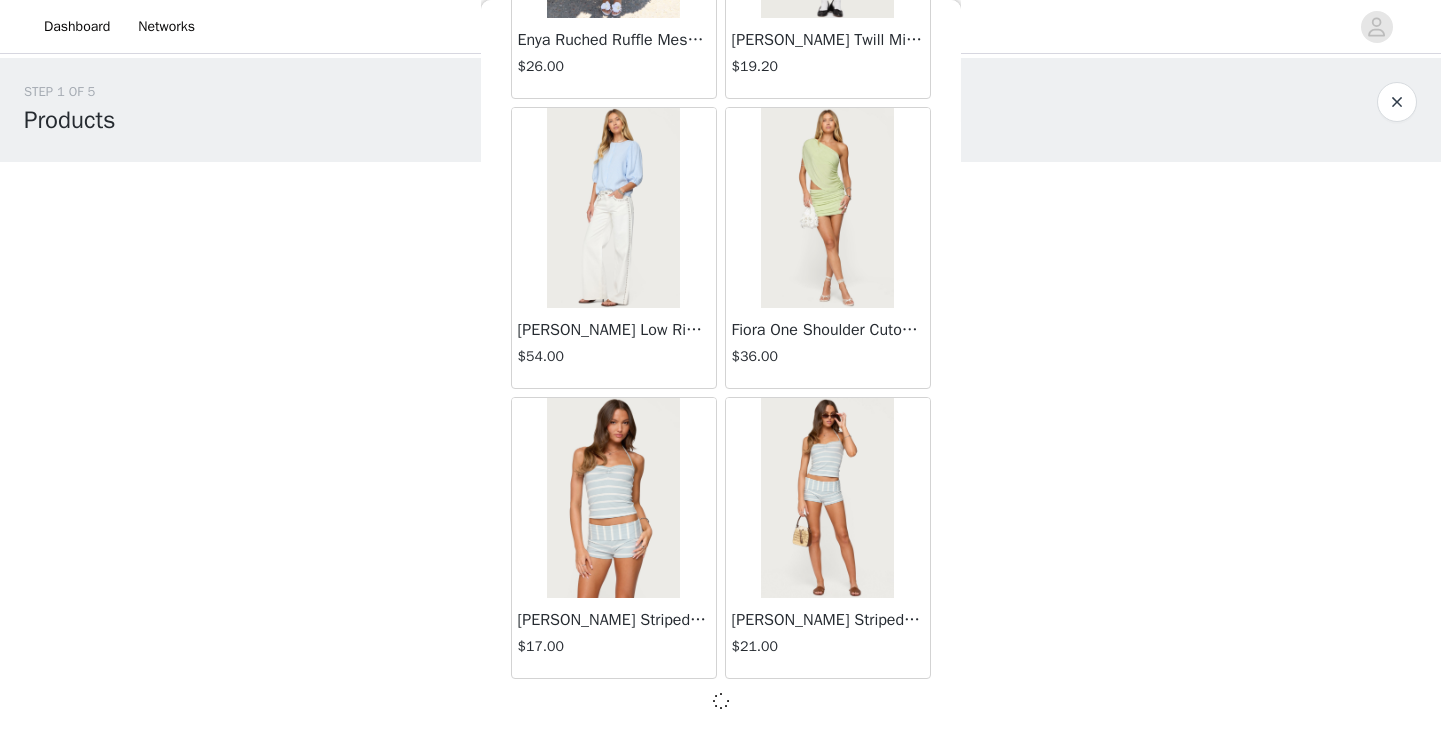 scroll, scrollTop: 5213, scrollLeft: 0, axis: vertical 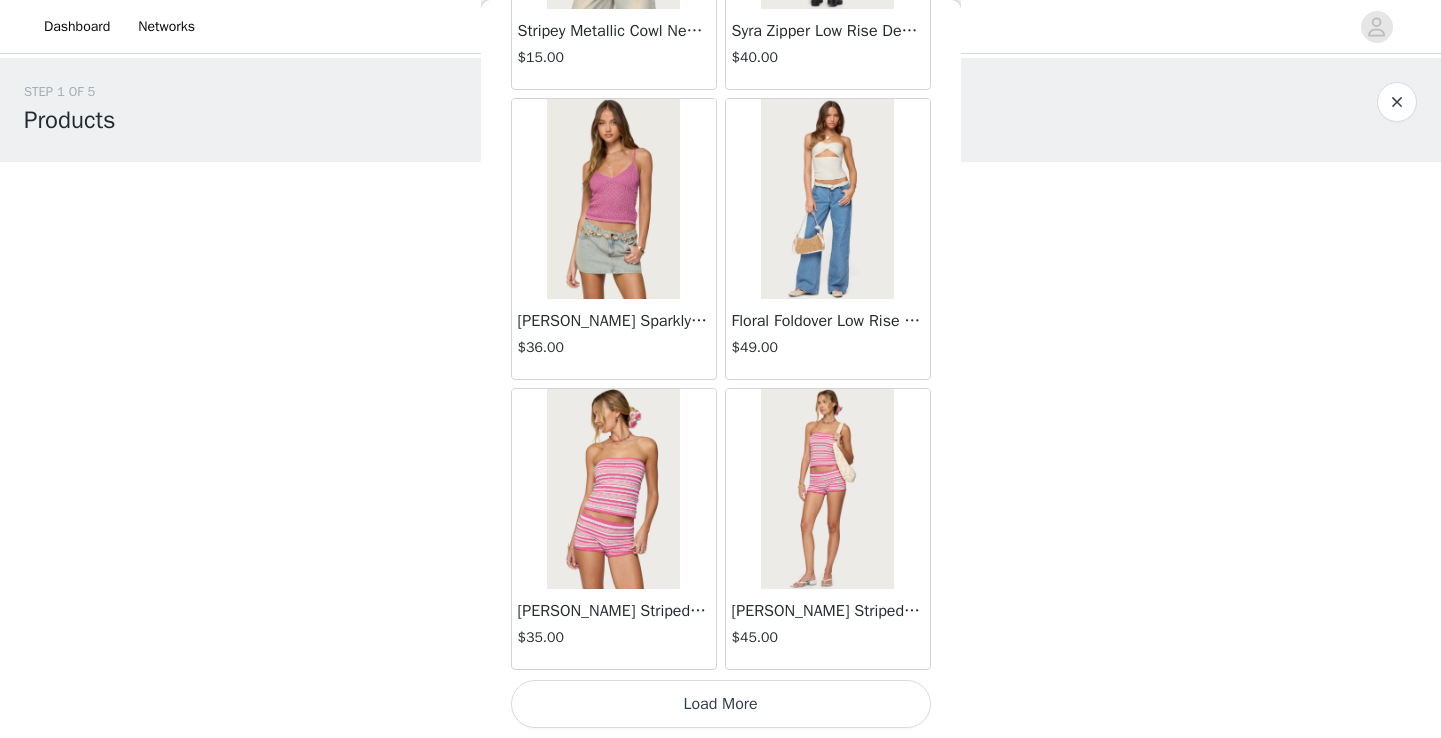 click on "Load More" at bounding box center [721, 704] 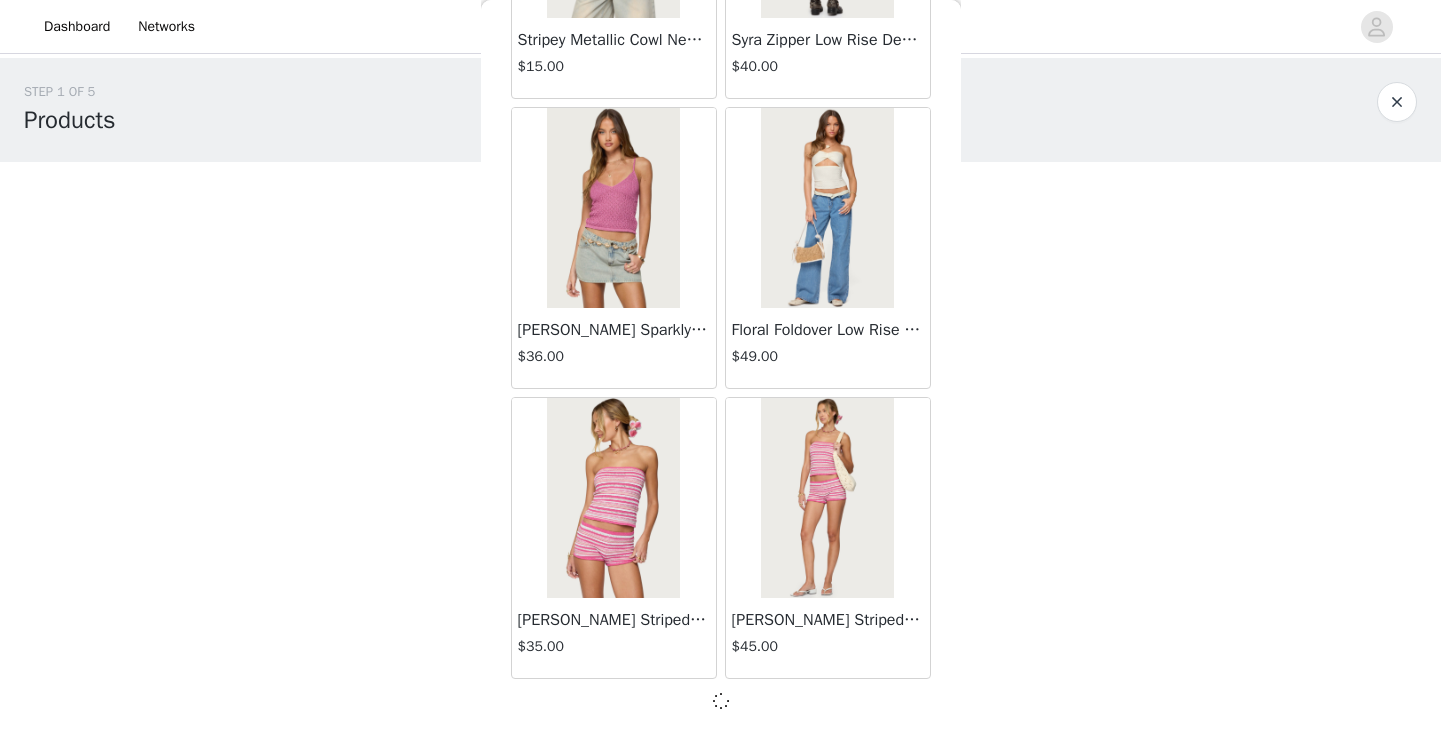 scroll, scrollTop: 8113, scrollLeft: 0, axis: vertical 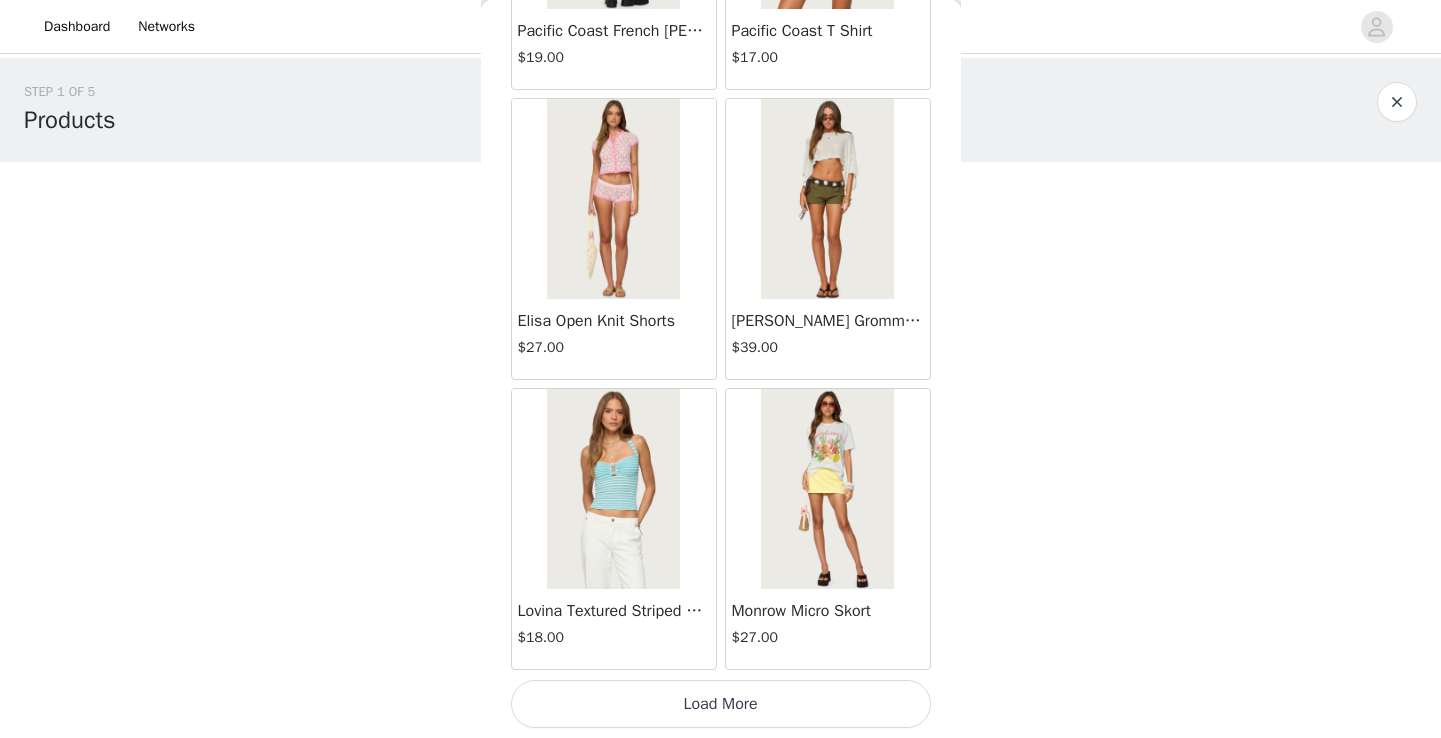 click on "Load More" at bounding box center (721, 704) 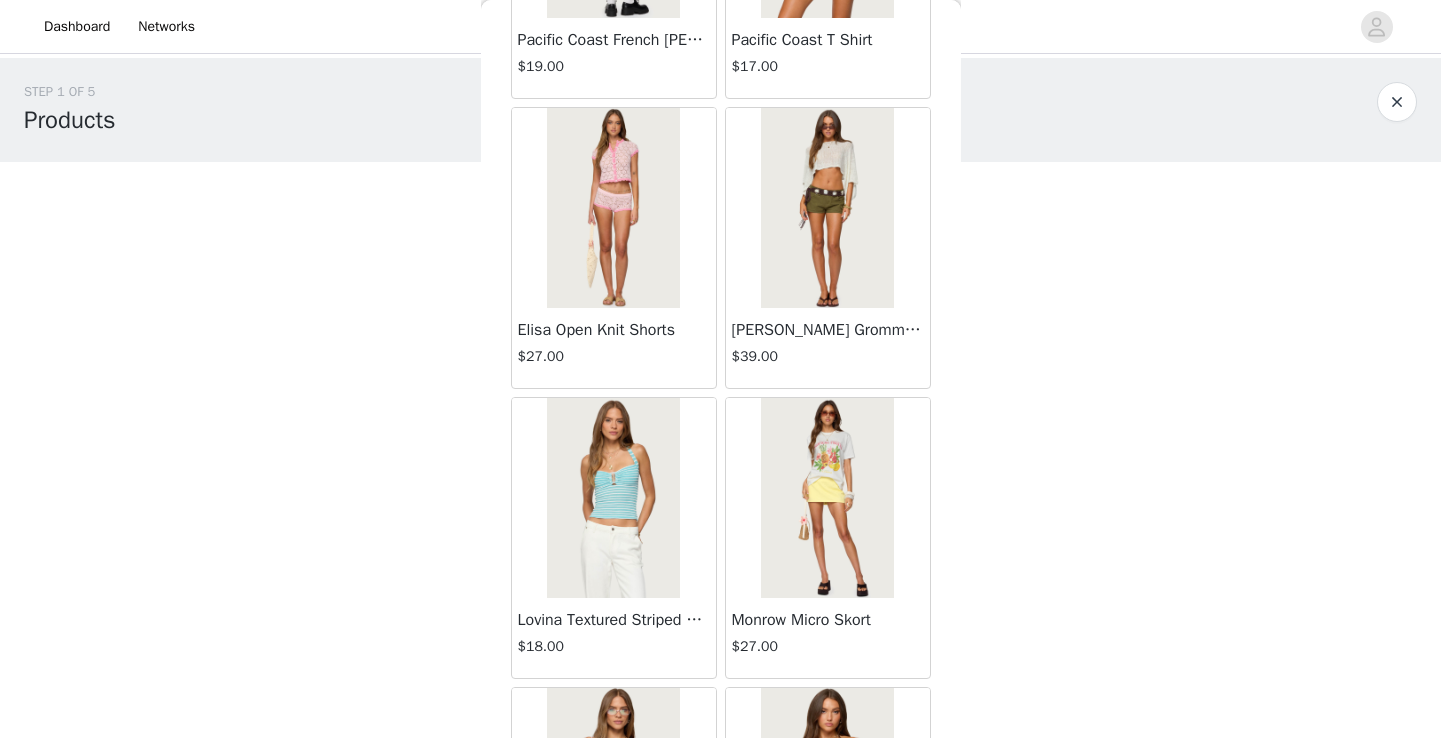 scroll, scrollTop: 0, scrollLeft: 0, axis: both 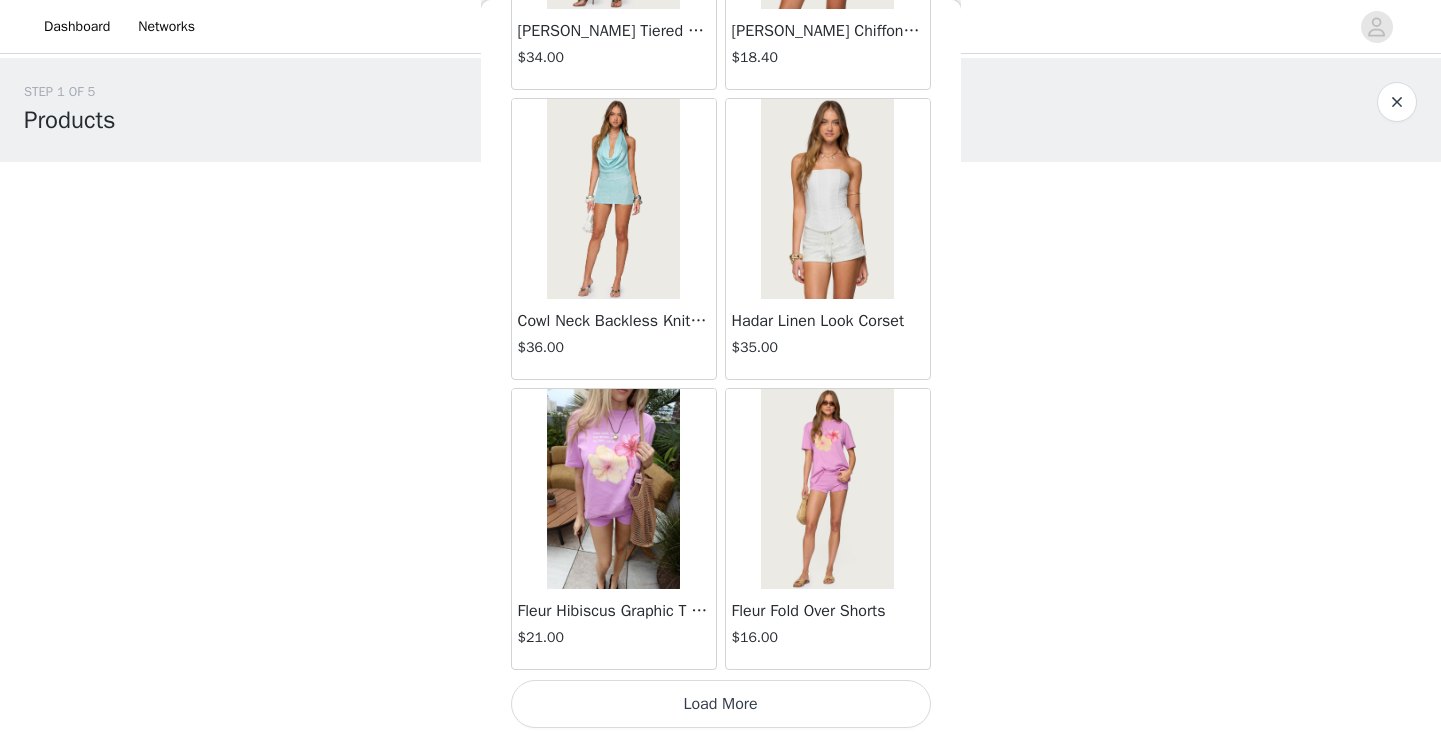 click on "Load More" at bounding box center (721, 704) 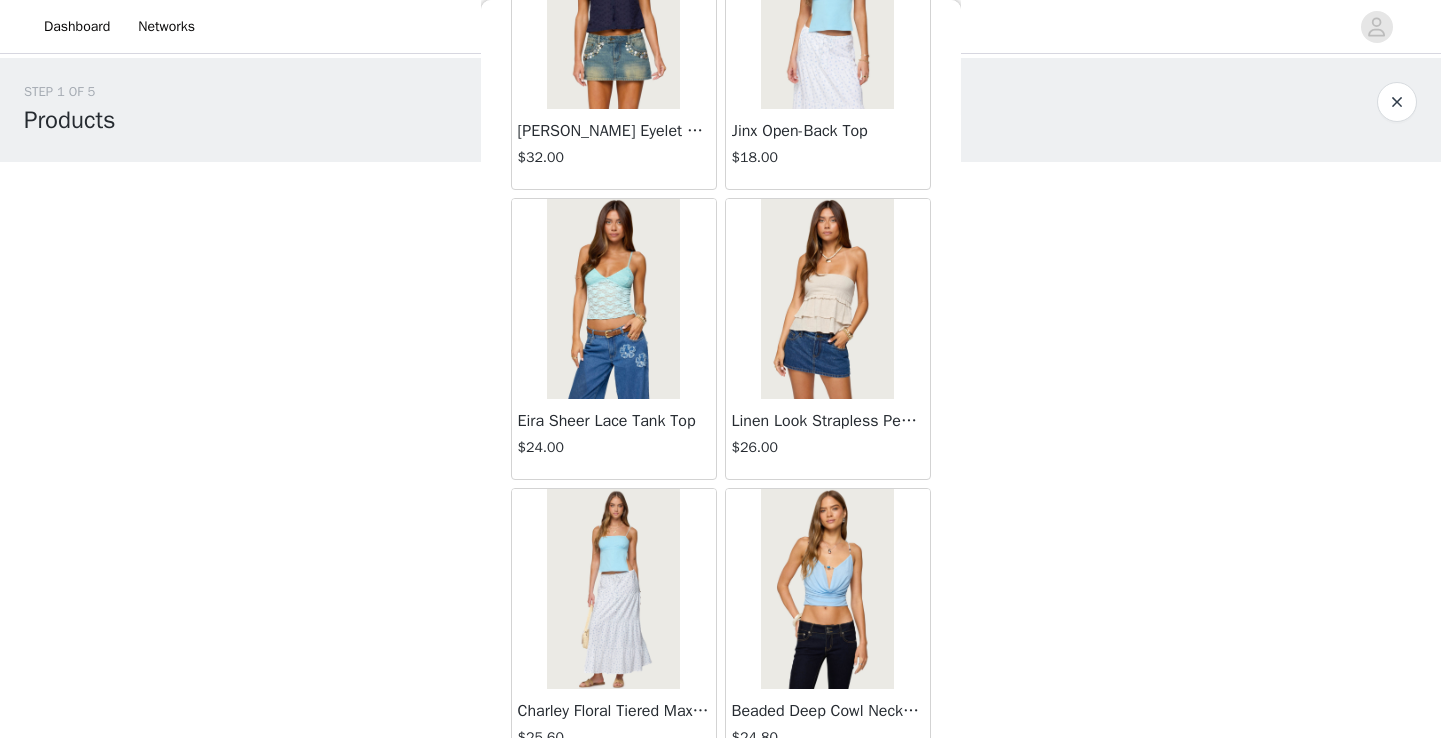 scroll, scrollTop: 16146, scrollLeft: 0, axis: vertical 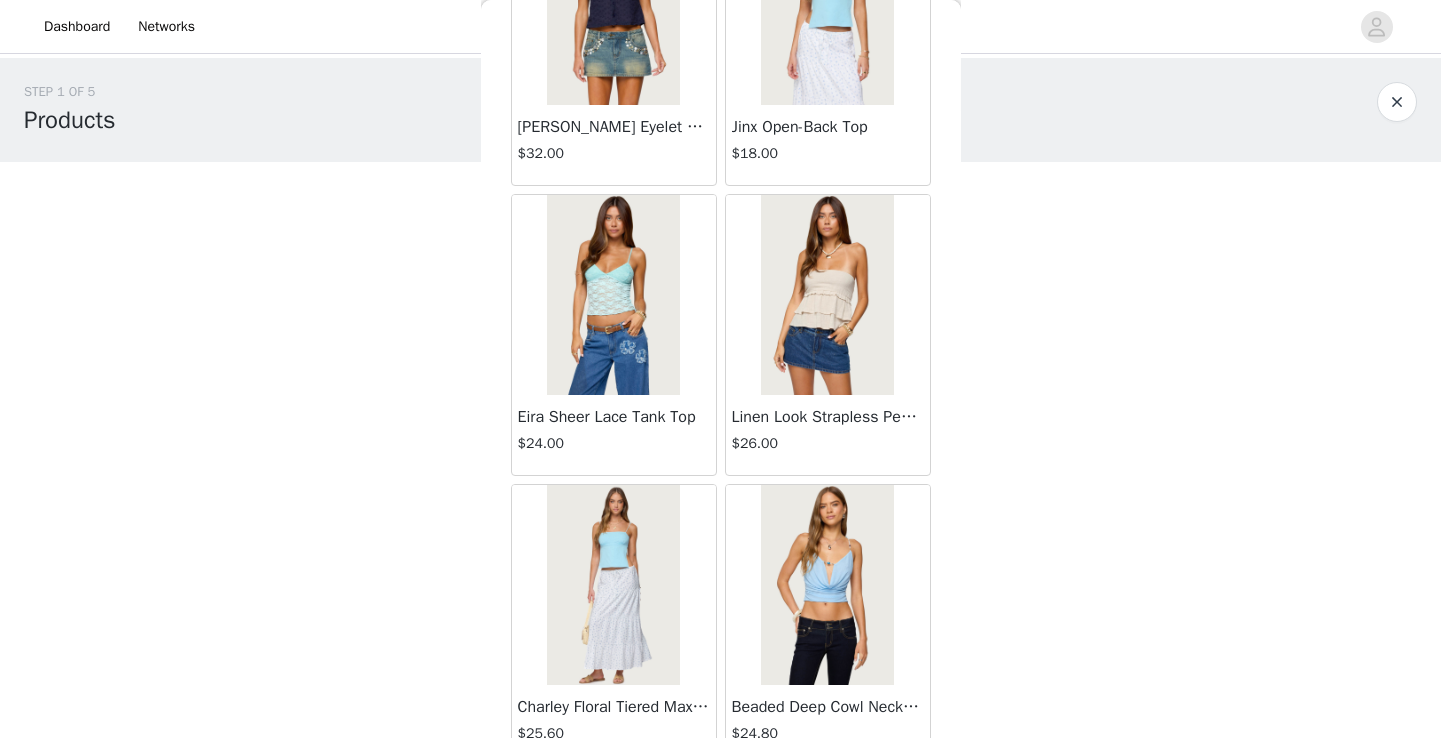 click at bounding box center (827, 295) 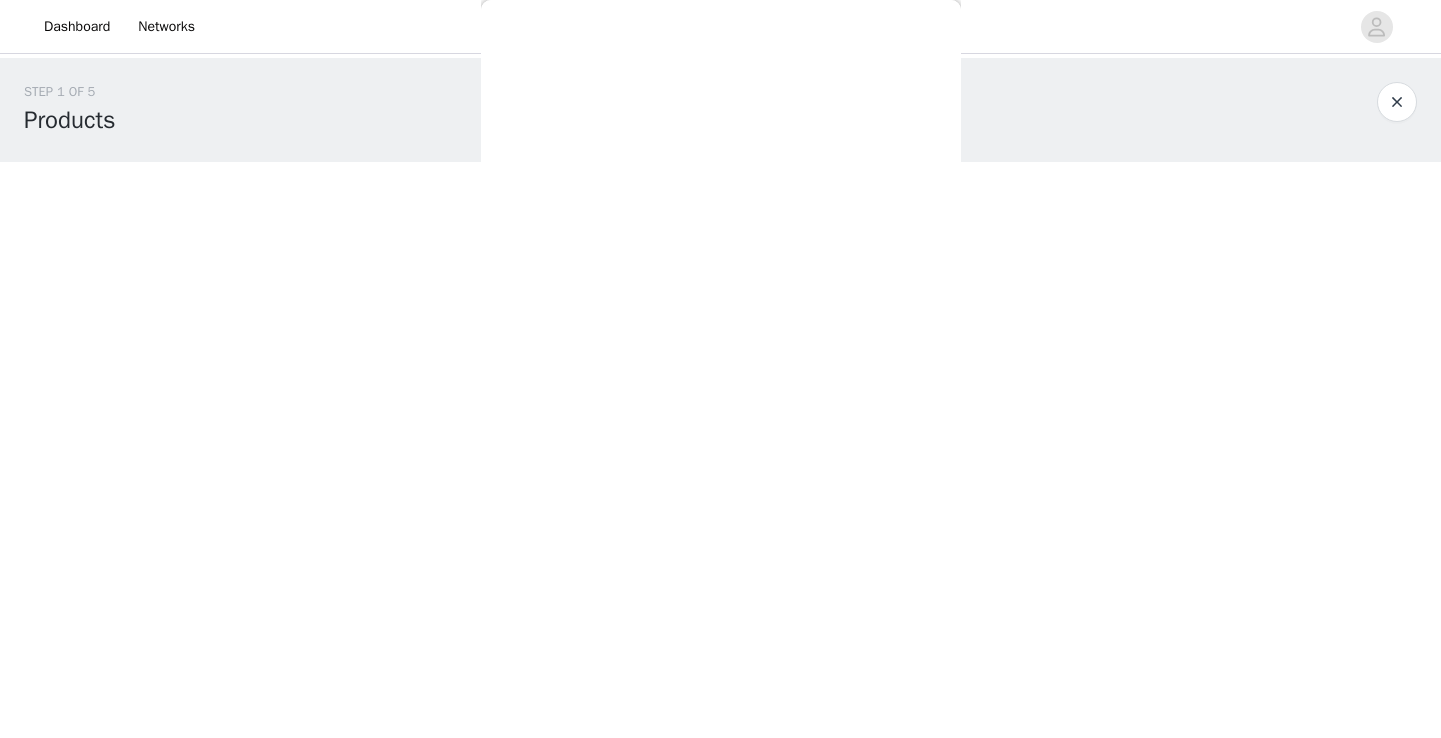 scroll 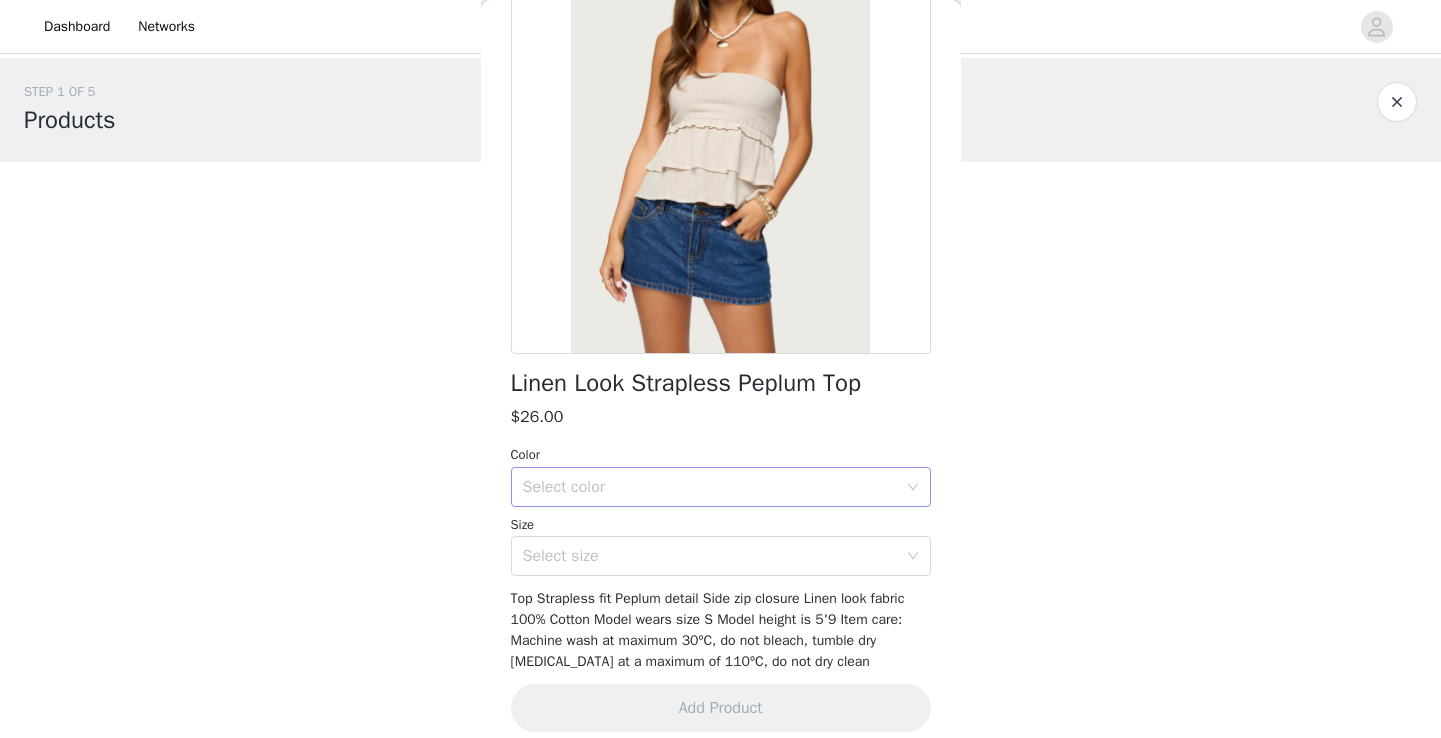 click on "Select color" at bounding box center (710, 487) 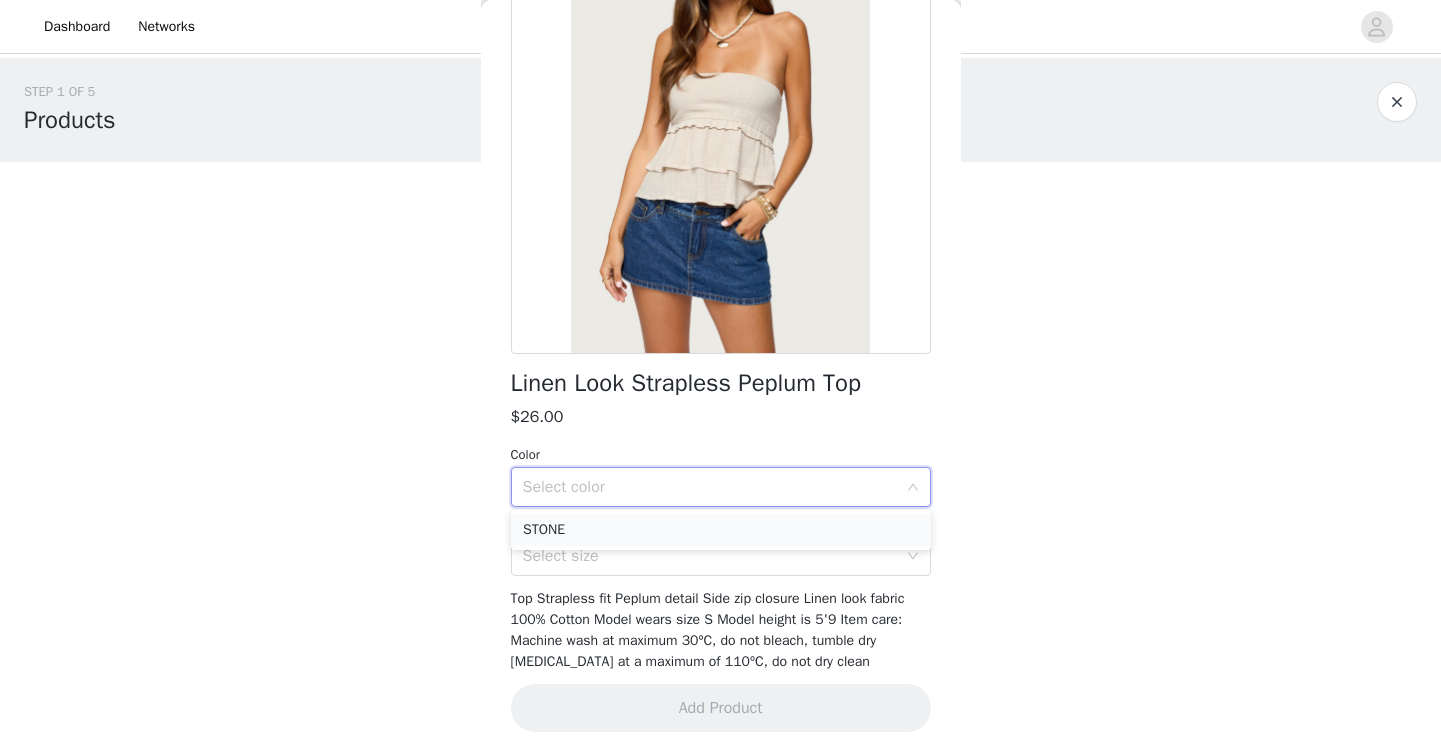 click on "STONE" at bounding box center [721, 530] 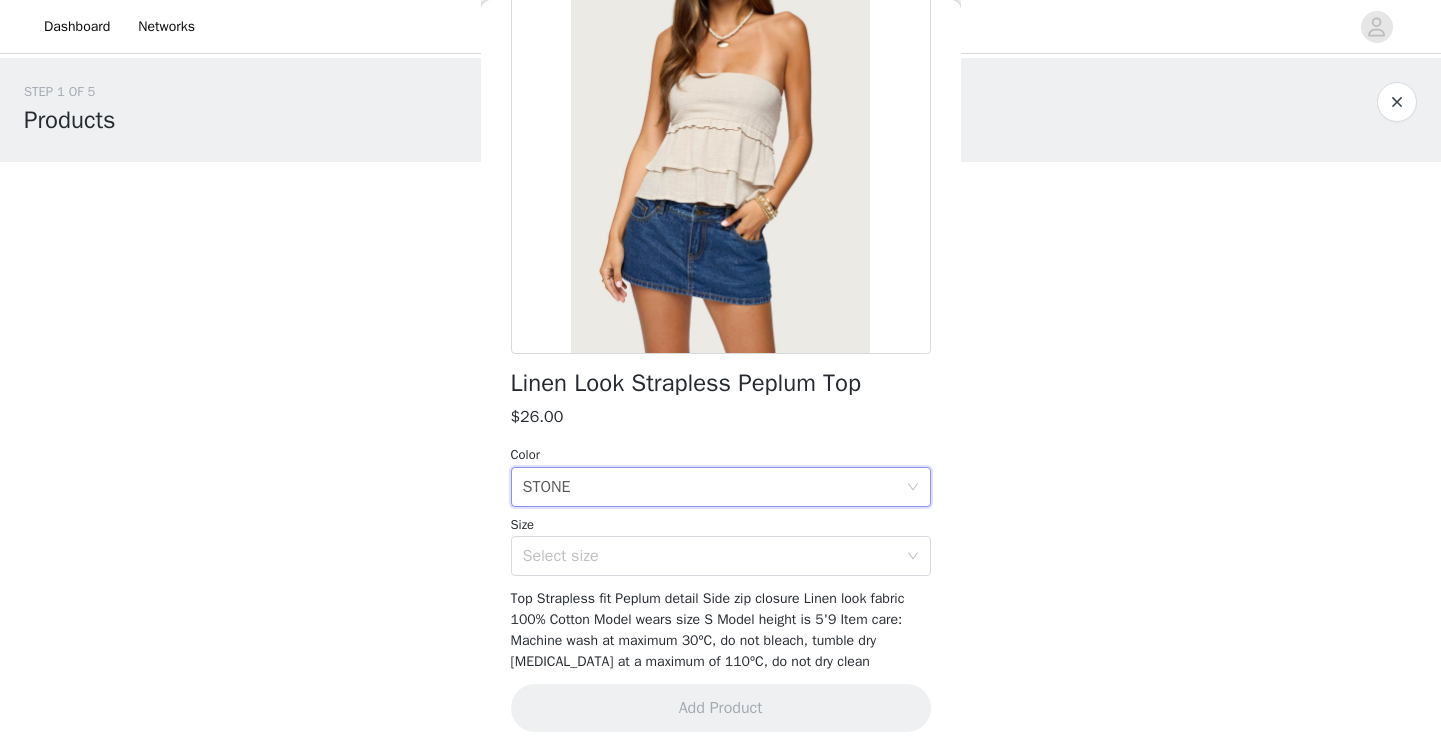 click on "Linen Look Strapless Peplum Top       $26.00         Color   Select color STONE Size   Select size   Top Strapless fit Peplum detail Side zip closure Linen look fabric 100% Cotton Model wears size S Model height is 5'9 Item care: Machine wash at maximum 30ºC, do not bleach, tumble dry low, iron at a maximum of 110ºC, do not dry clean   Add Product" at bounding box center (721, 330) 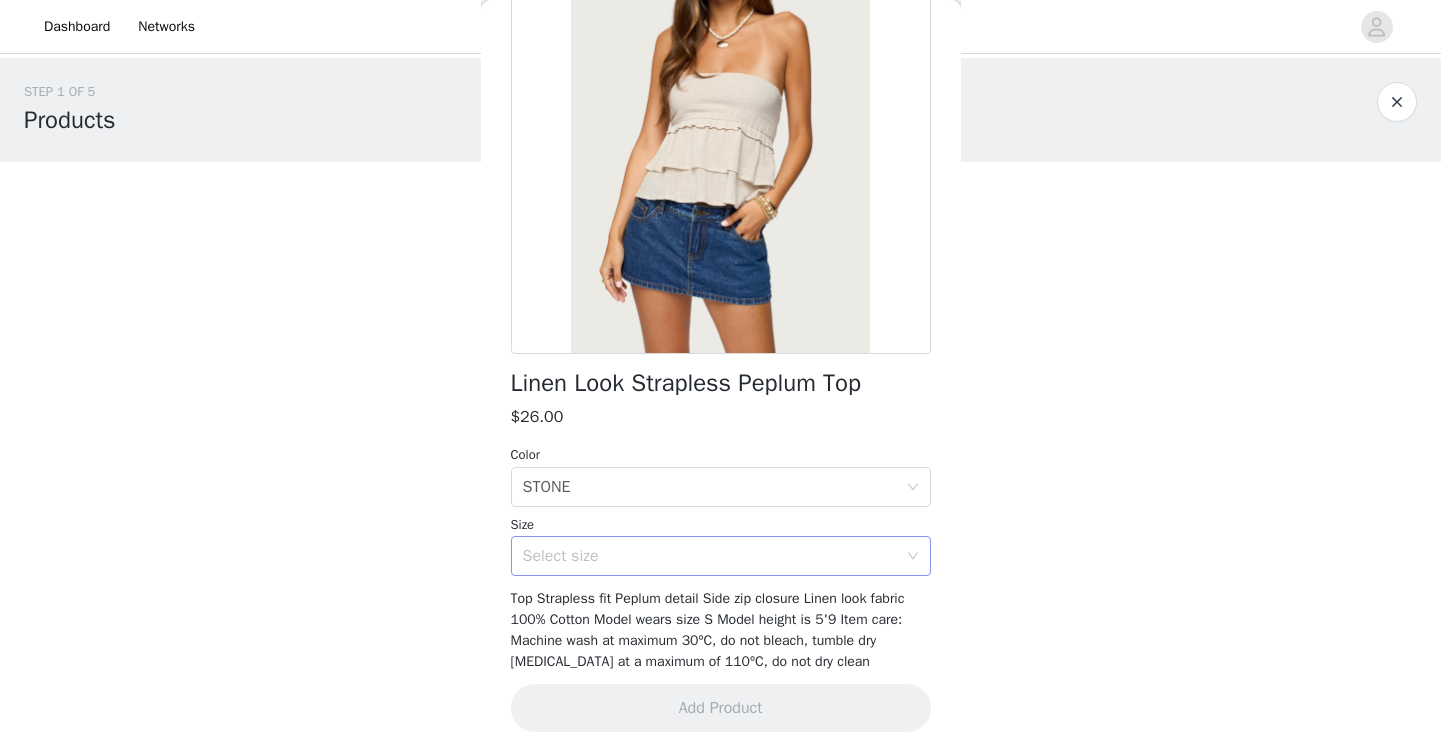 click on "Select size" at bounding box center (714, 556) 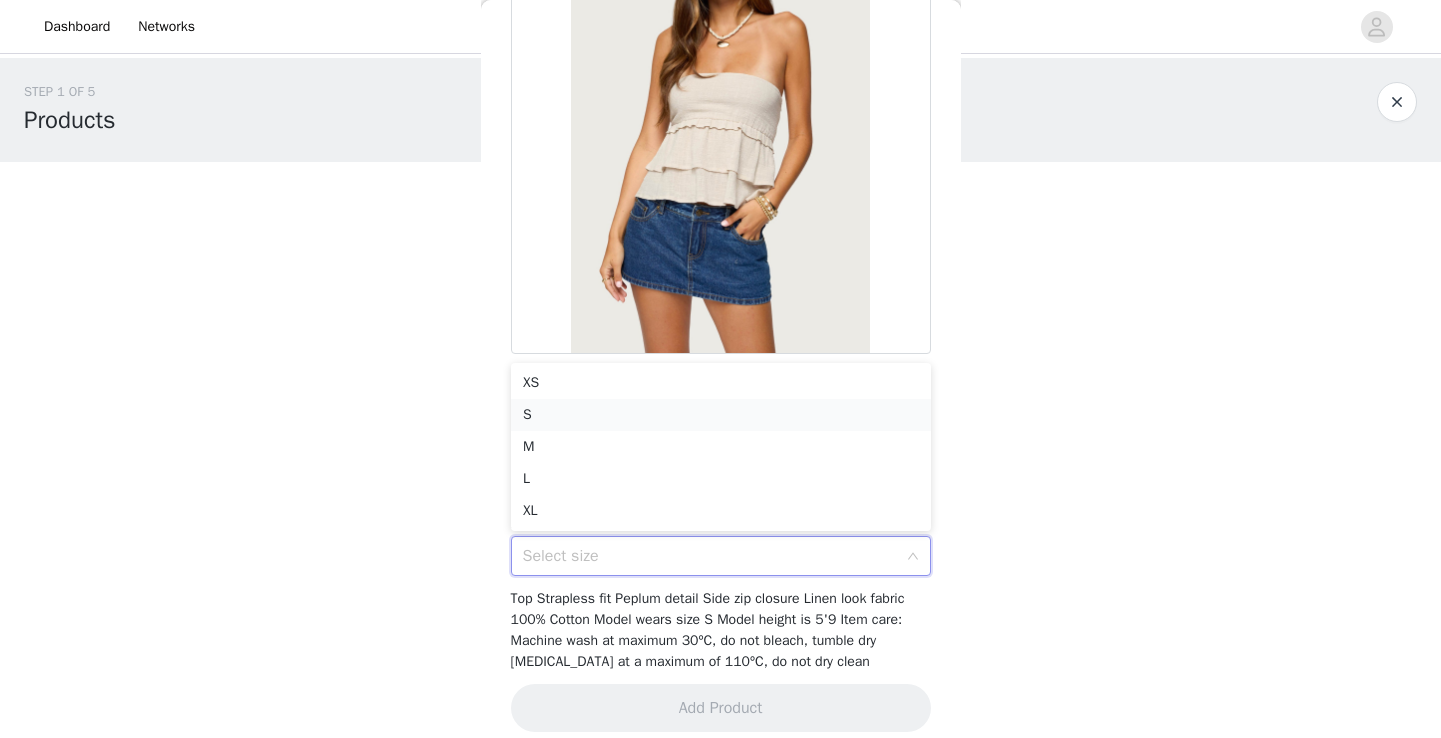click on "S" at bounding box center (721, 415) 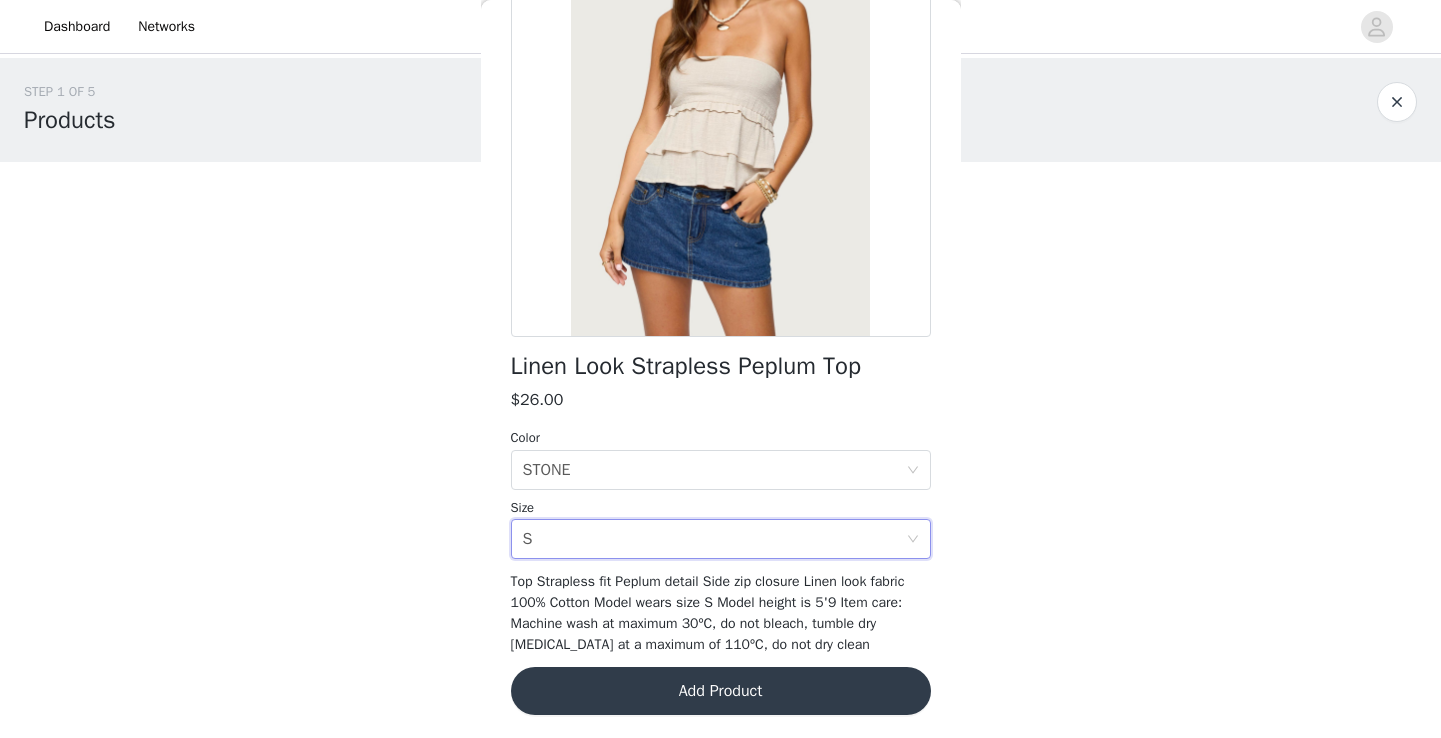 click on "Add Product" at bounding box center (721, 691) 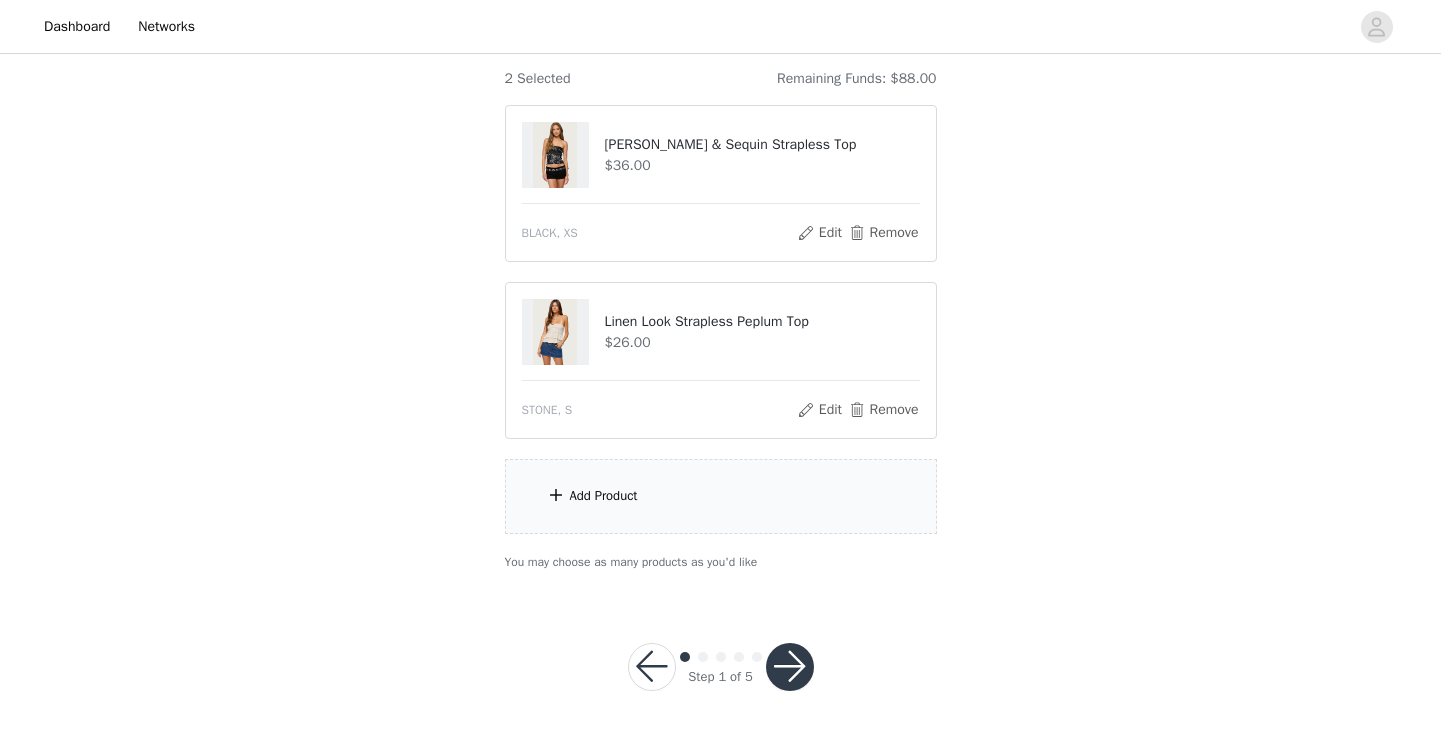 click on "Add Product" at bounding box center (604, 496) 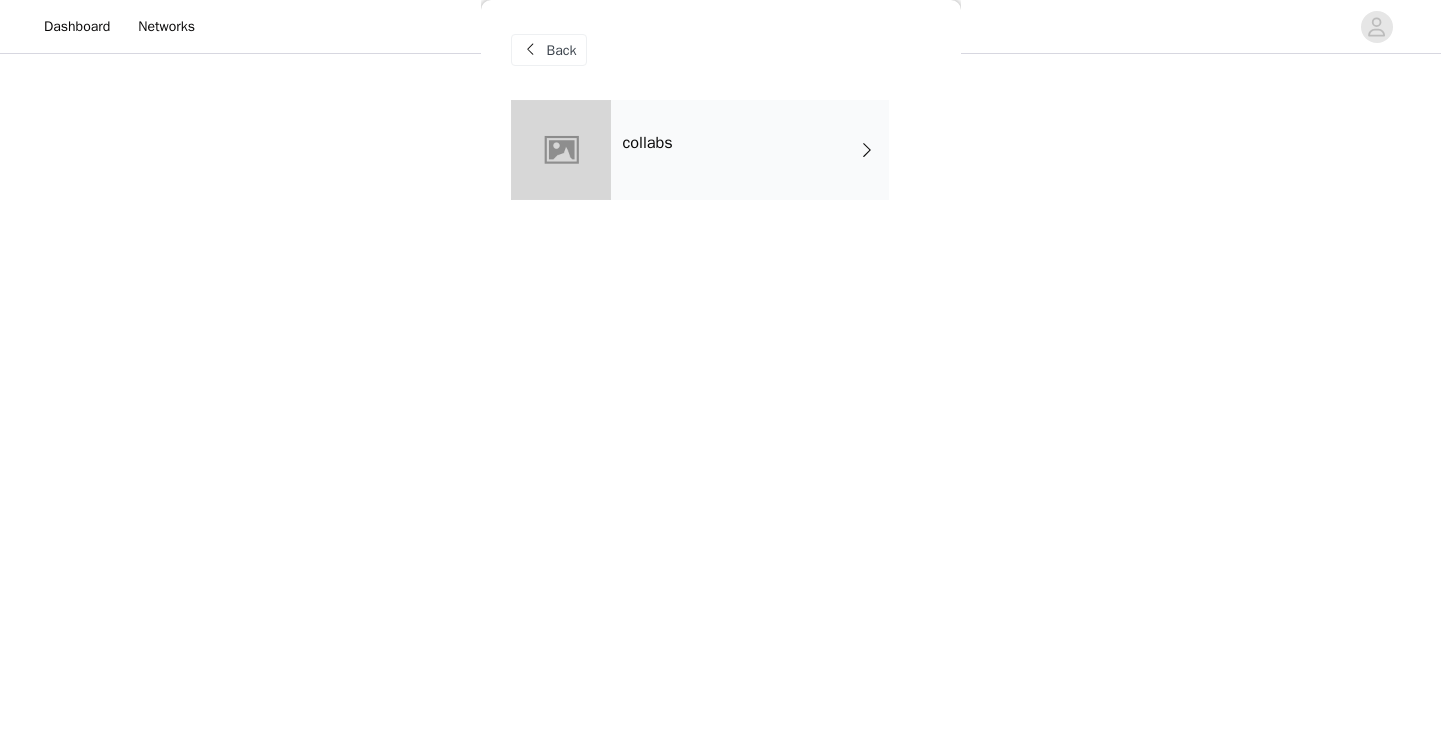 click on "collabs" at bounding box center (750, 150) 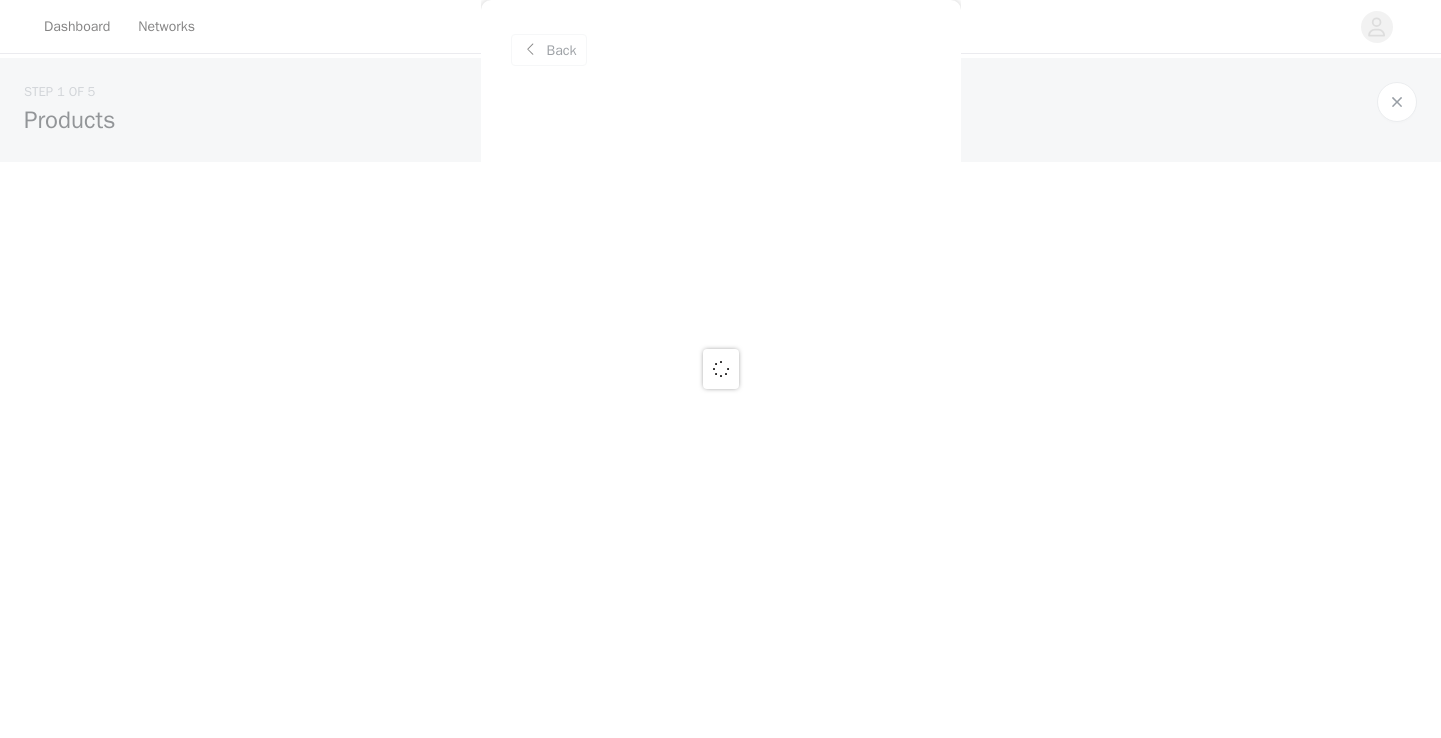 scroll, scrollTop: 0, scrollLeft: 0, axis: both 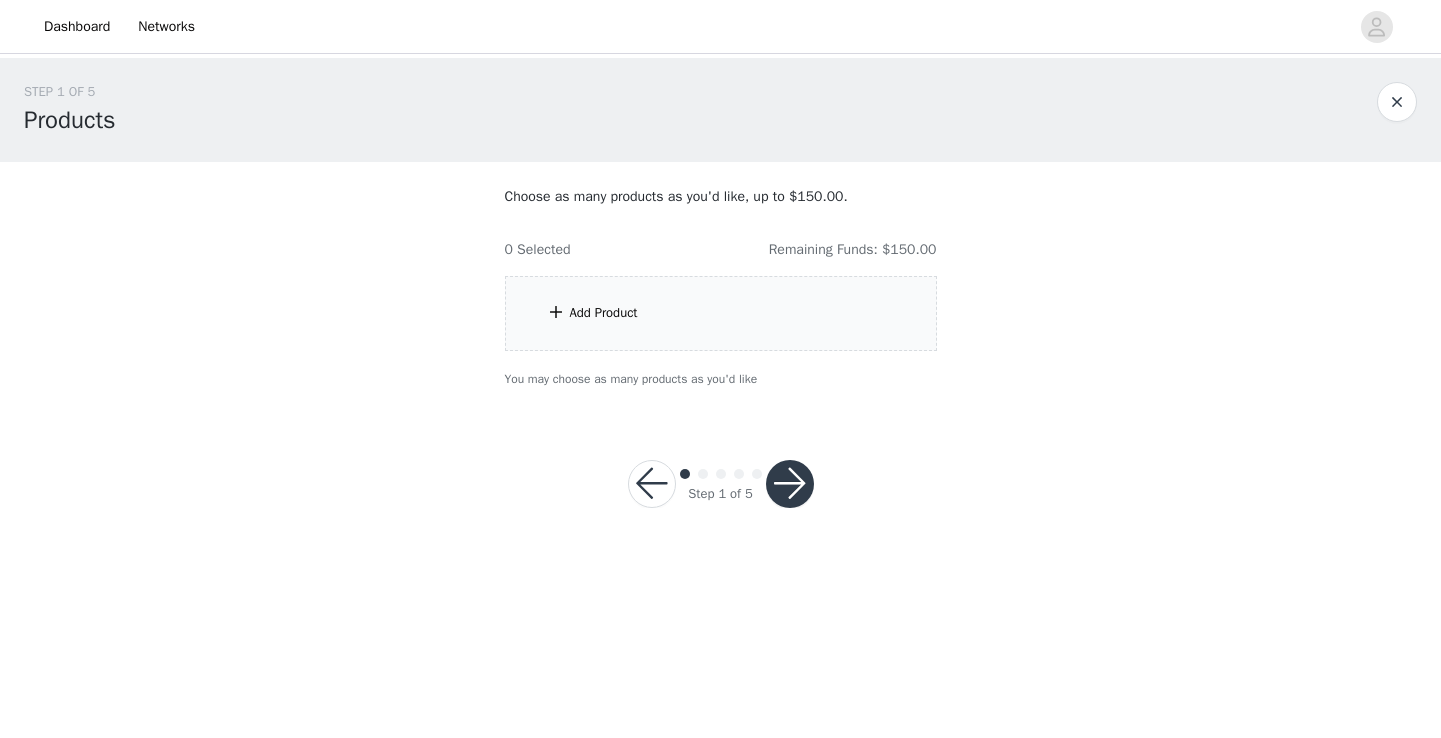 click on "Add Product" at bounding box center [721, 313] 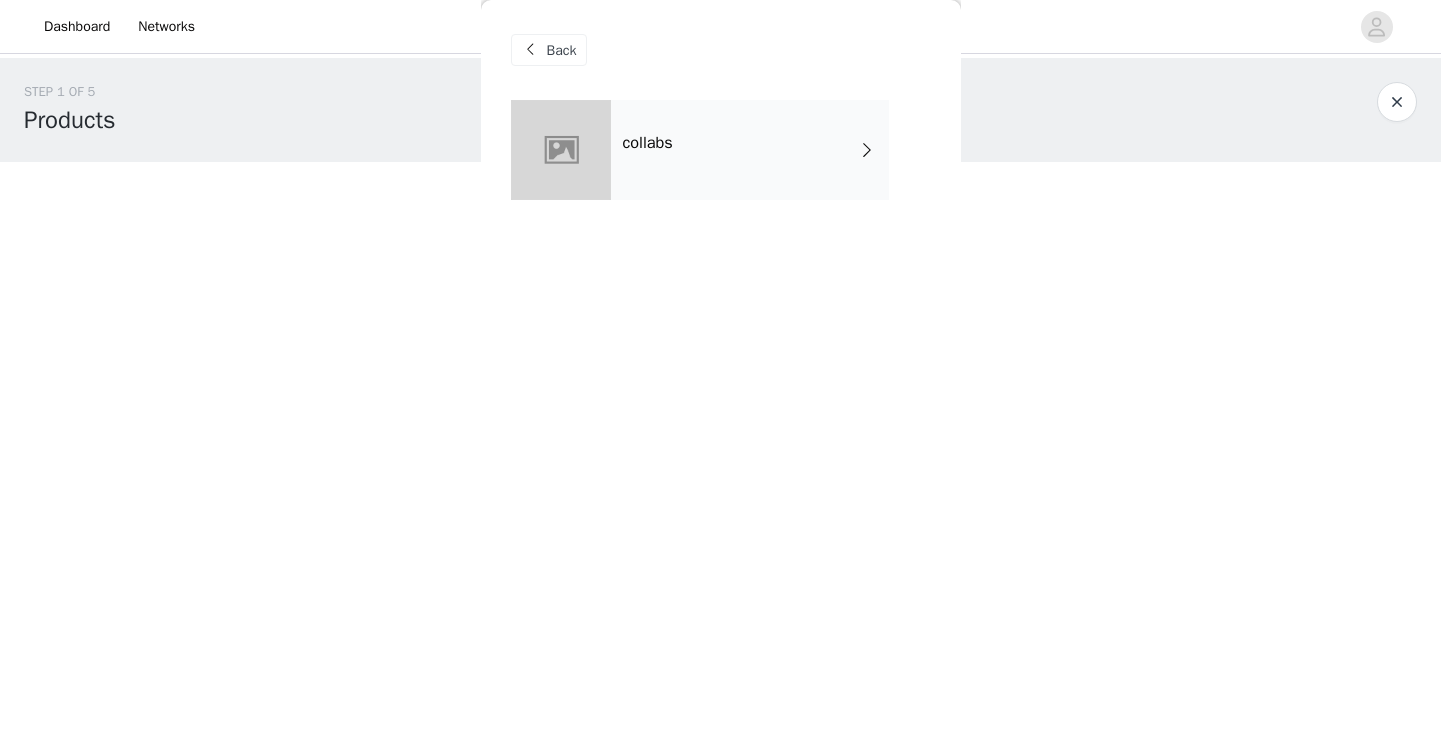 click on "collabs" at bounding box center (750, 150) 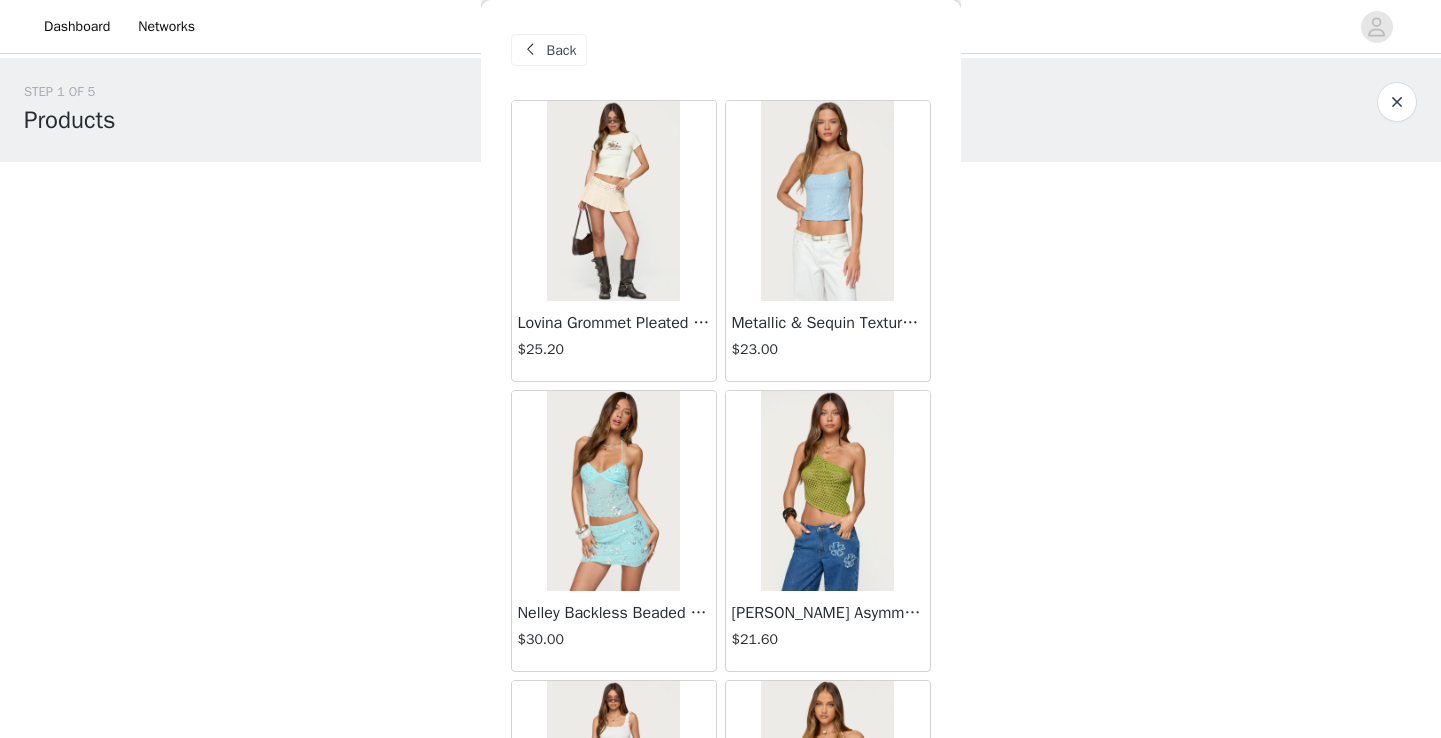 click on "STEP 1 OF 5
Products" at bounding box center (720, 110) 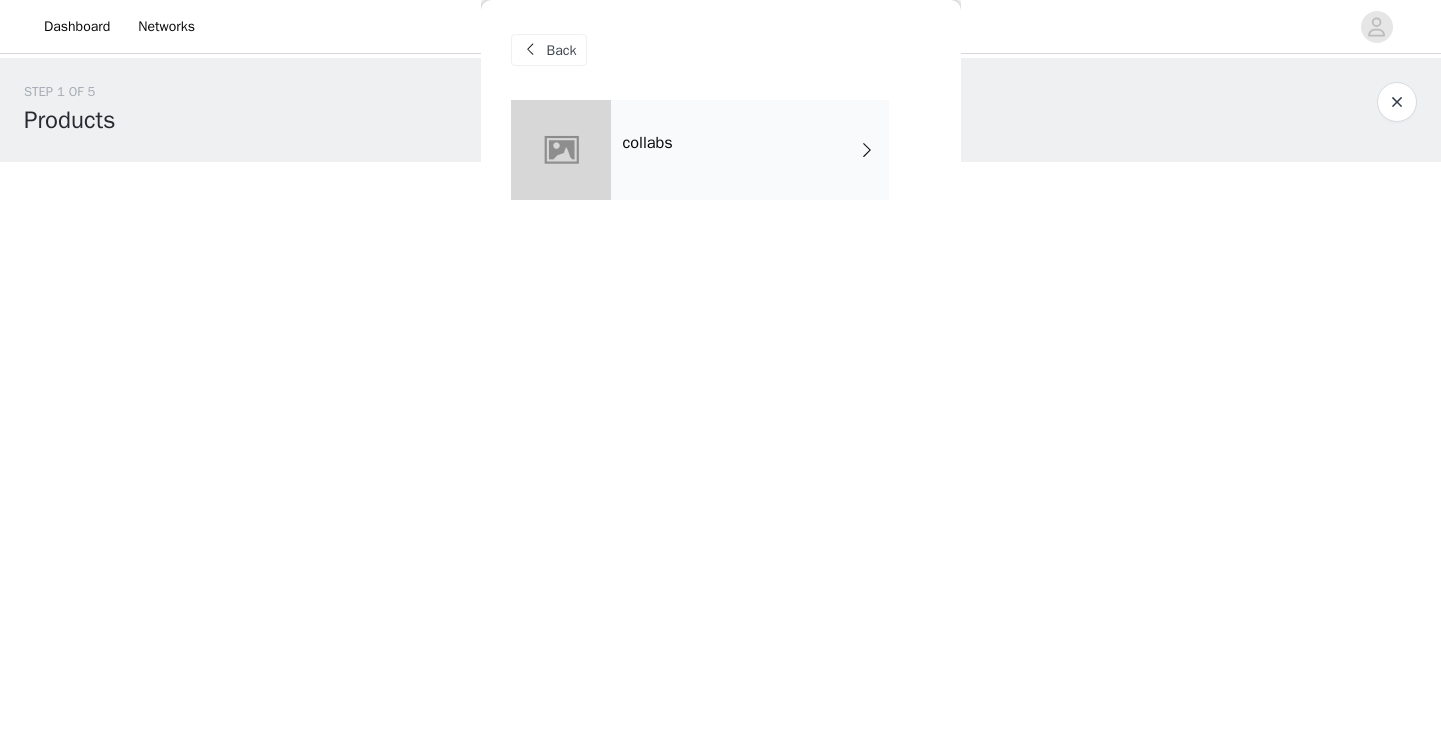 click on "STEP 1 OF 5
Products" at bounding box center [720, 110] 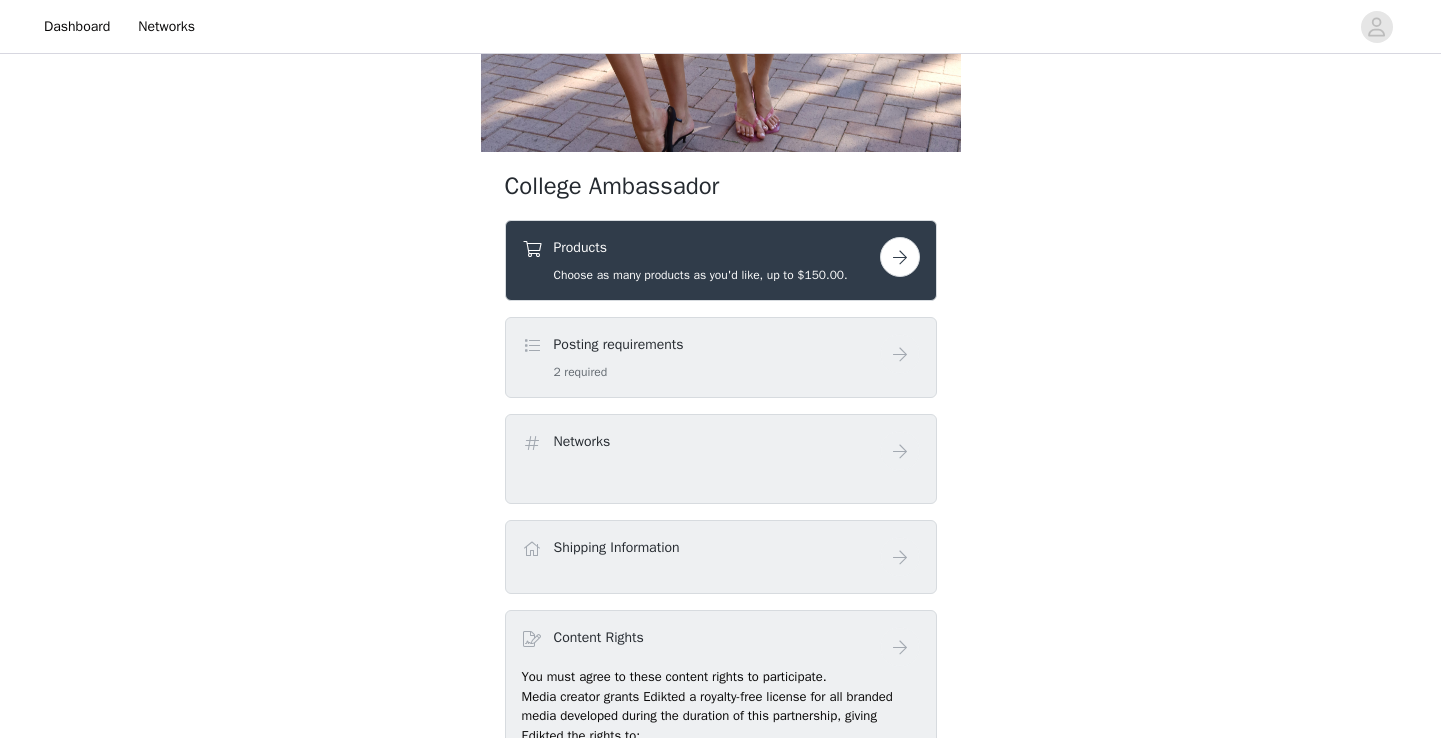 scroll, scrollTop: 561, scrollLeft: 0, axis: vertical 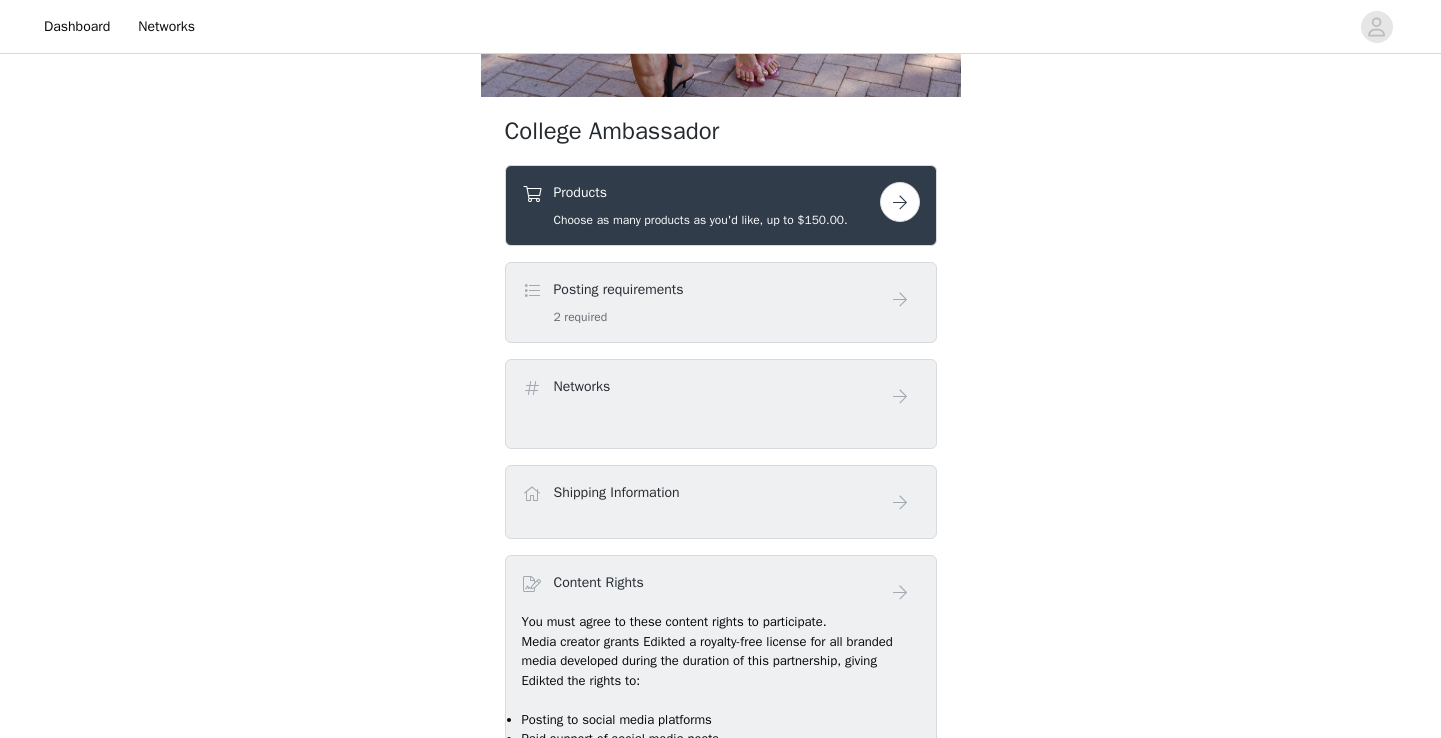 click on "Posting requirements   2 required" at bounding box center [701, 302] 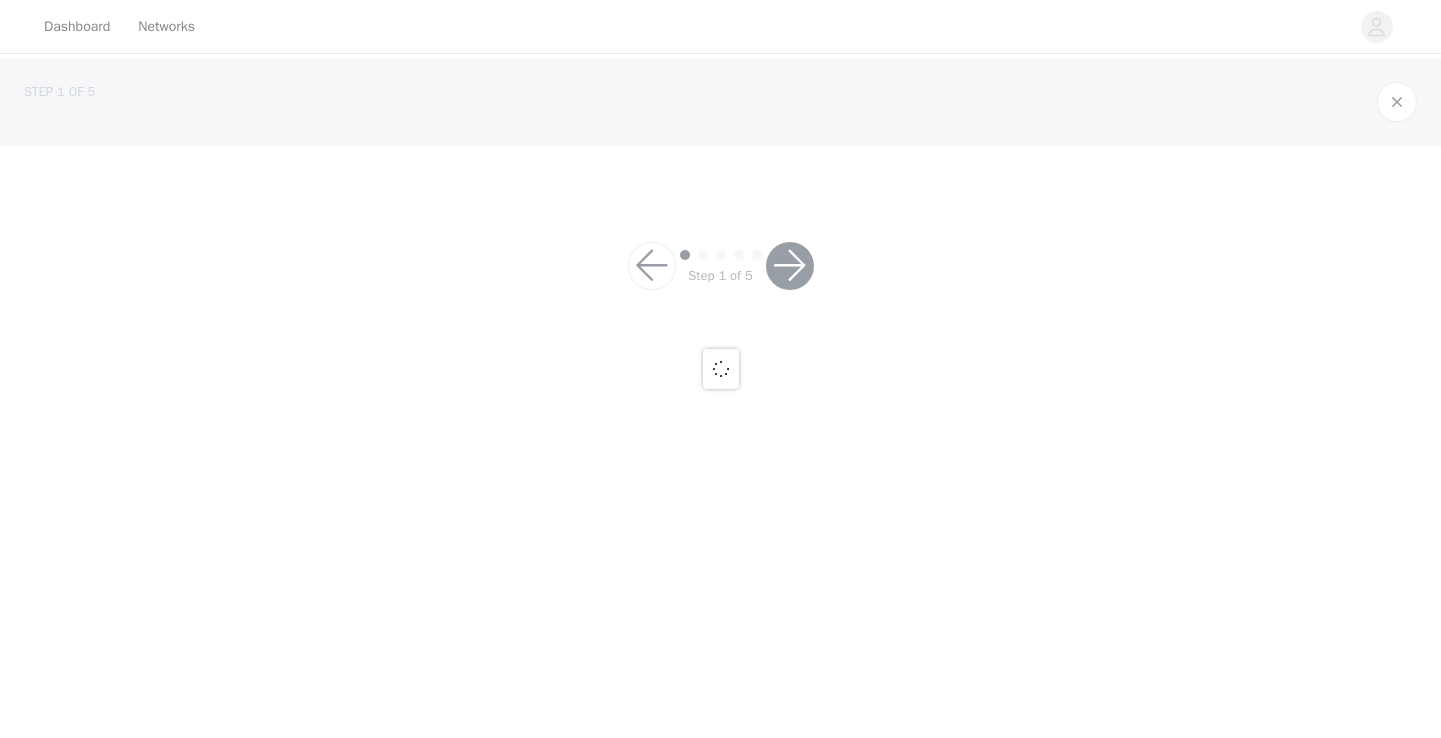 scroll, scrollTop: 0, scrollLeft: 0, axis: both 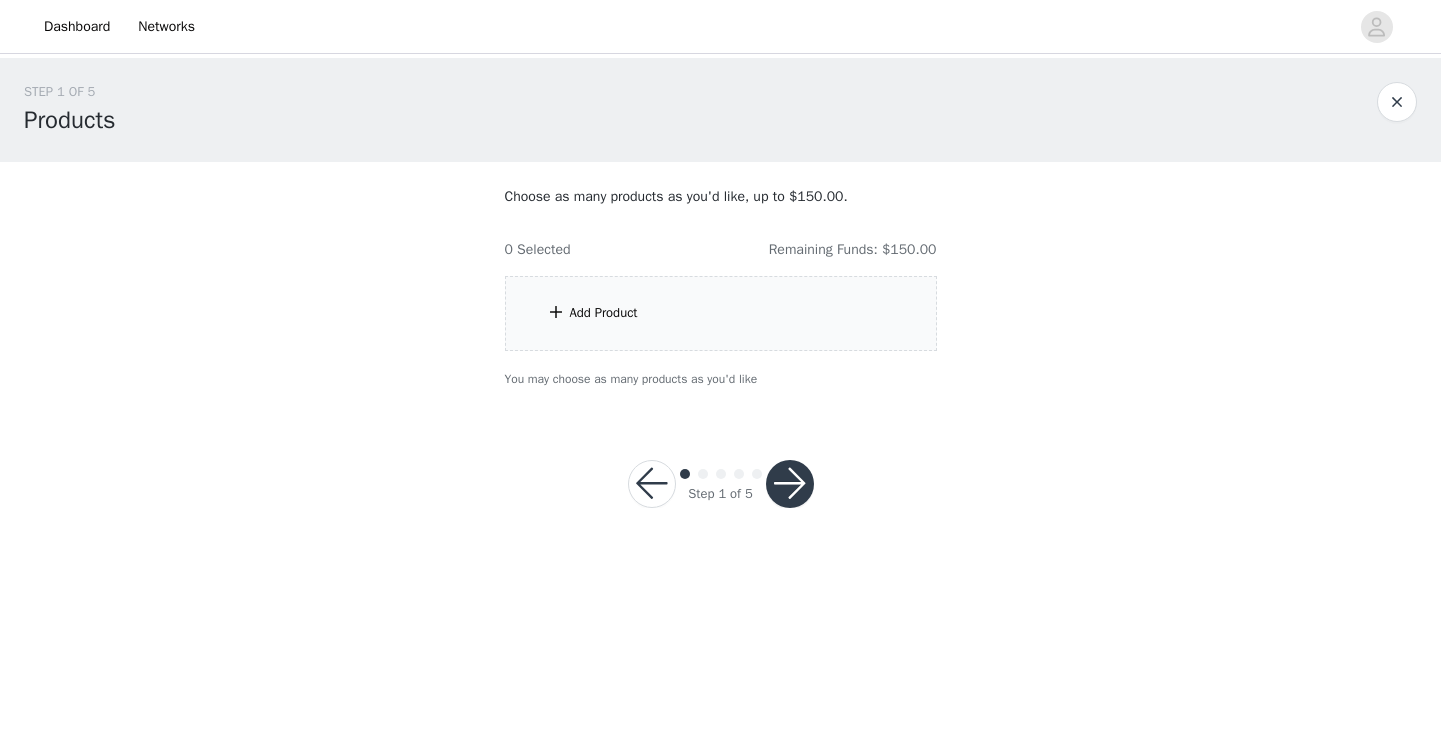 click at bounding box center (790, 484) 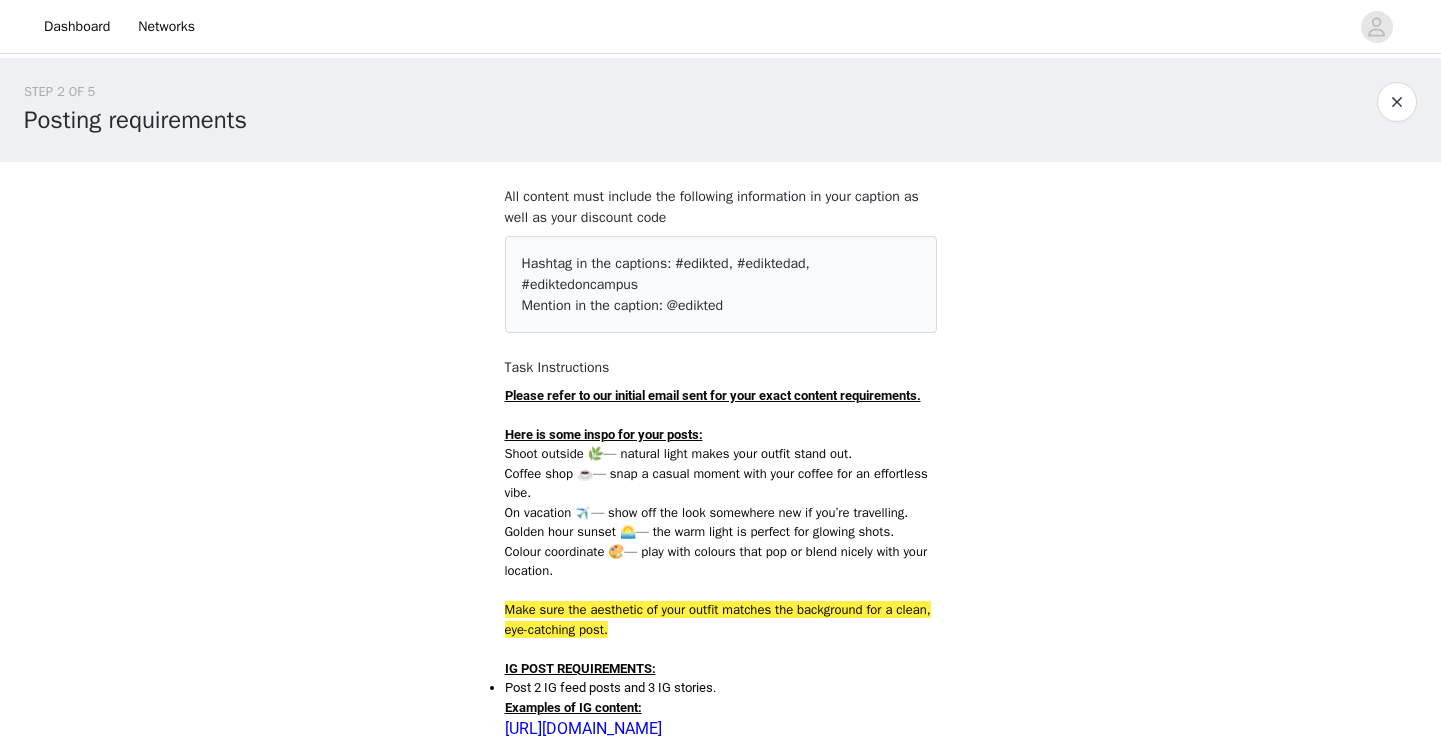 click on "All content must include the following information in your caption as well as your discount code    Hashtag in the captions:    #edikted, #ediktedad, #ediktedoncampus    Mention in the caption:    @edikted       Task Instructions   Please refer to our initial email sent for your exact content requirements.
Here is some inspo for your posts:
Shoot outside 🌿  — natural light makes your outfit stand out.
Coffee shop ☕️  — snap a casual moment with your coffee for an effortless vibe.
On vacation ✈️  — show off the look somewhere new if you’re travelling.
Golden hour sunset 🌅  — the warm light is perfect for glowing shots.
Colour coordinate 🎨  — play with colours that pop or blend nicely with your location.
Make sure the aesthetic of your outfit matches the background for a clean, eye-catching post.
IG POST REQUIREMENTS:
Post 2 IG feed posts and 3 IG stories.
Examples of IG content:
[URL][DOMAIN_NAME]" at bounding box center (721, 978) 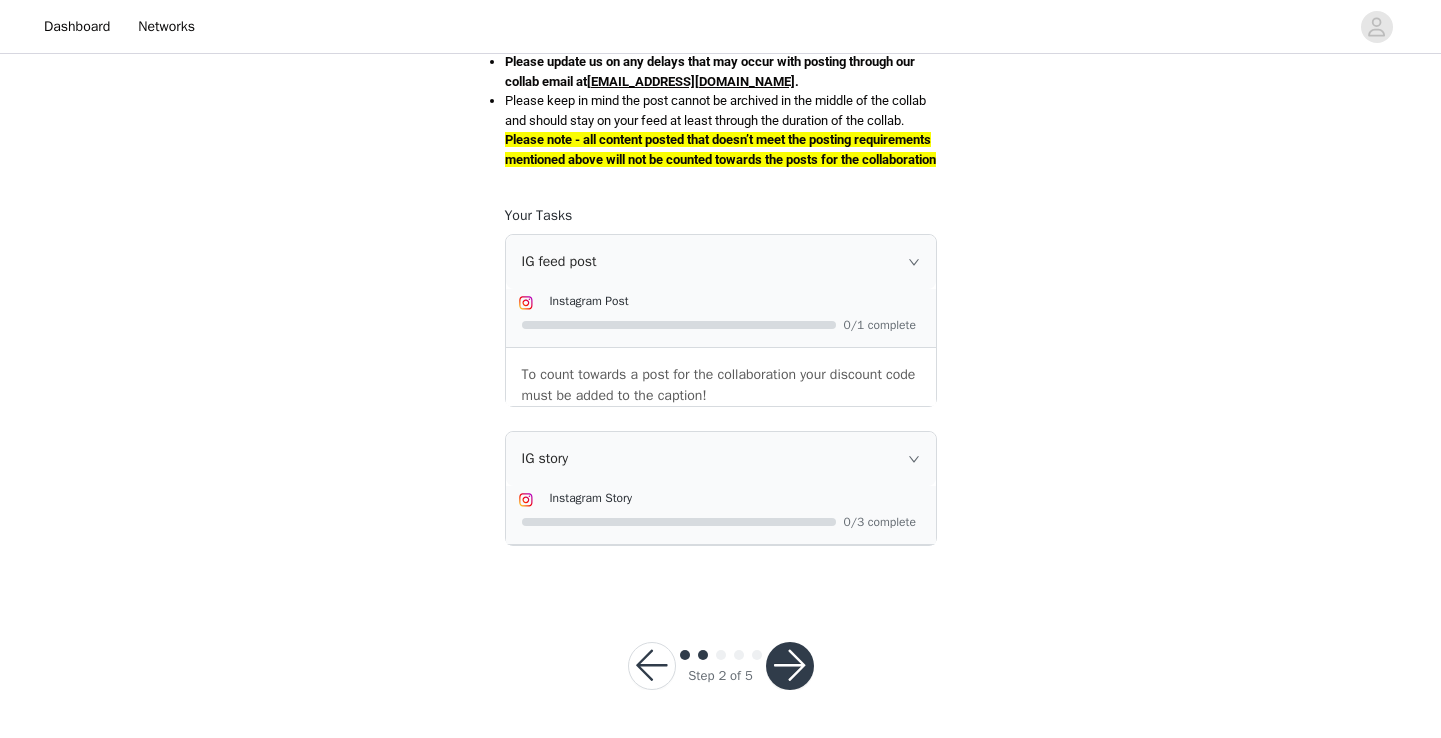 scroll, scrollTop: 1294, scrollLeft: 0, axis: vertical 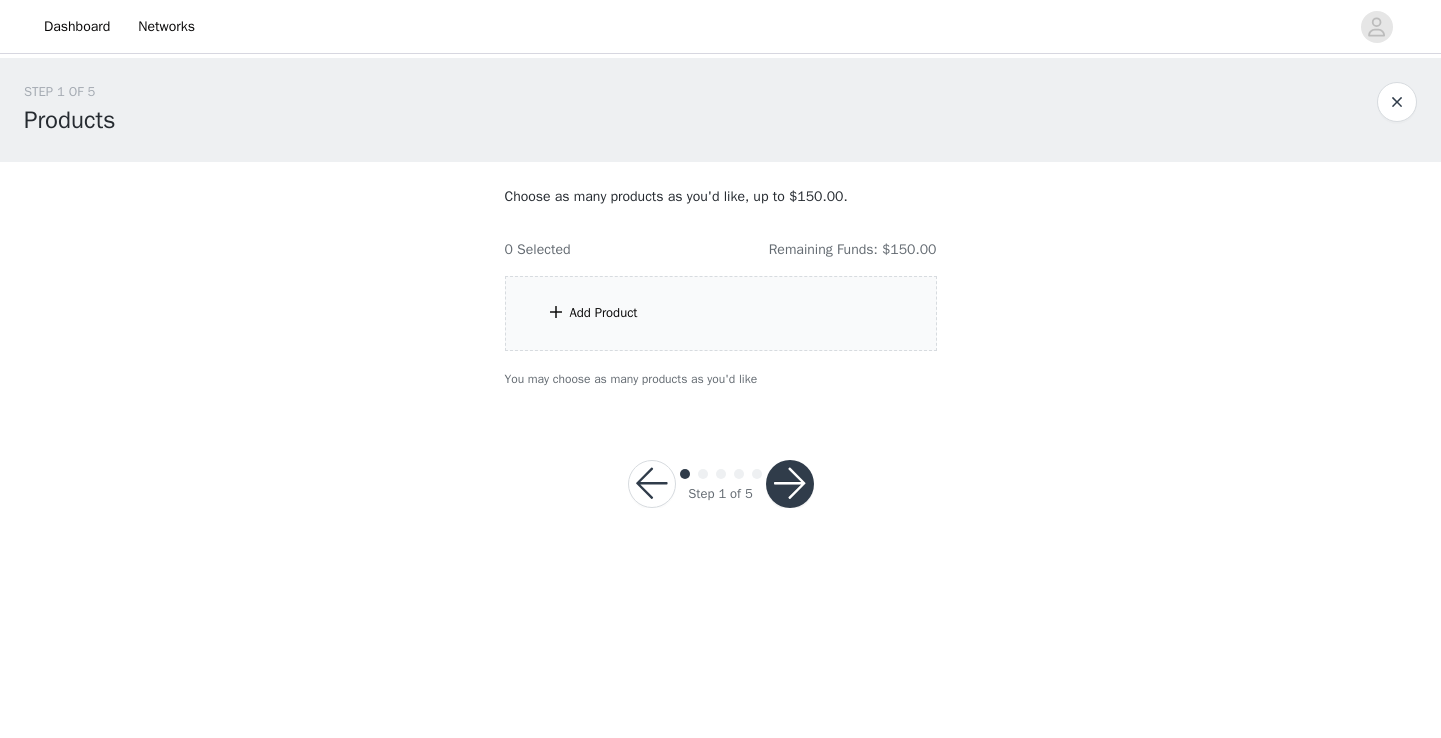 click on "Add Product" at bounding box center (604, 313) 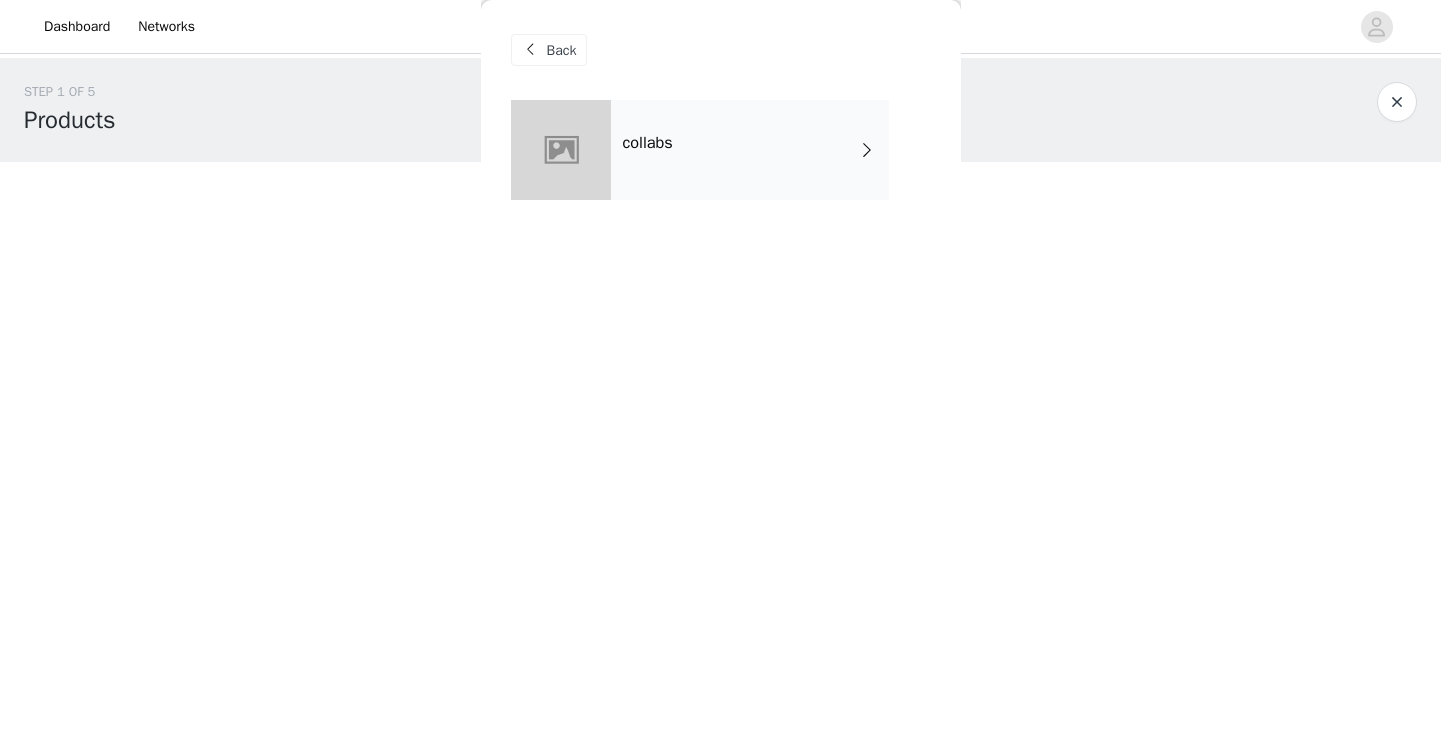 click on "collabs" at bounding box center (750, 150) 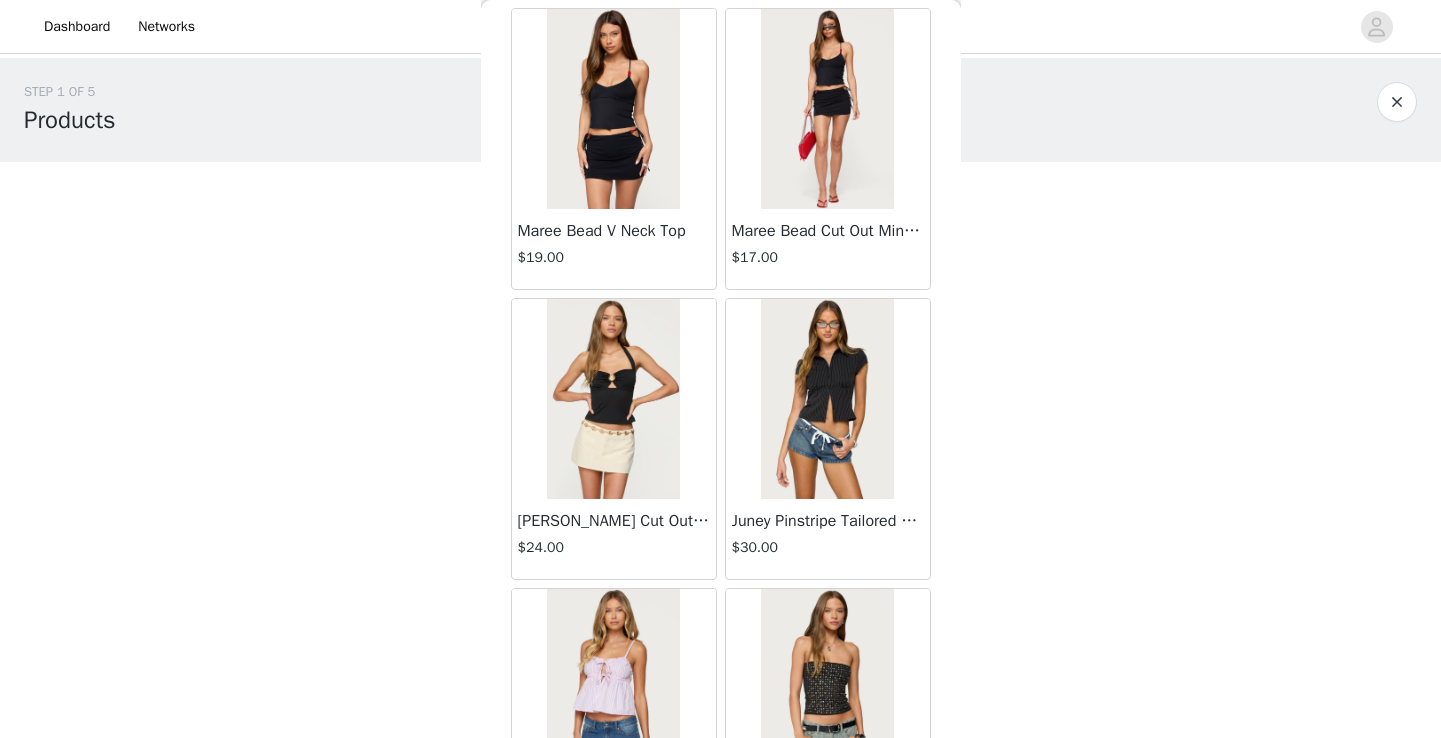 scroll, scrollTop: 2322, scrollLeft: 0, axis: vertical 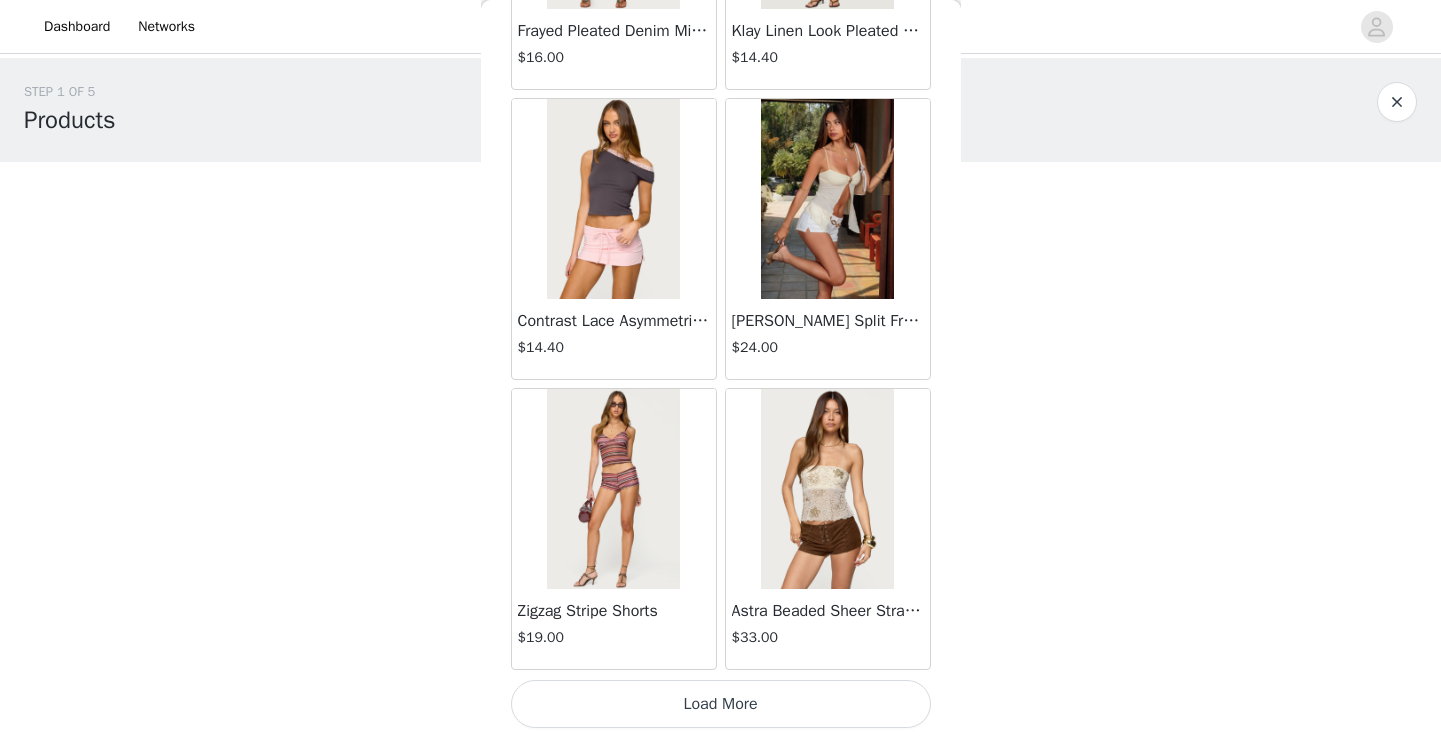 click on "Load More" at bounding box center [721, 704] 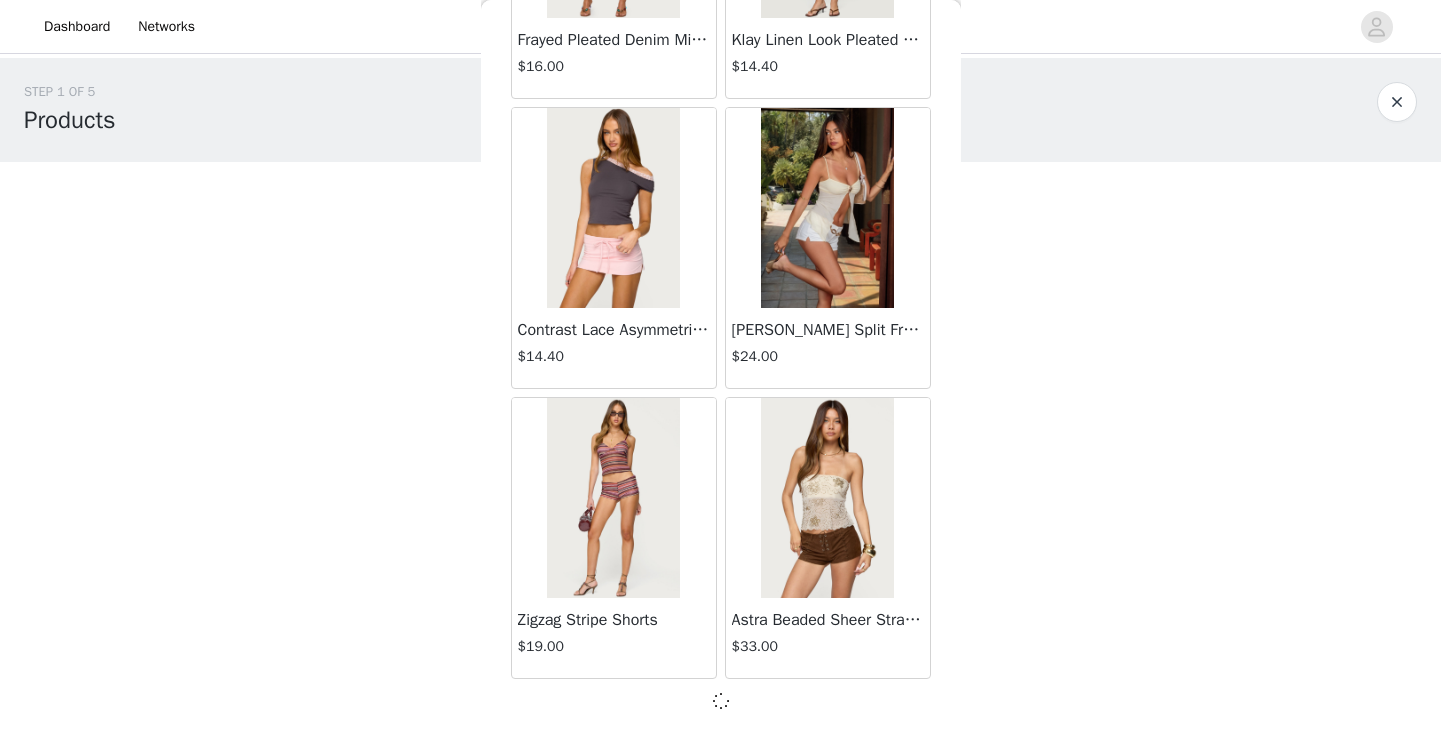 scroll, scrollTop: 7, scrollLeft: 0, axis: vertical 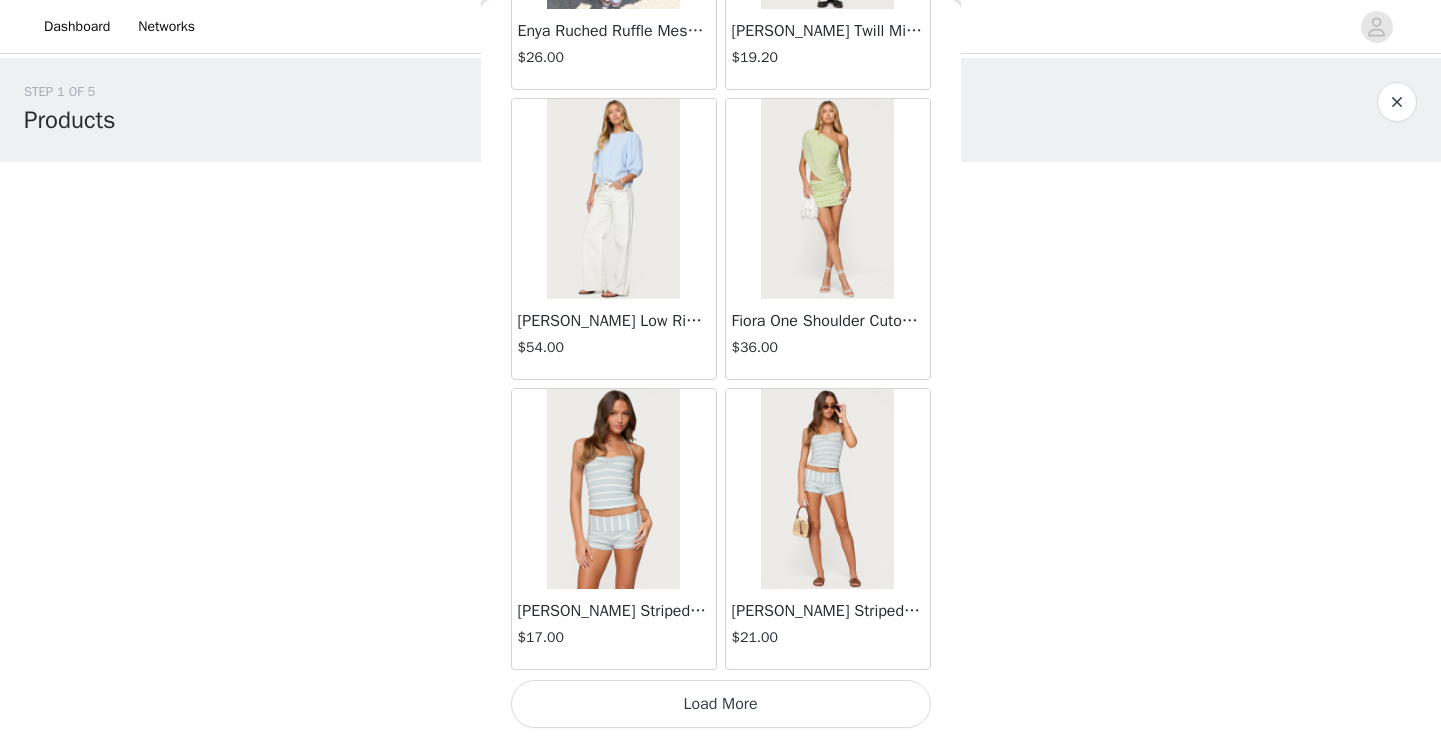 click on "Load More" at bounding box center [721, 704] 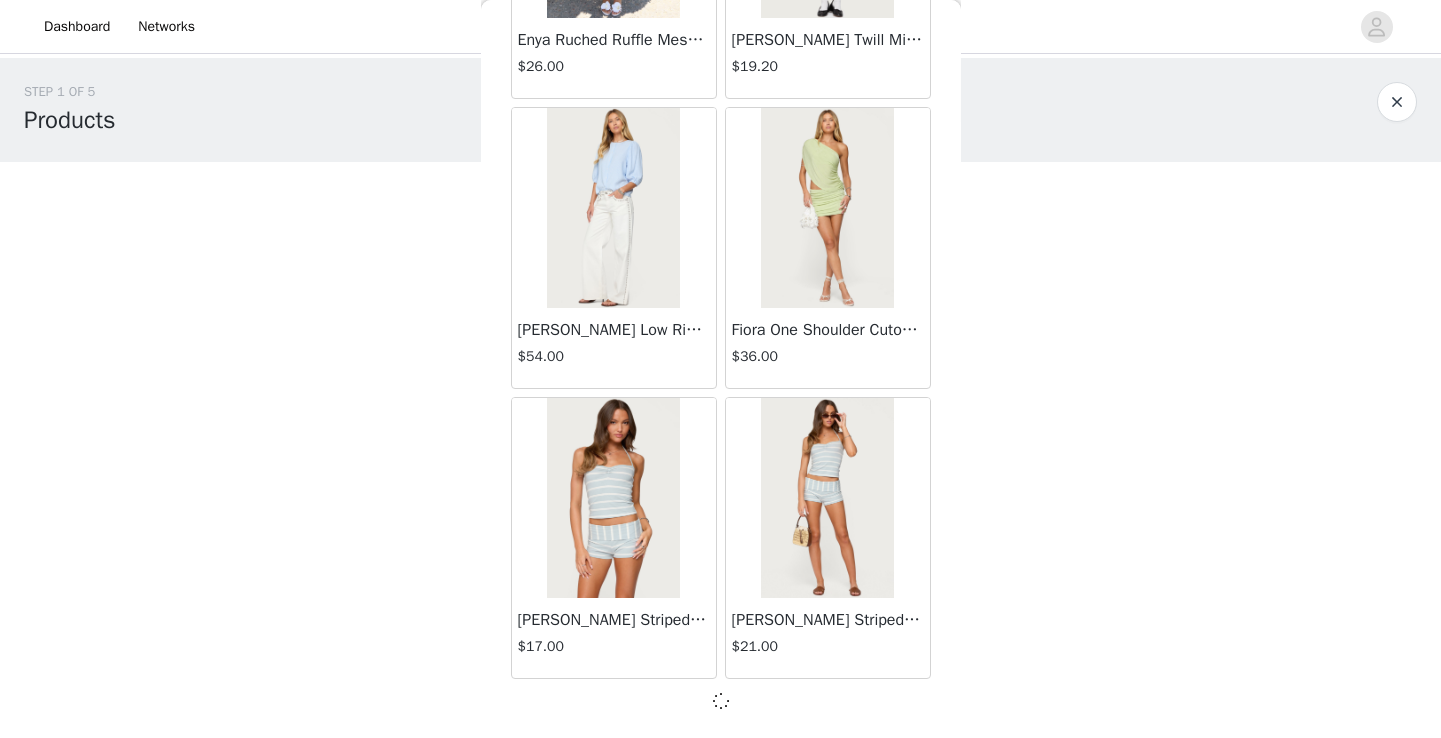scroll, scrollTop: 5213, scrollLeft: 0, axis: vertical 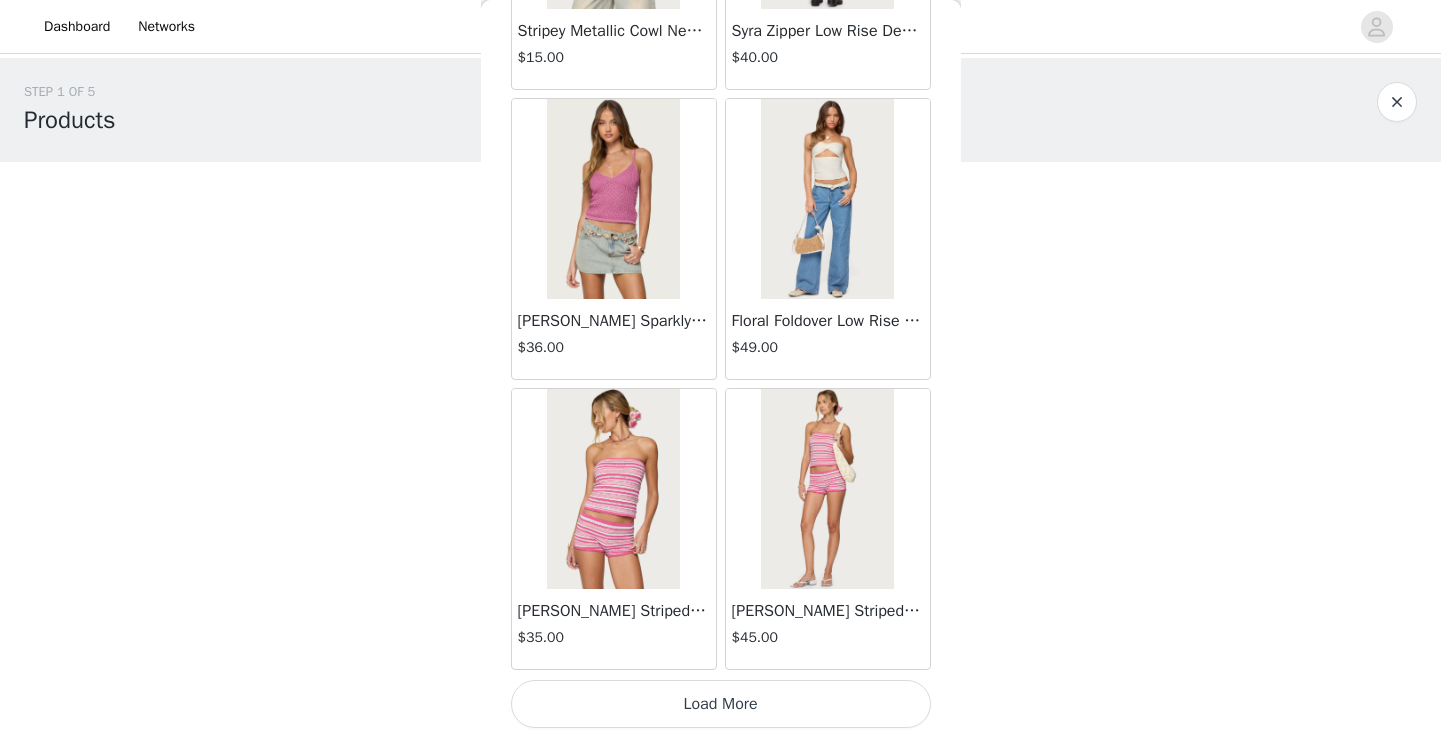 click on "Load More" at bounding box center (721, 704) 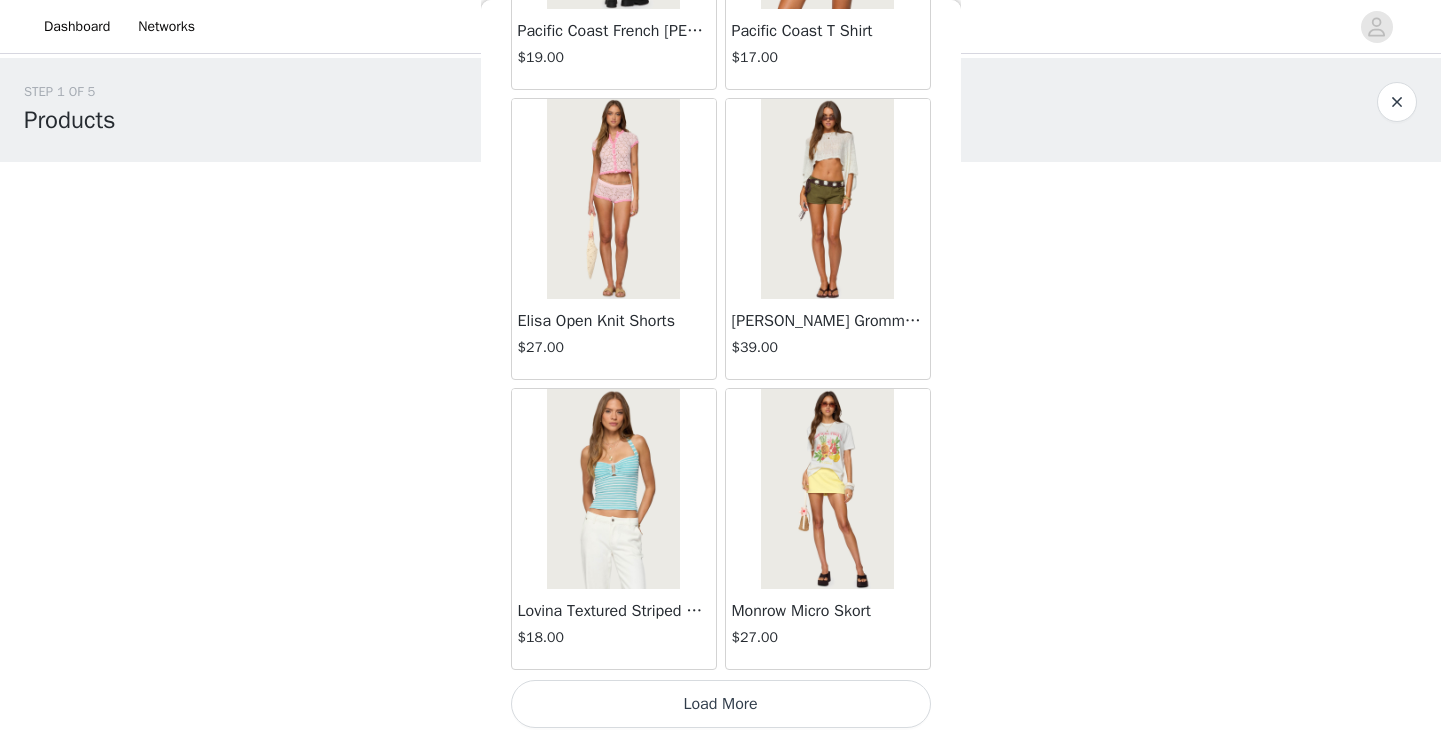 scroll, scrollTop: 11022, scrollLeft: 0, axis: vertical 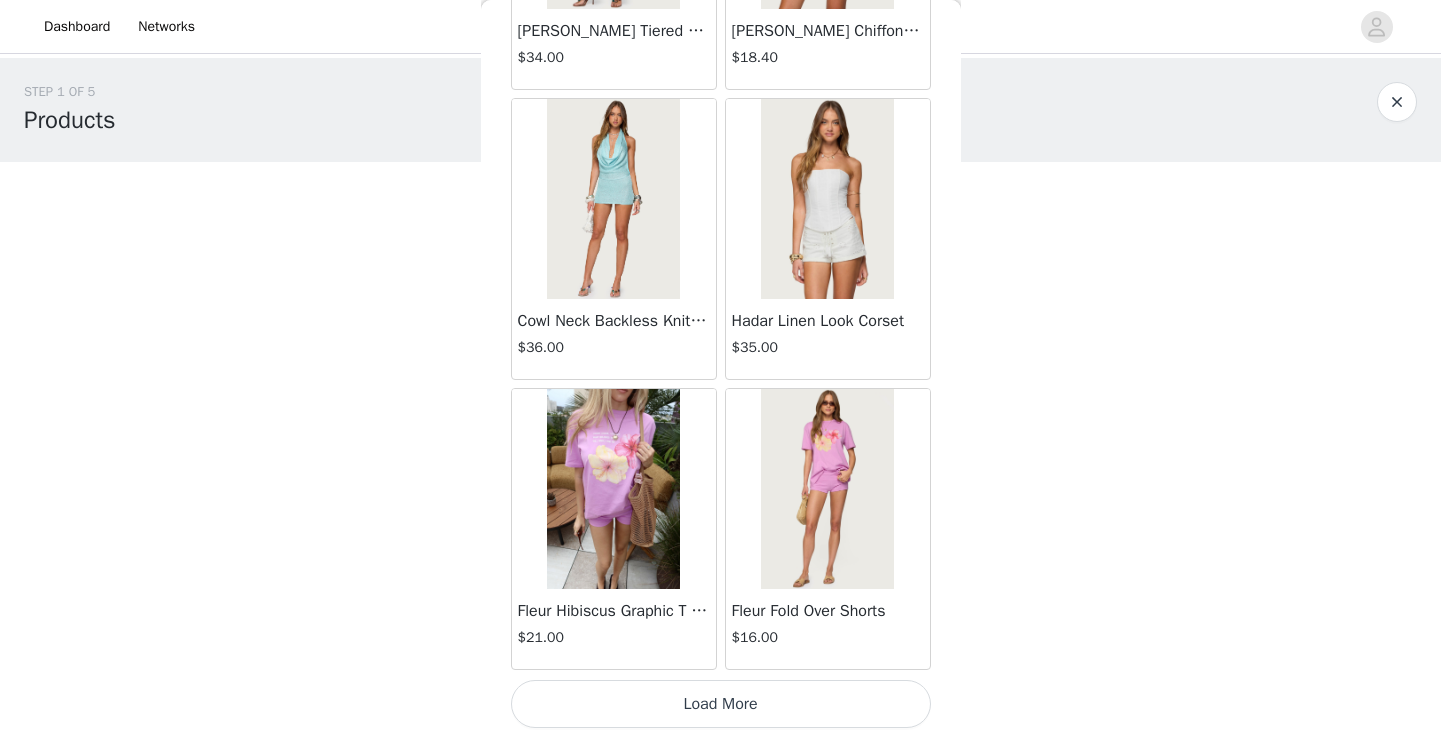 click on "Load More" at bounding box center (721, 704) 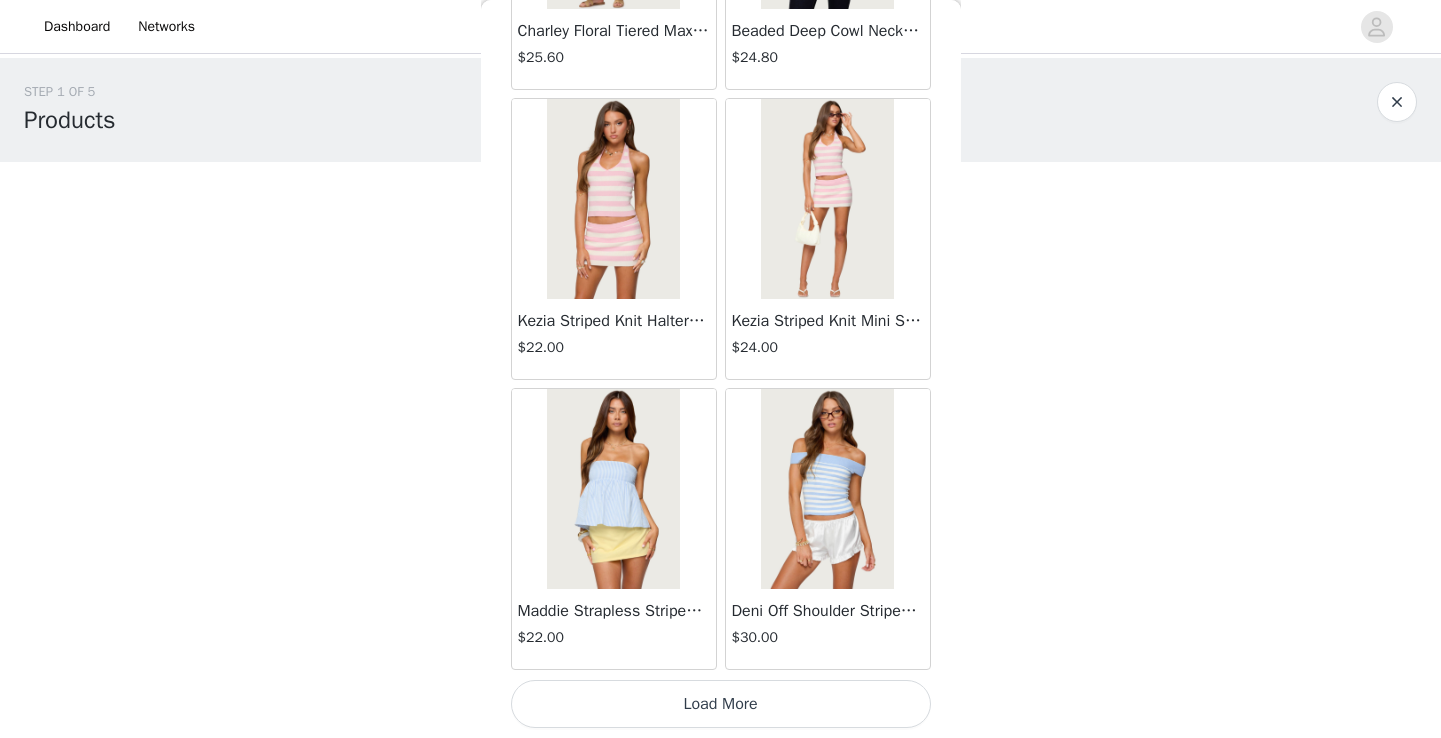 click on "Load More" at bounding box center [721, 704] 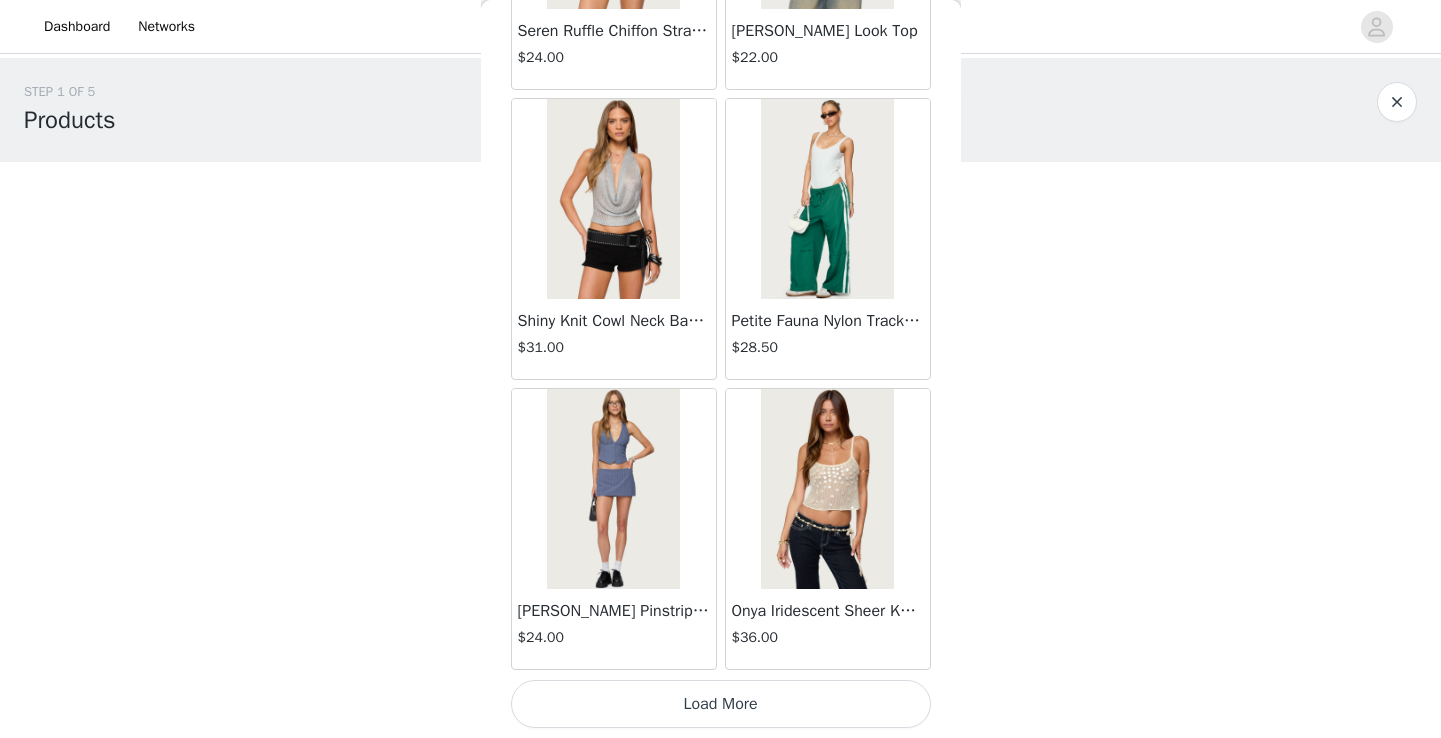 scroll, scrollTop: 19722, scrollLeft: 0, axis: vertical 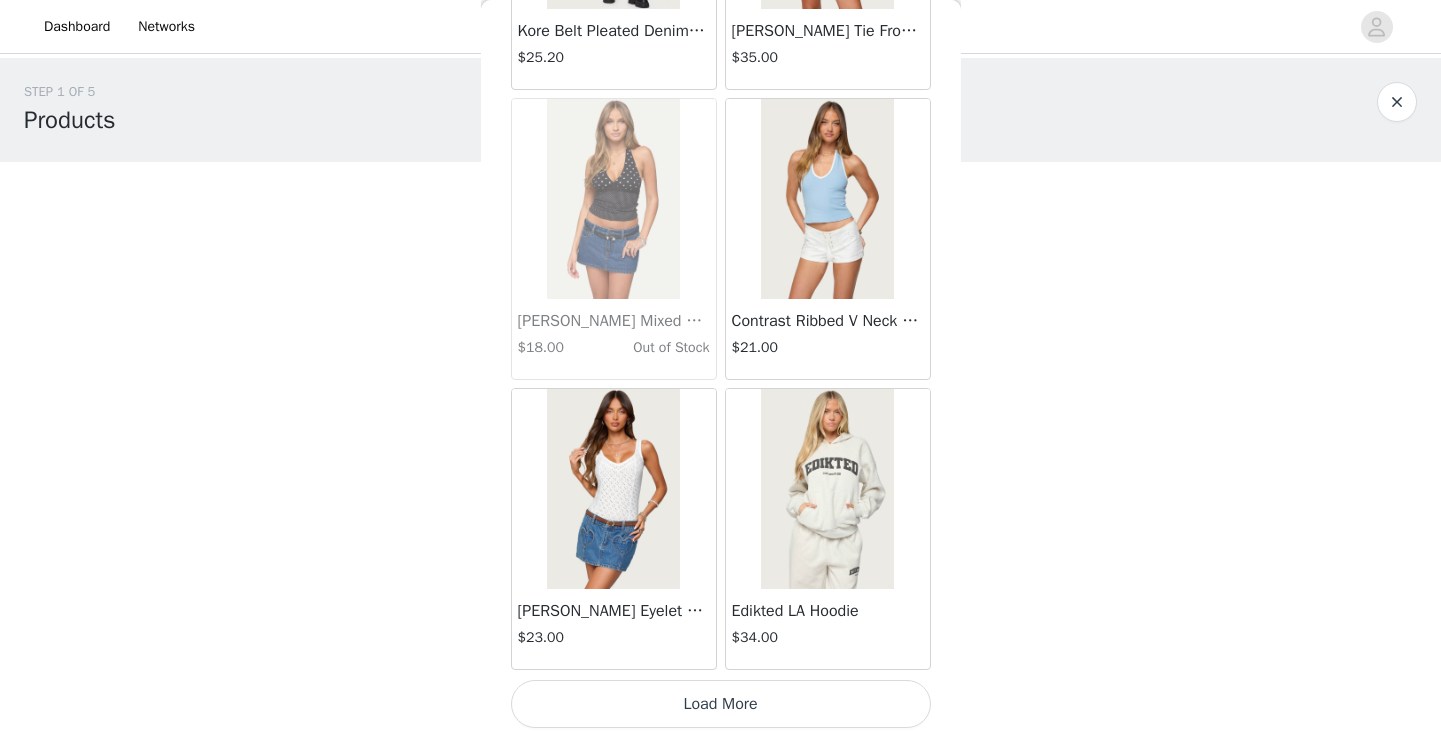 click on "Load More" at bounding box center [721, 704] 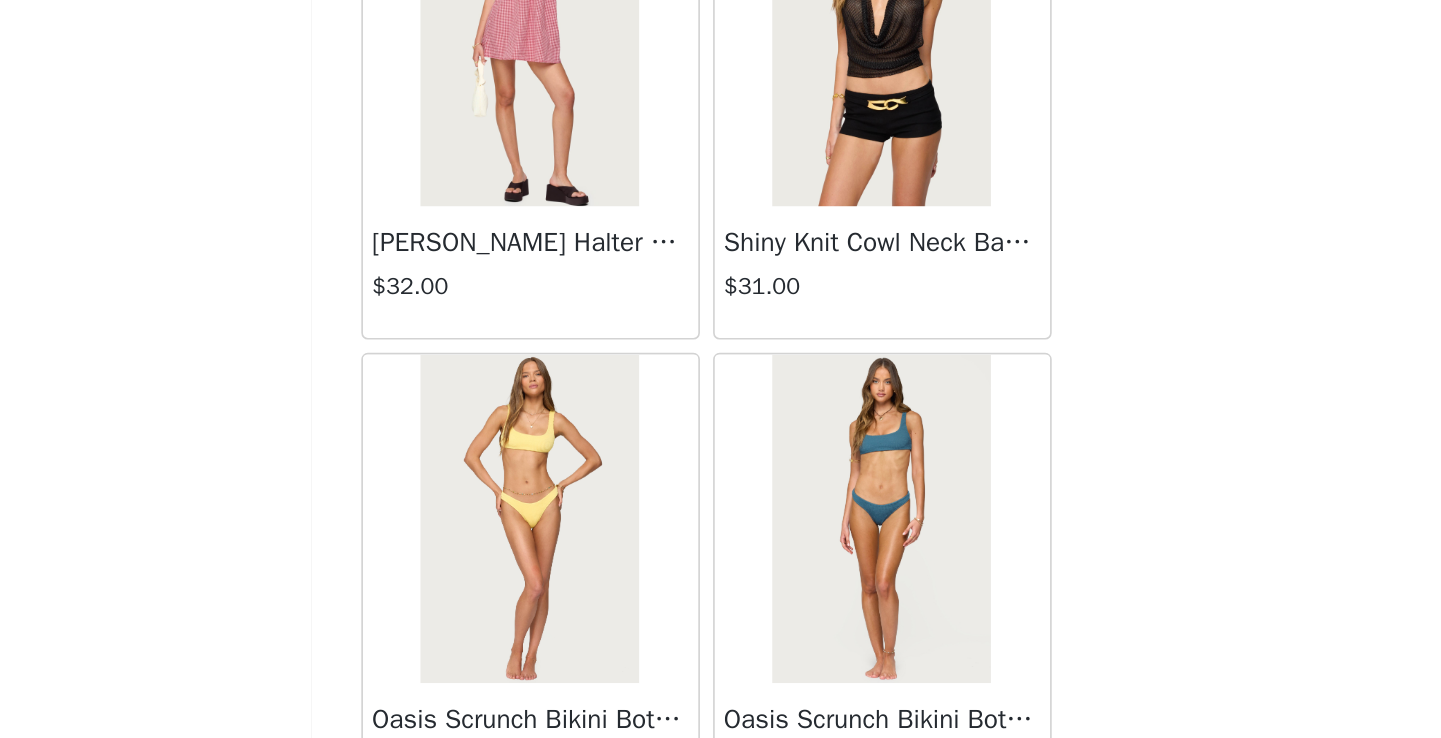 scroll, scrollTop: 25522, scrollLeft: 0, axis: vertical 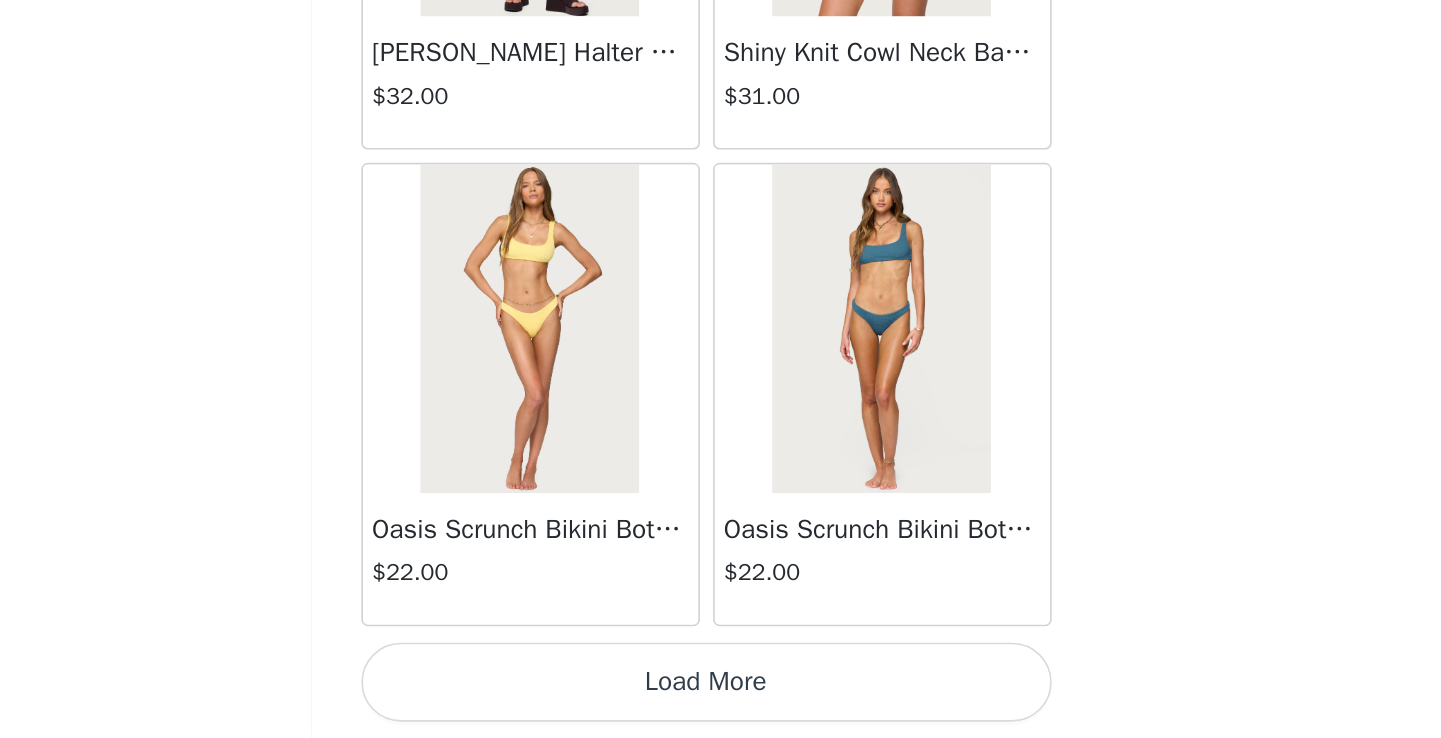 click on "Load More" at bounding box center (721, 704) 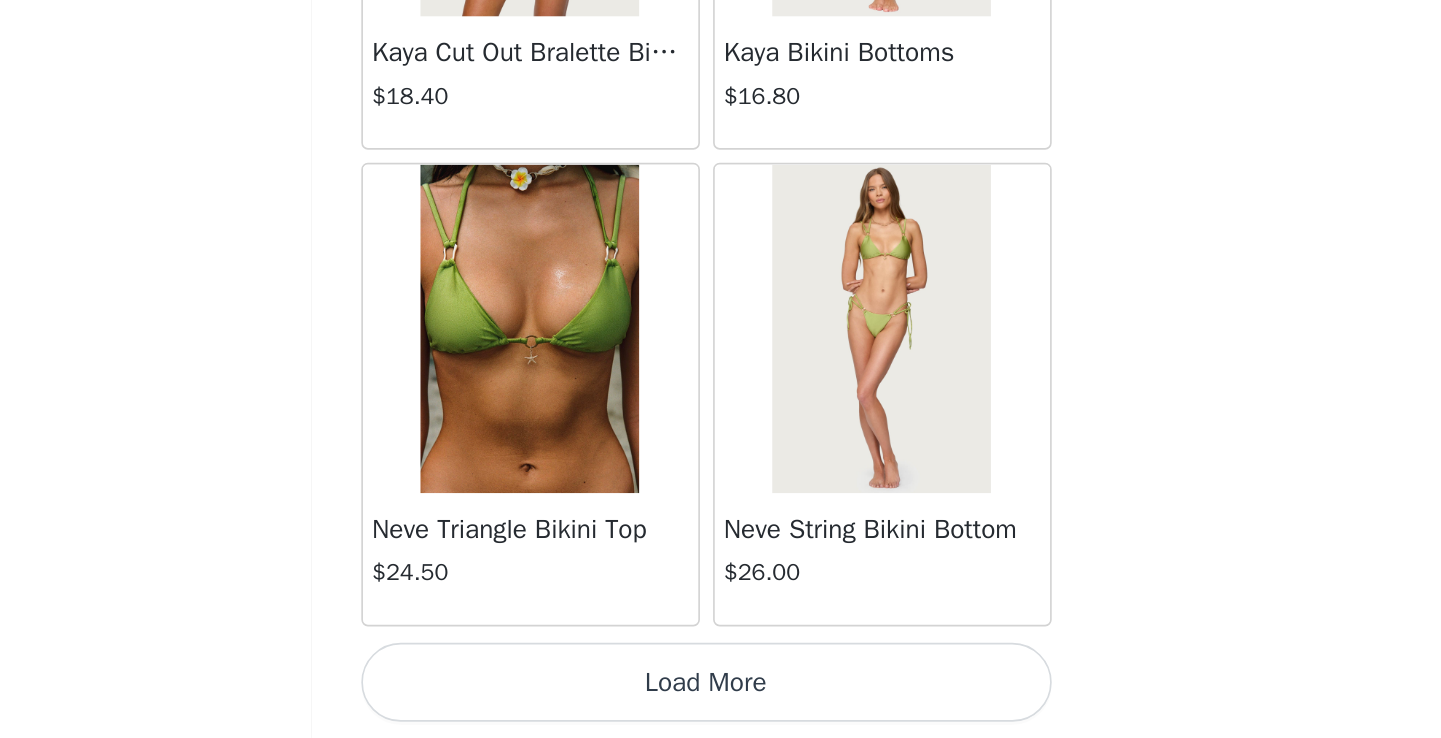 scroll, scrollTop: 28422, scrollLeft: 0, axis: vertical 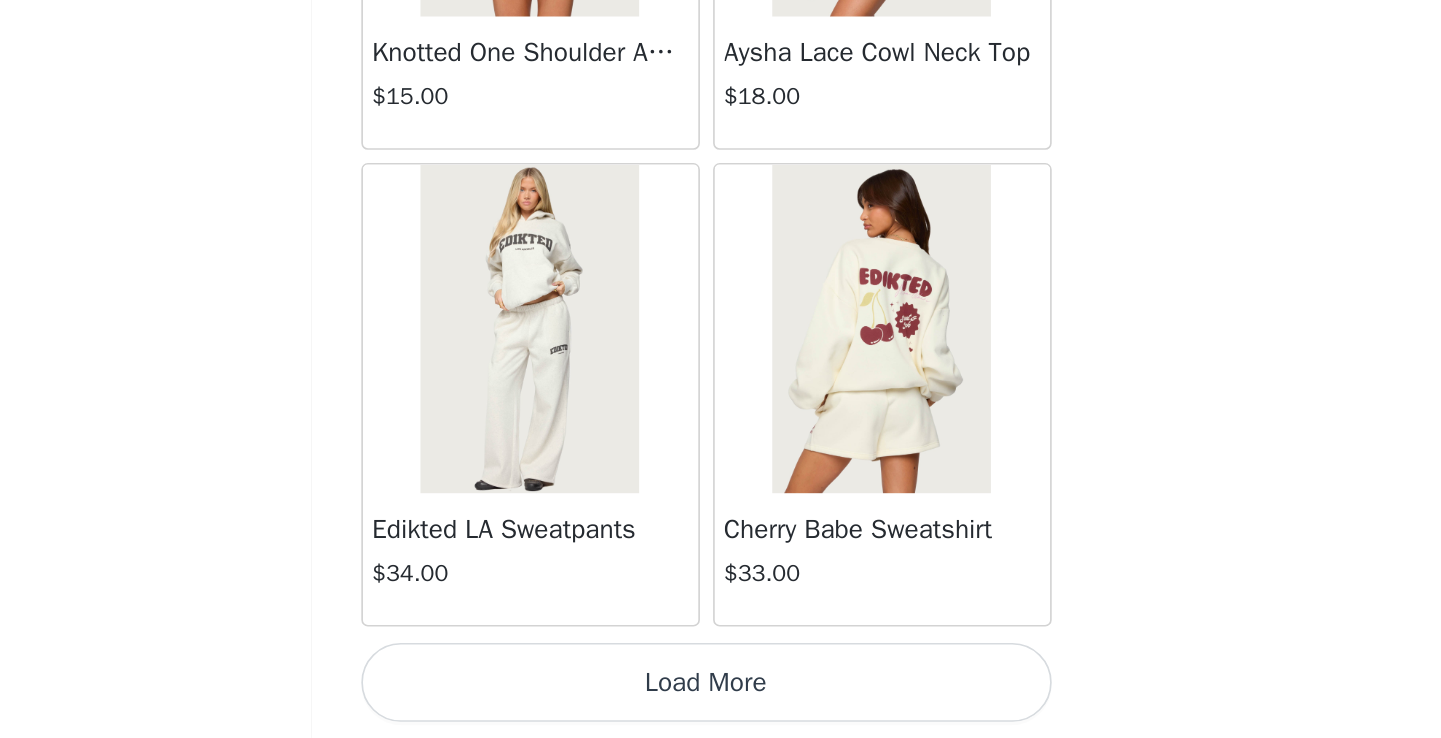 click on "Load More" at bounding box center (721, 704) 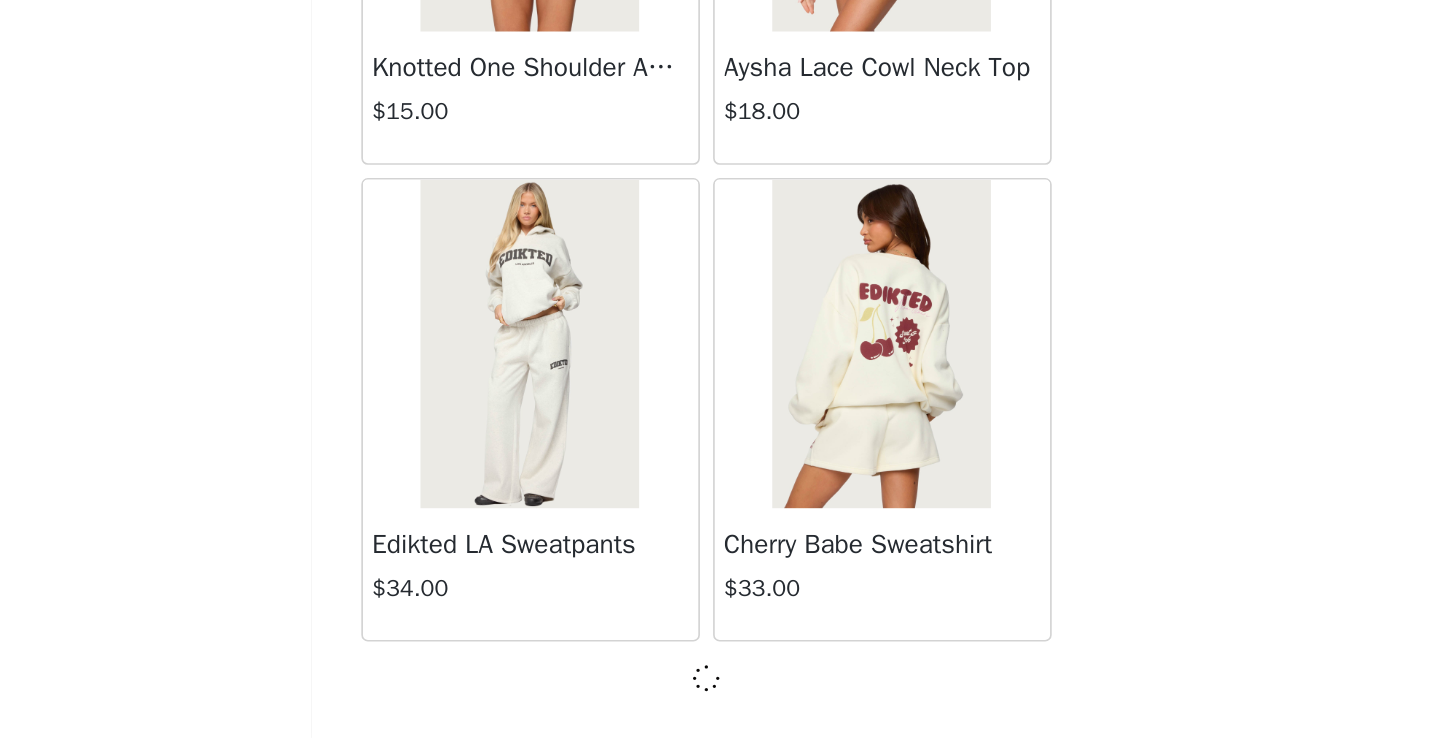 scroll, scrollTop: 31313, scrollLeft: 0, axis: vertical 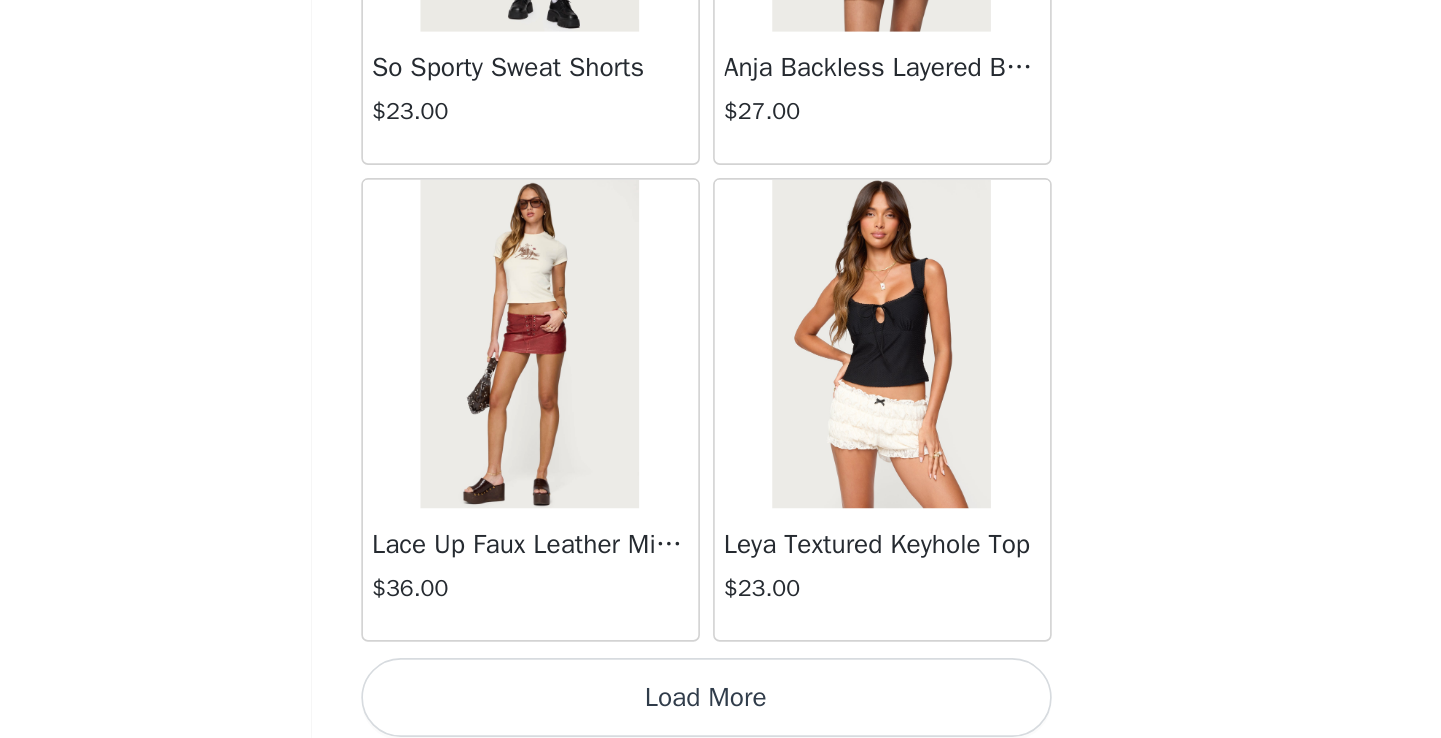 click on "Load More" at bounding box center [721, 713] 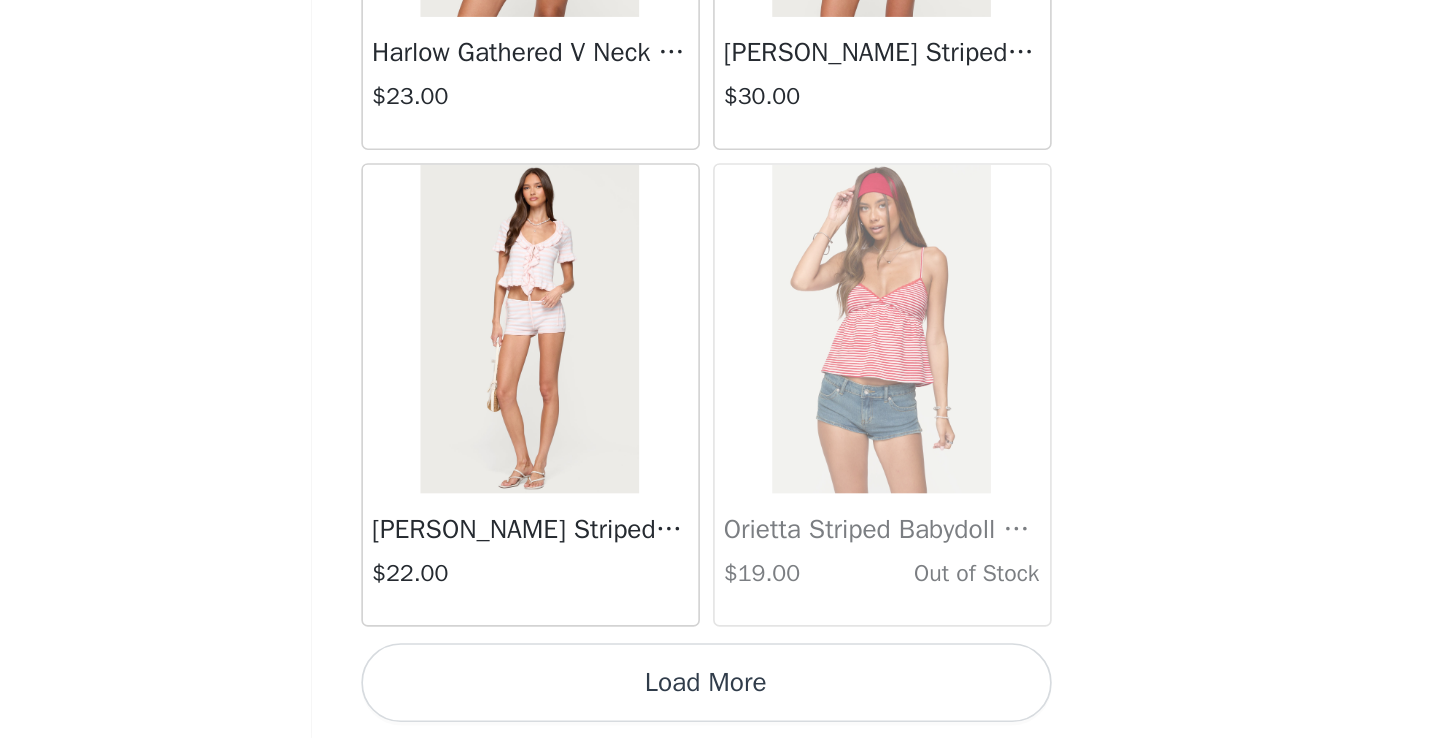 scroll, scrollTop: 37122, scrollLeft: 0, axis: vertical 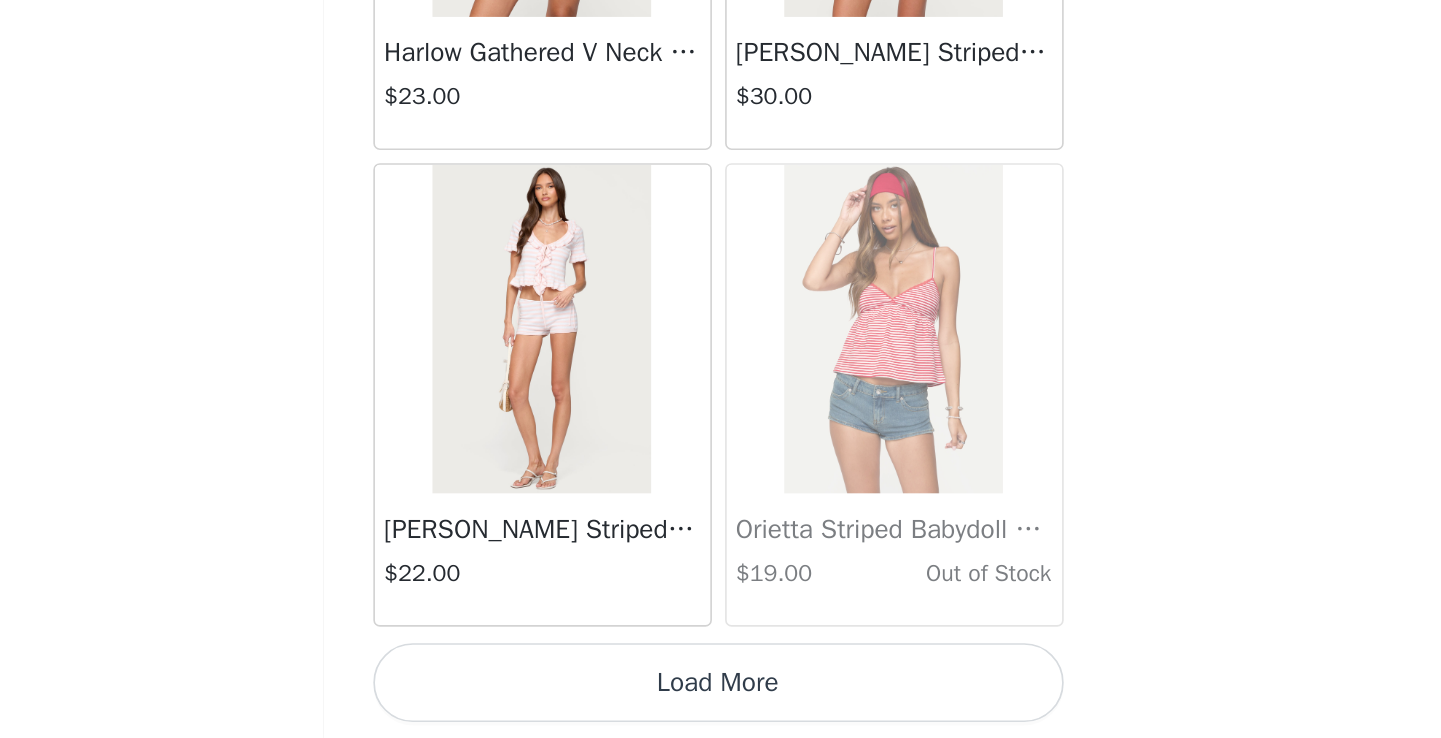 click on "Load More" at bounding box center [721, 704] 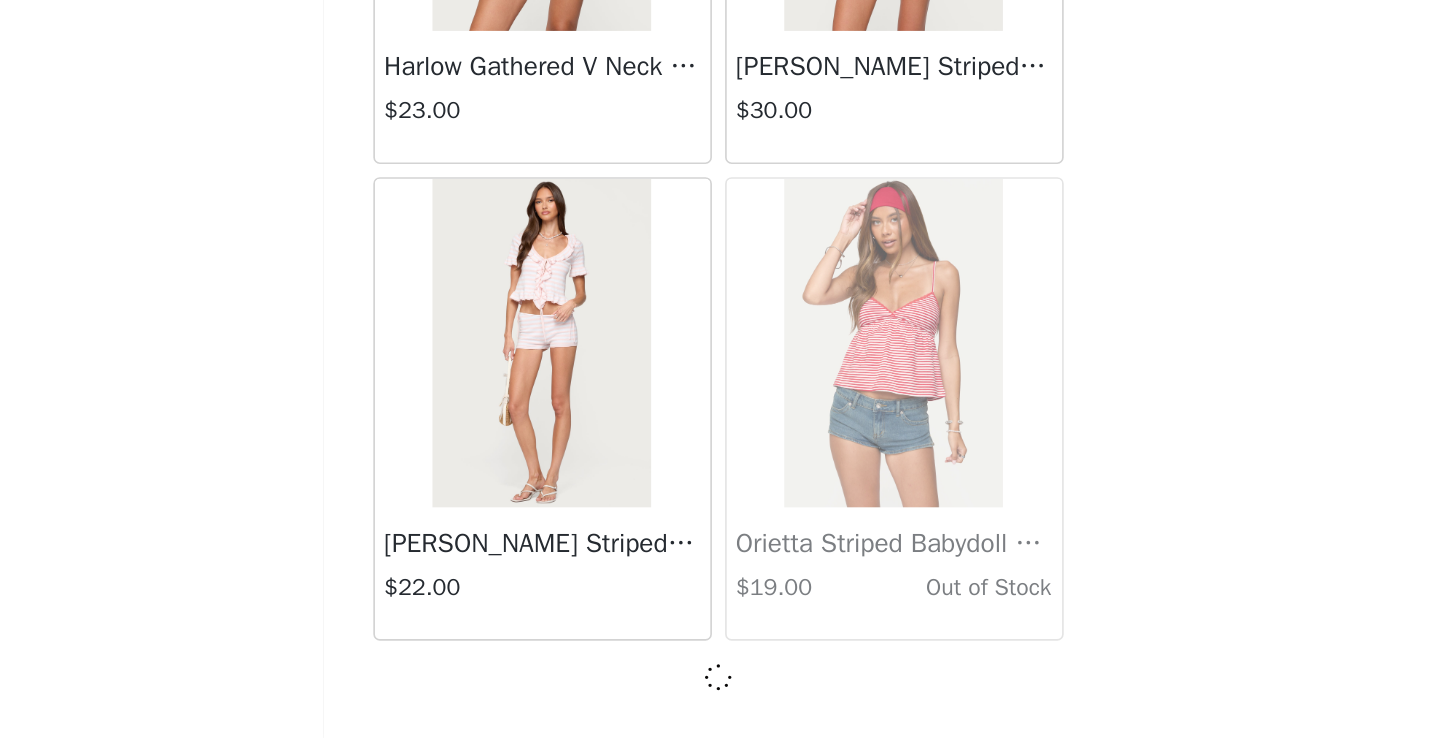 scroll, scrollTop: 37113, scrollLeft: 0, axis: vertical 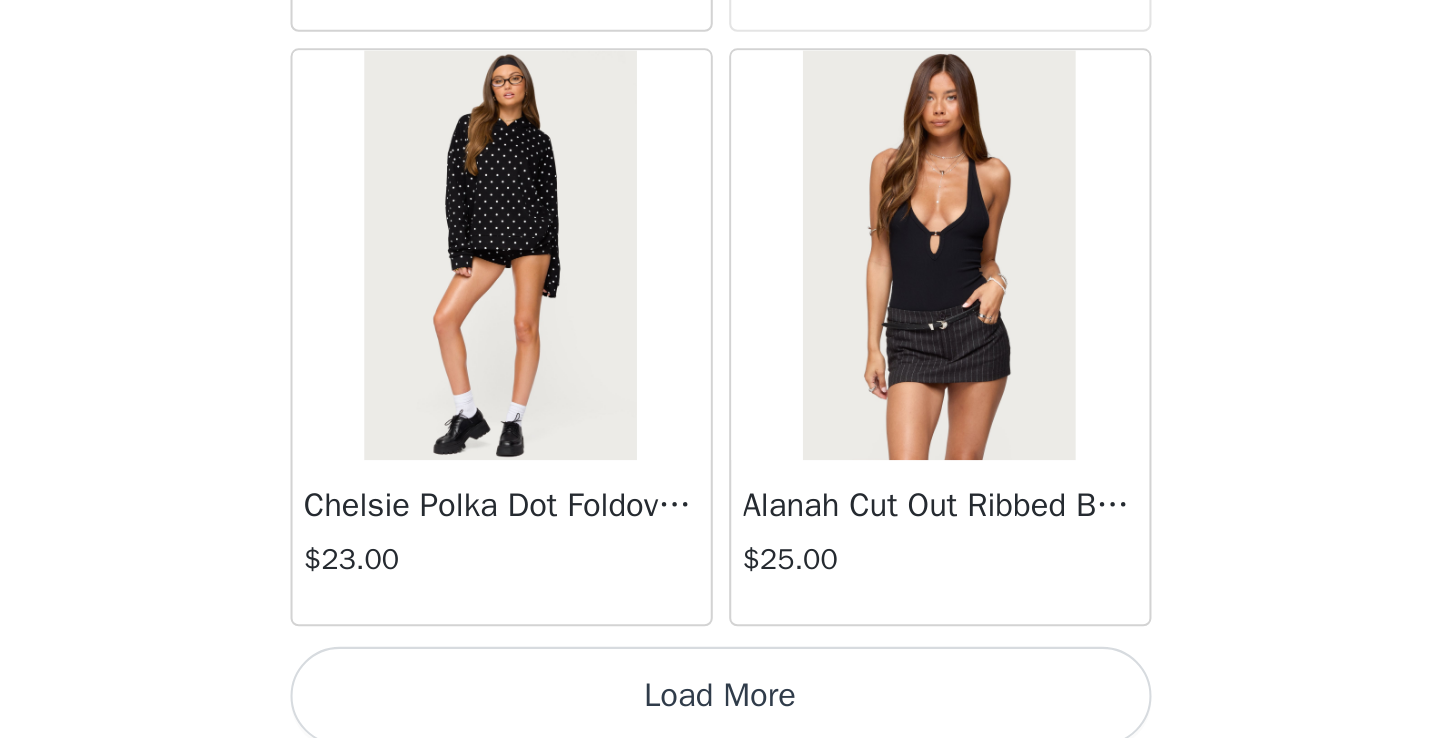 click on "Load More" at bounding box center (721, 704) 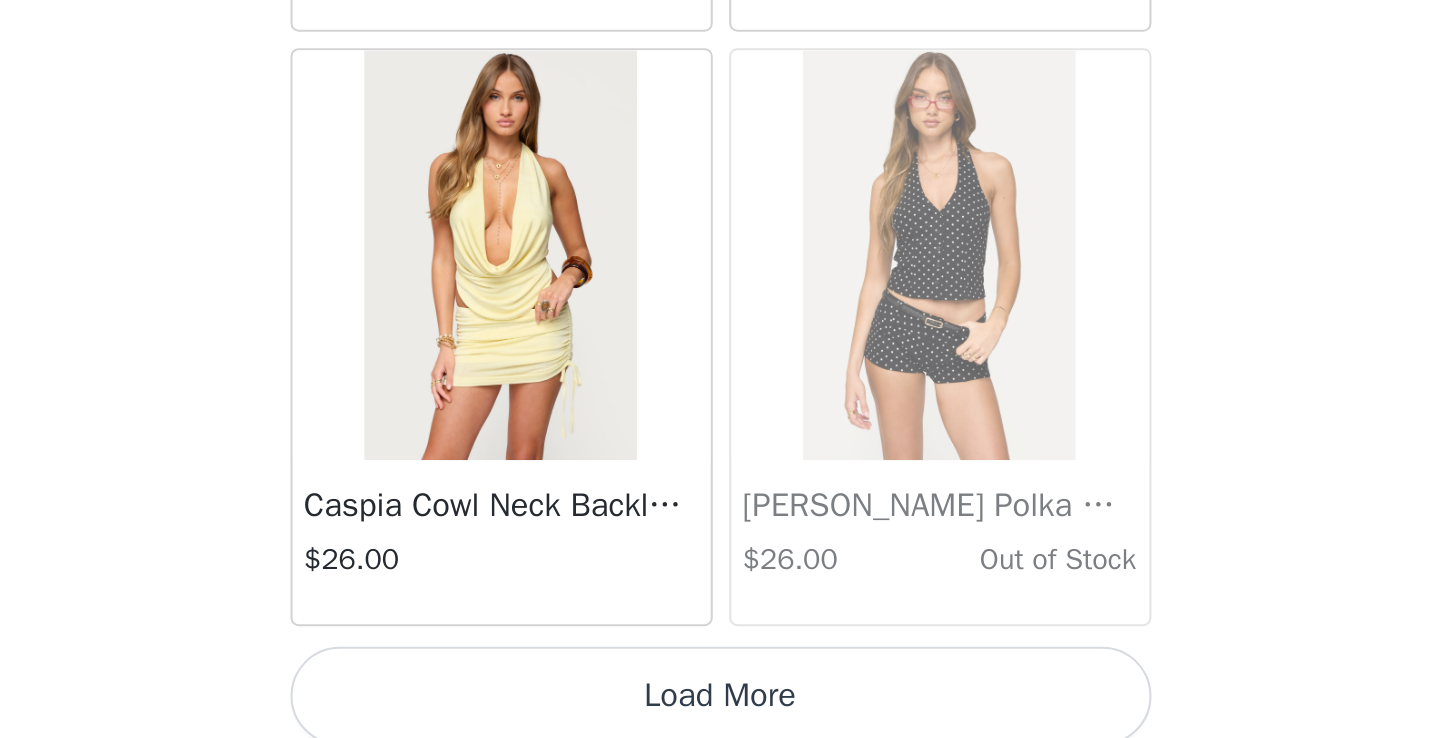 scroll, scrollTop: 42922, scrollLeft: 0, axis: vertical 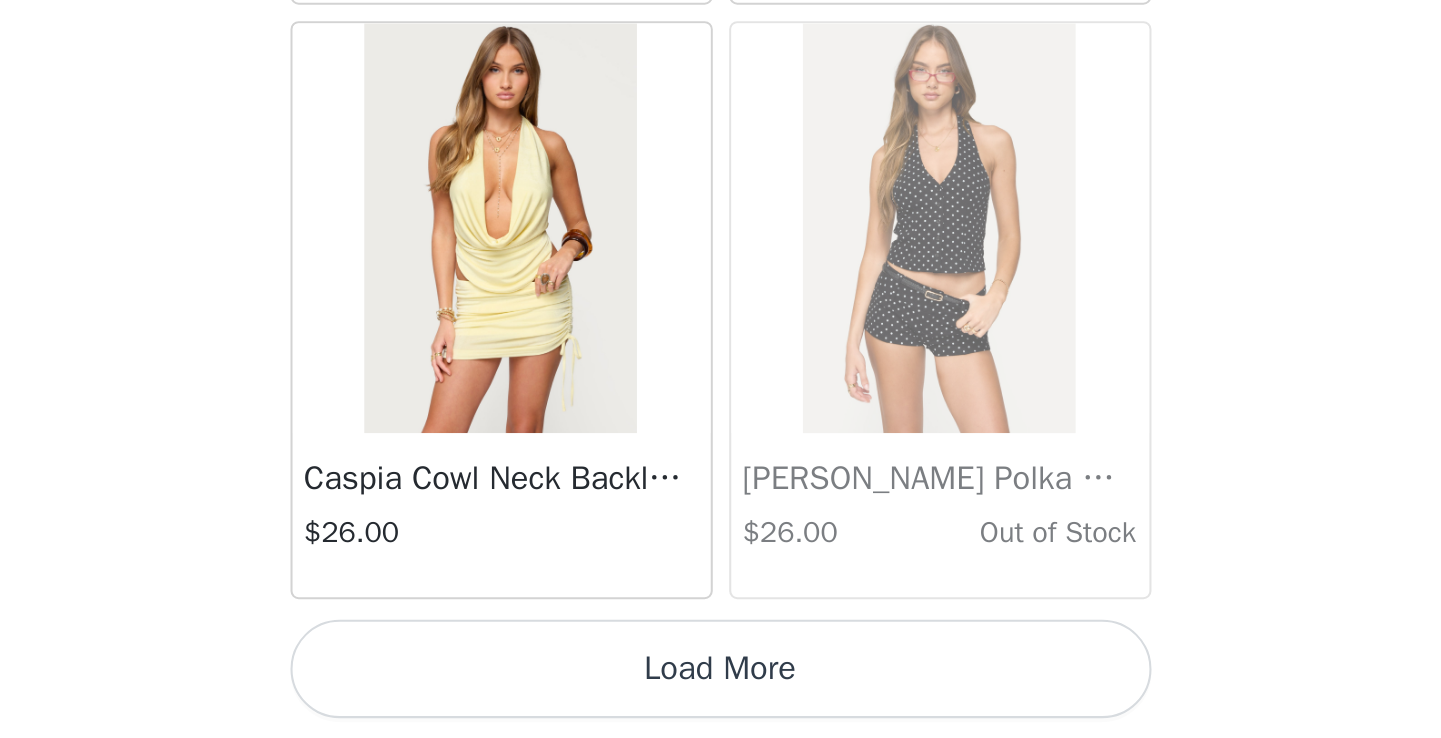 click on "Load More" at bounding box center (721, 704) 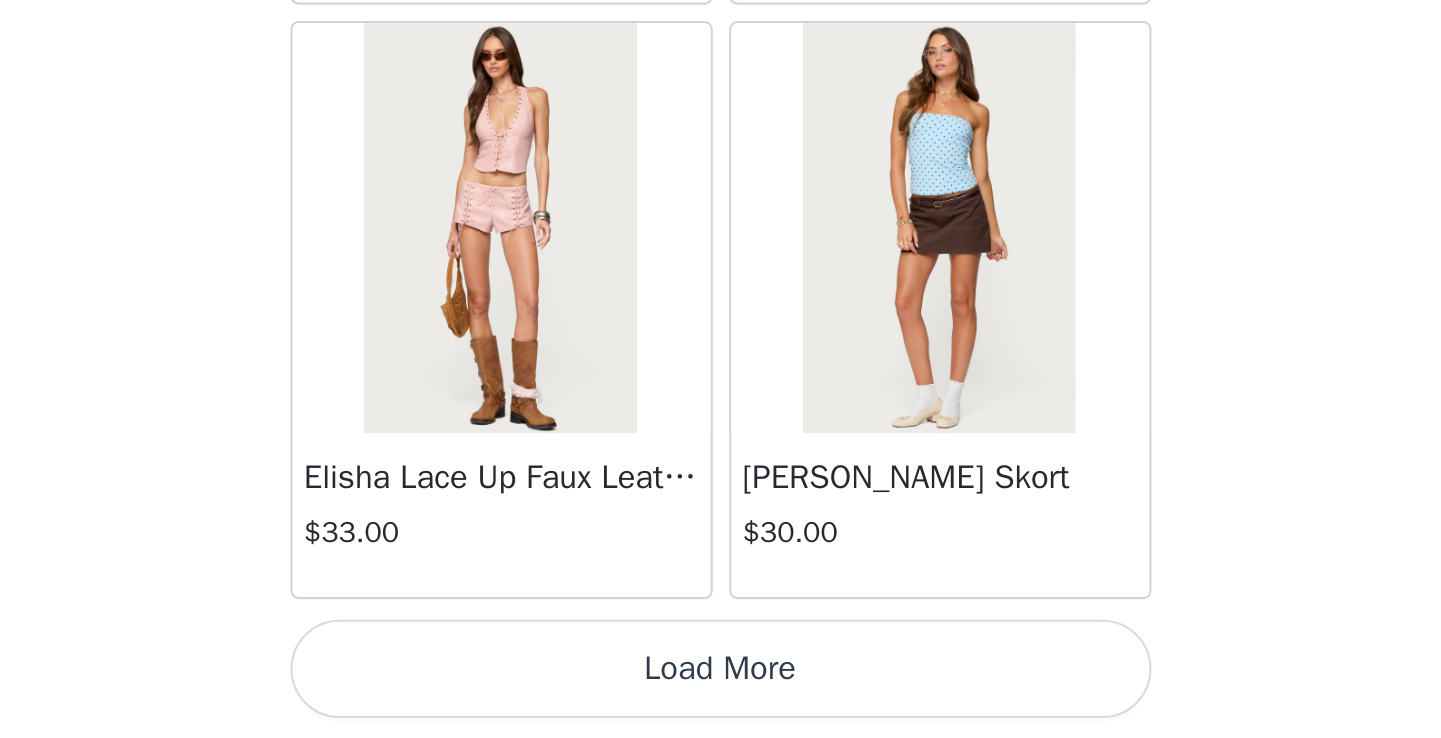 scroll, scrollTop: 45822, scrollLeft: 0, axis: vertical 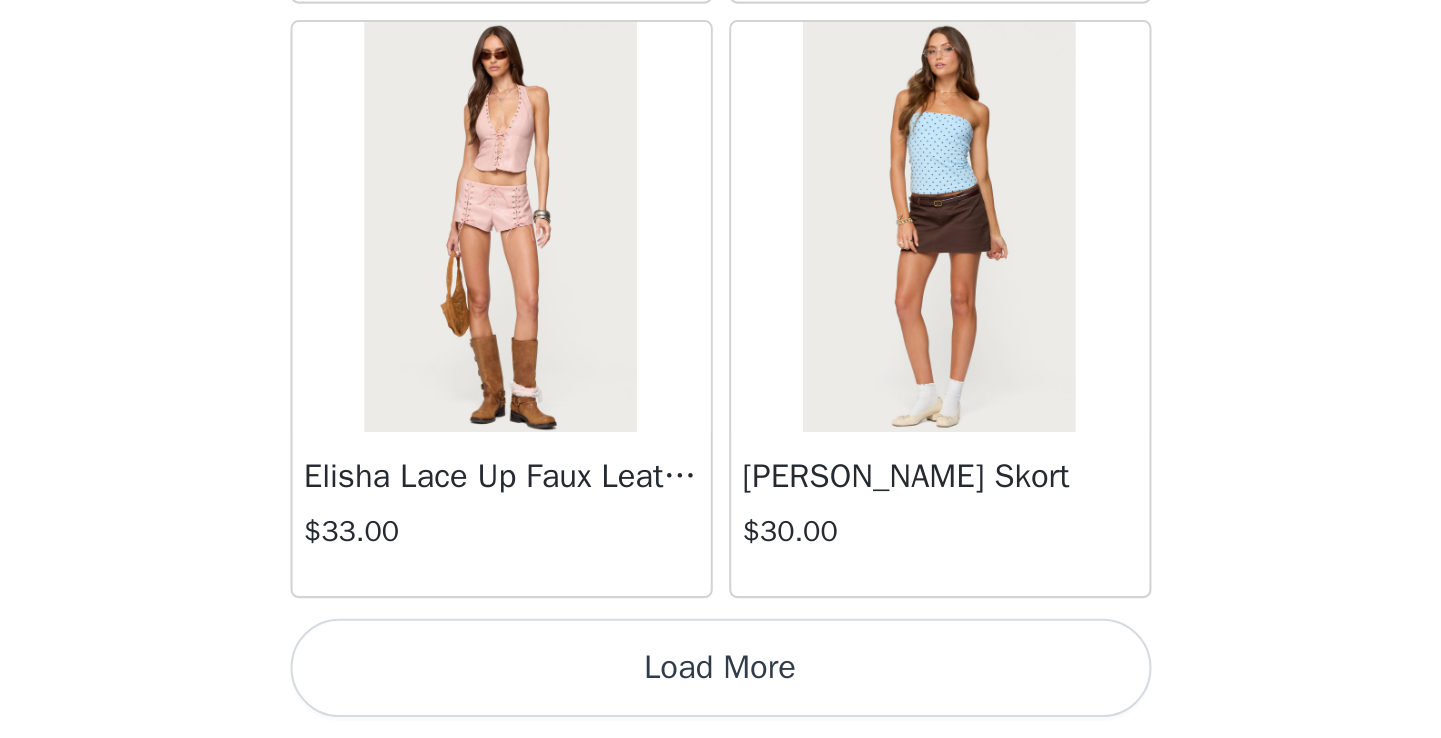 click on "Load More" at bounding box center (721, 704) 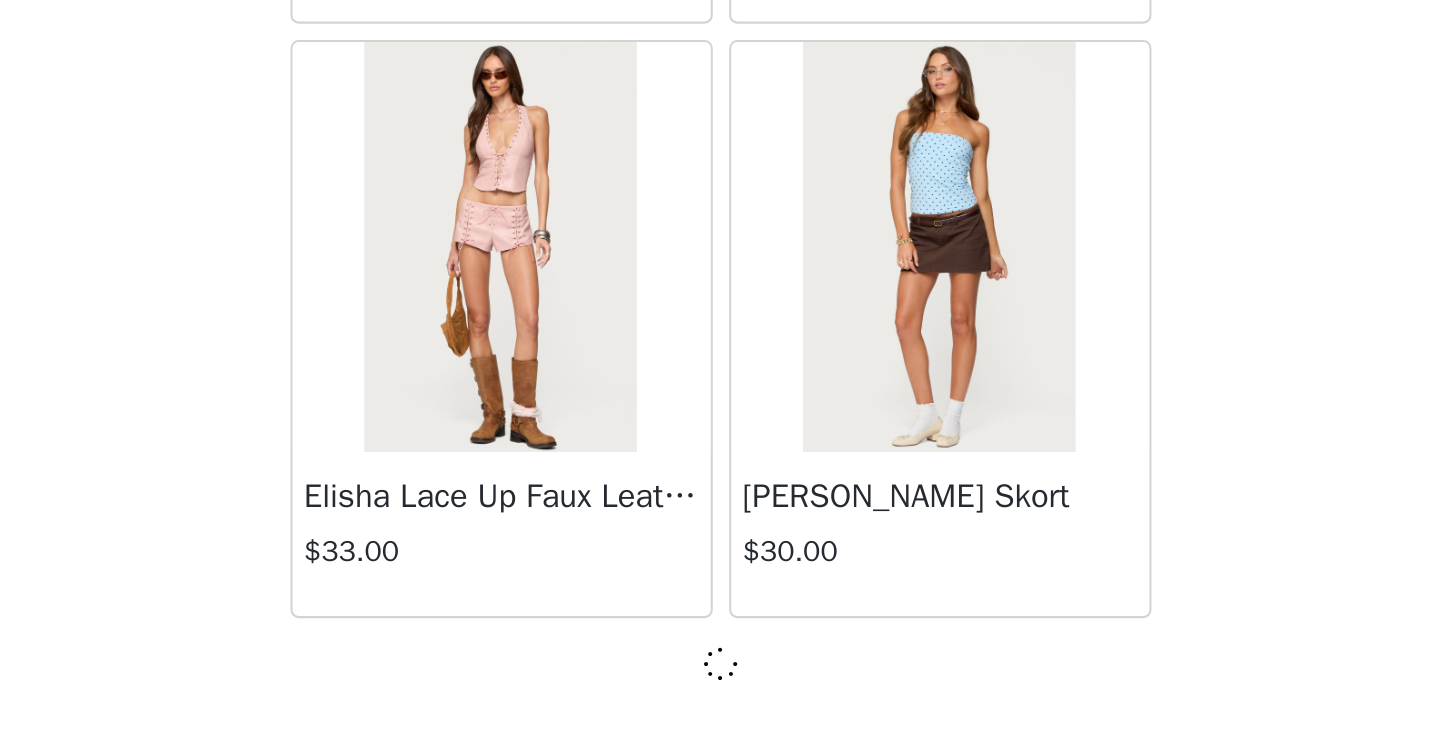 scroll, scrollTop: 45813, scrollLeft: 0, axis: vertical 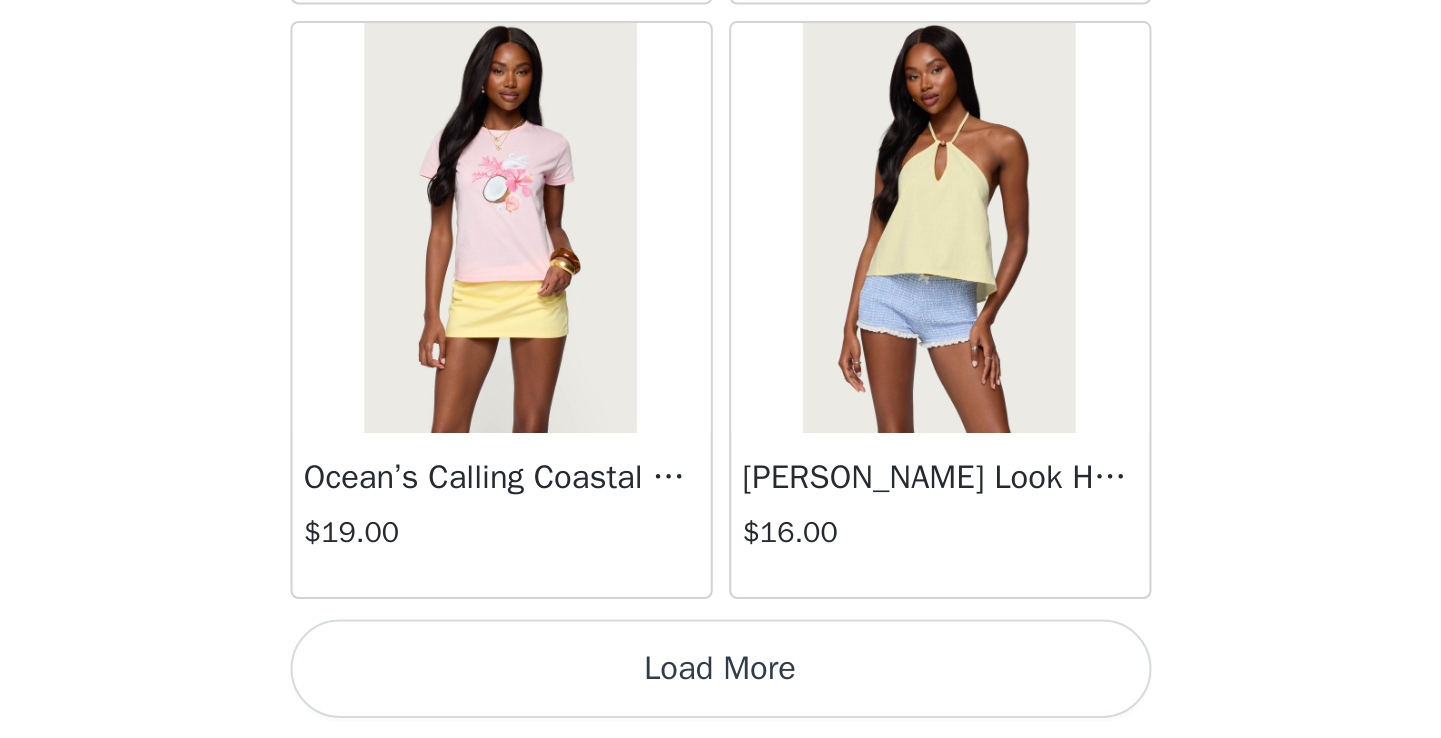 click on "Load More" at bounding box center [721, 704] 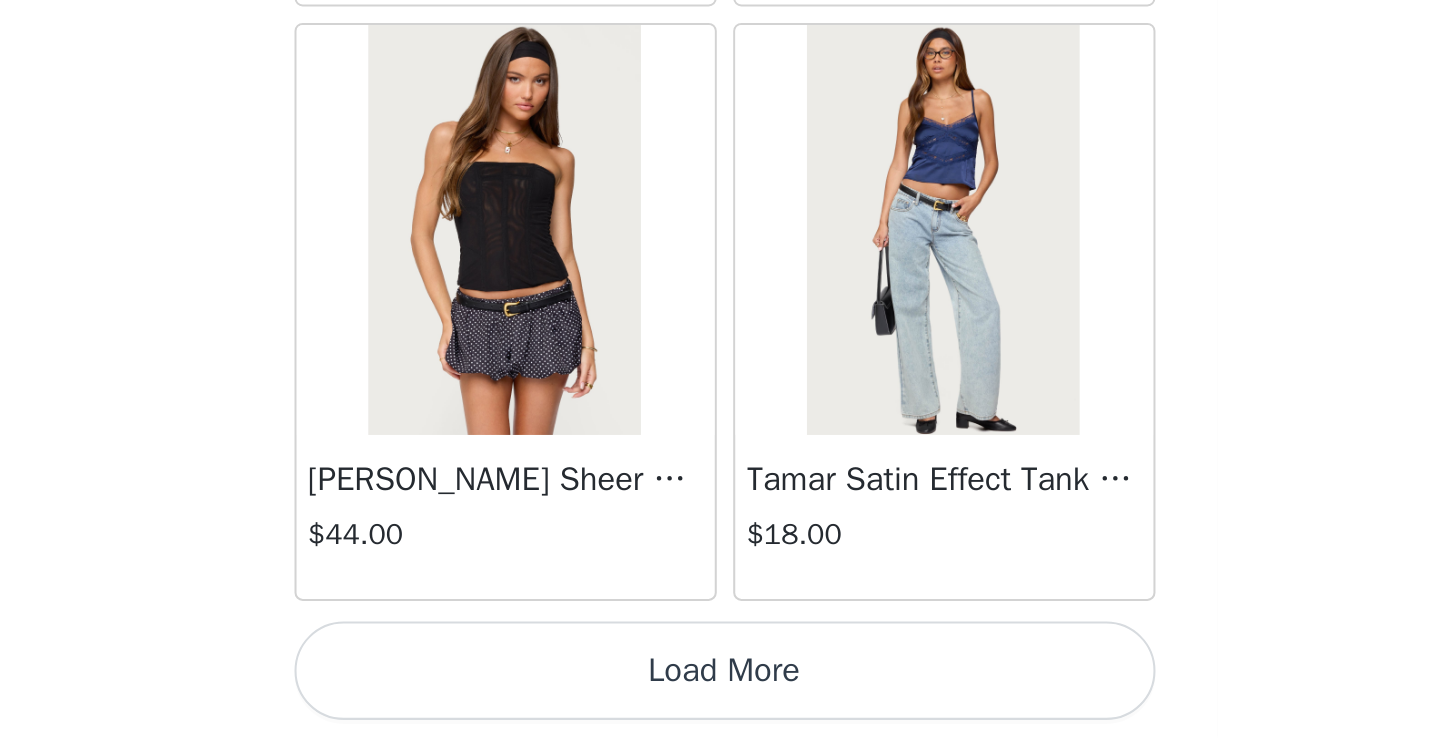 scroll, scrollTop: 51622, scrollLeft: 0, axis: vertical 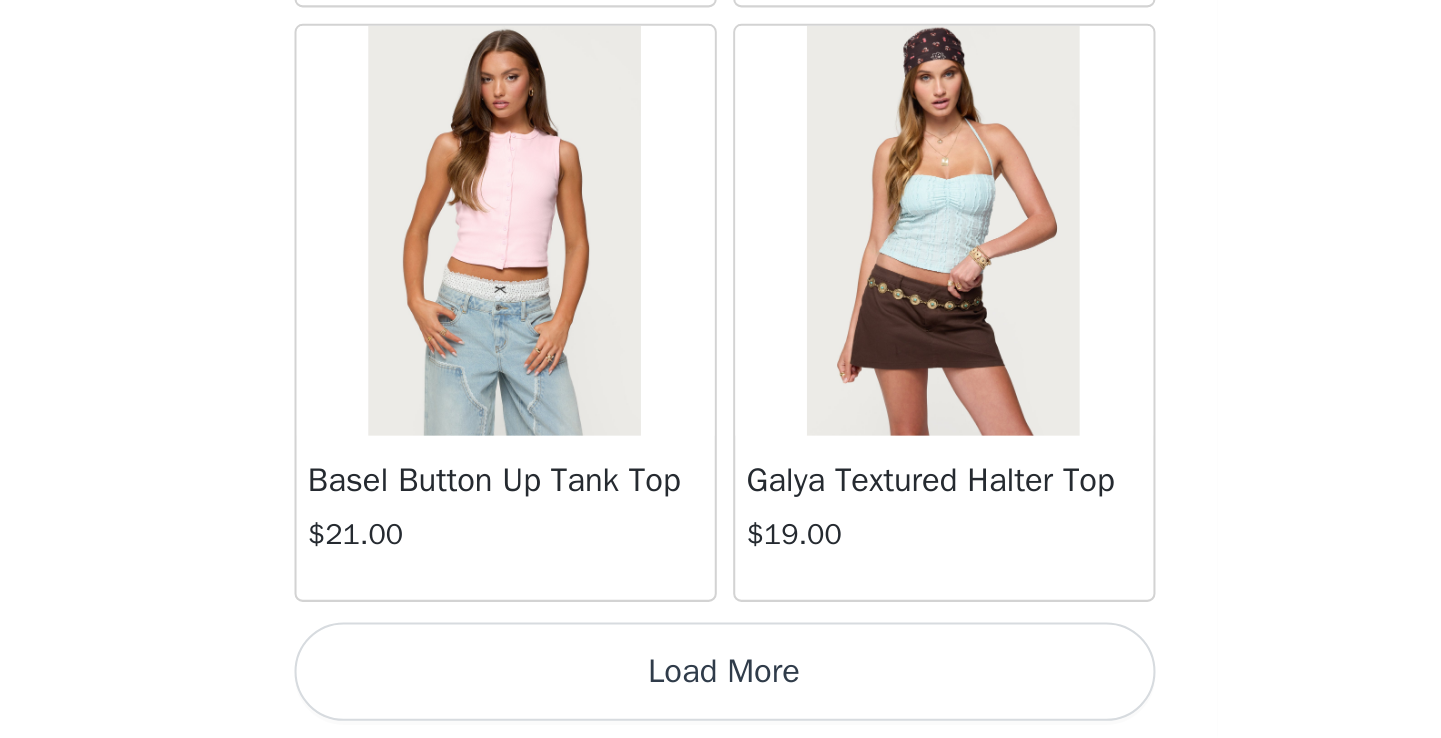 click on "Load More" at bounding box center [721, 704] 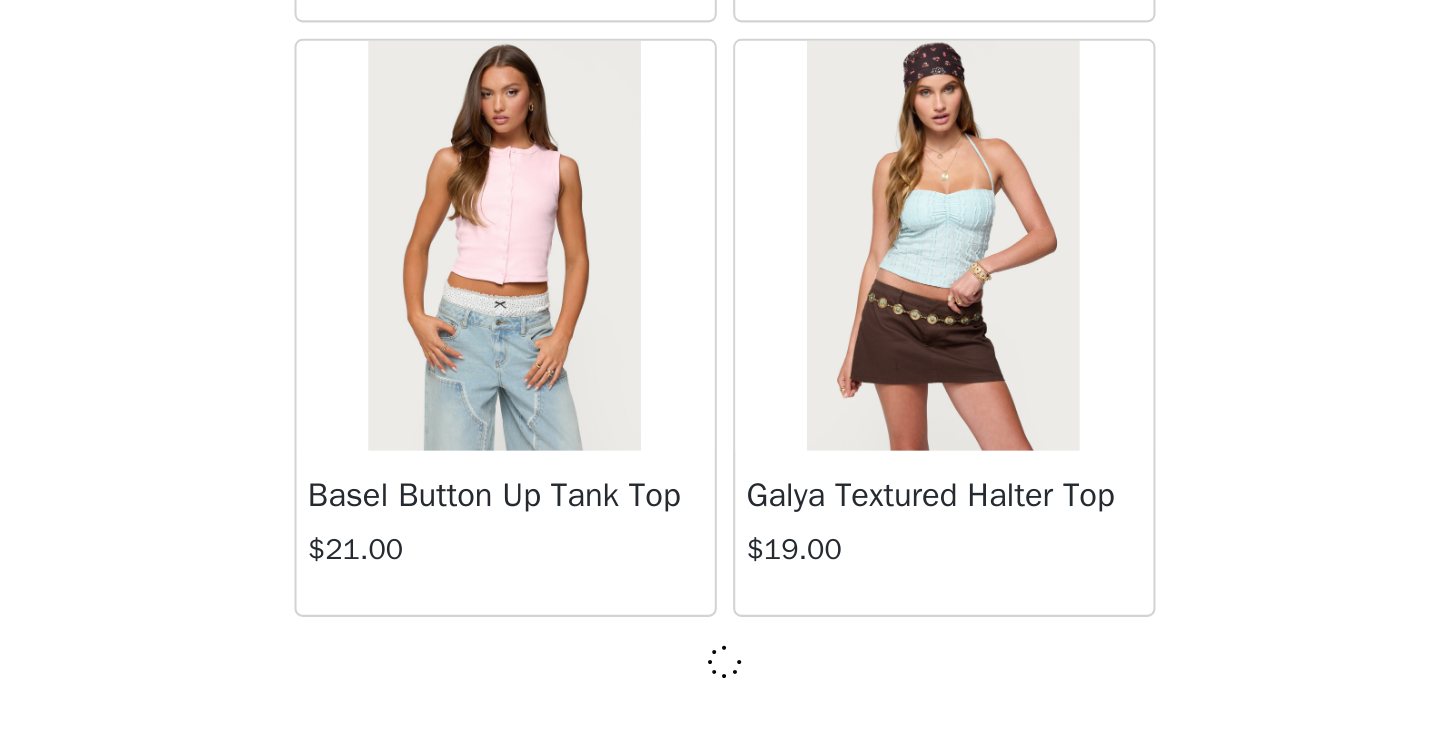 scroll, scrollTop: 0, scrollLeft: 0, axis: both 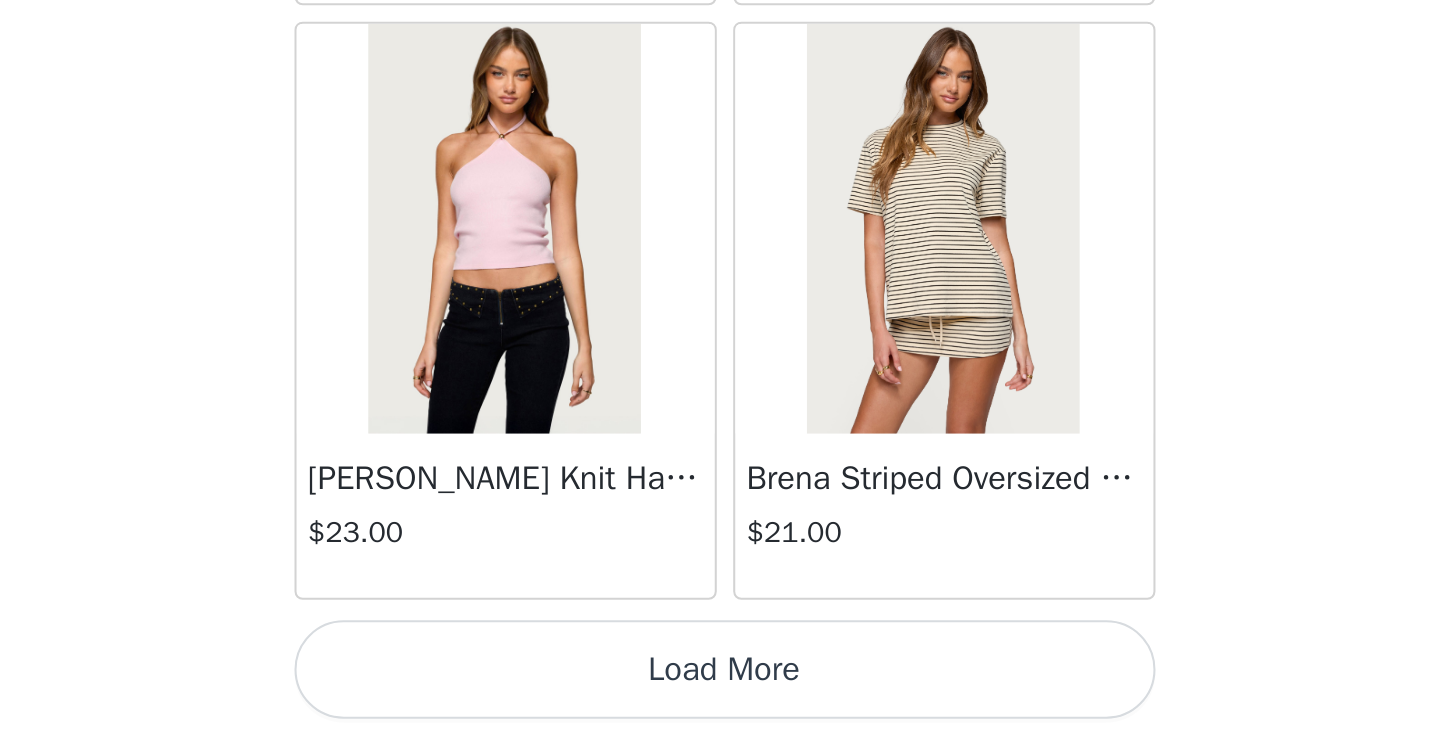 click on "Load More" at bounding box center (721, 704) 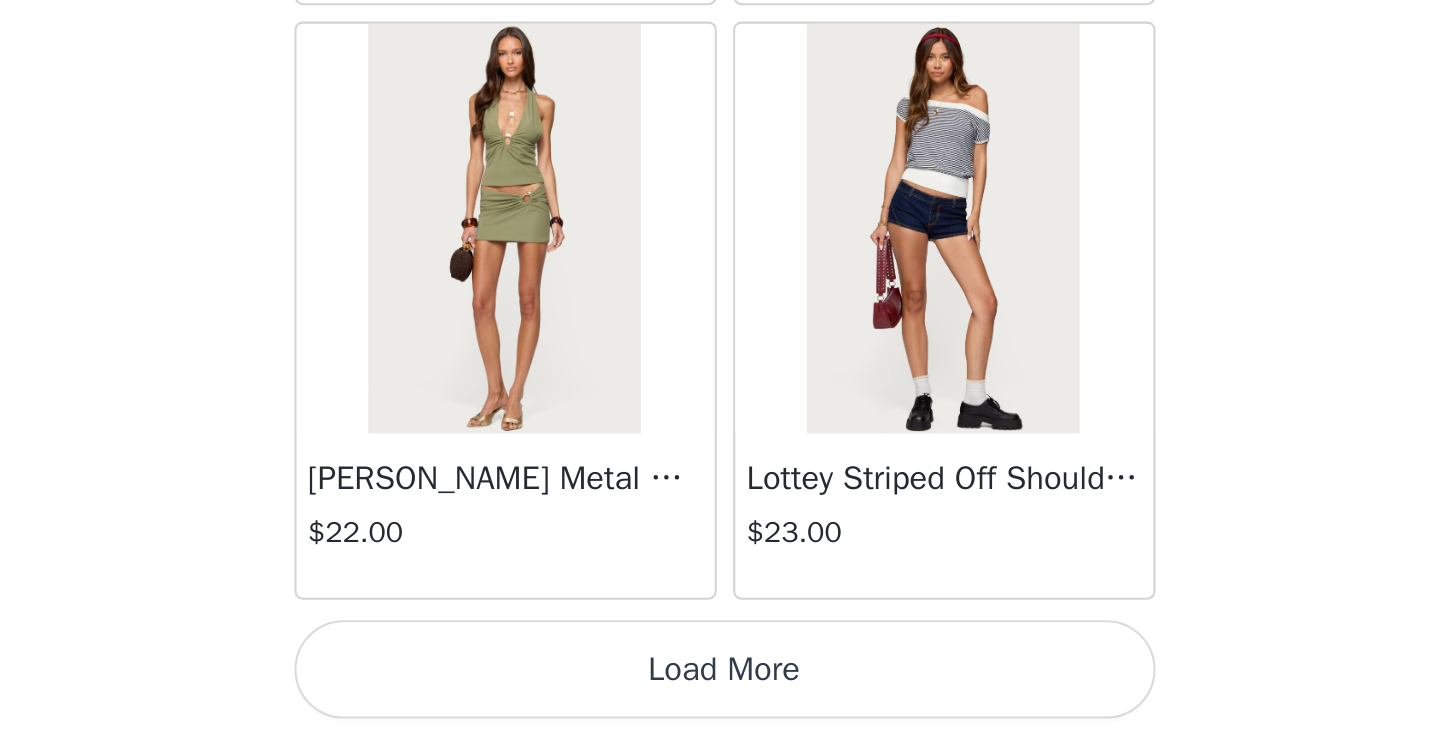 scroll, scrollTop: 60322, scrollLeft: 0, axis: vertical 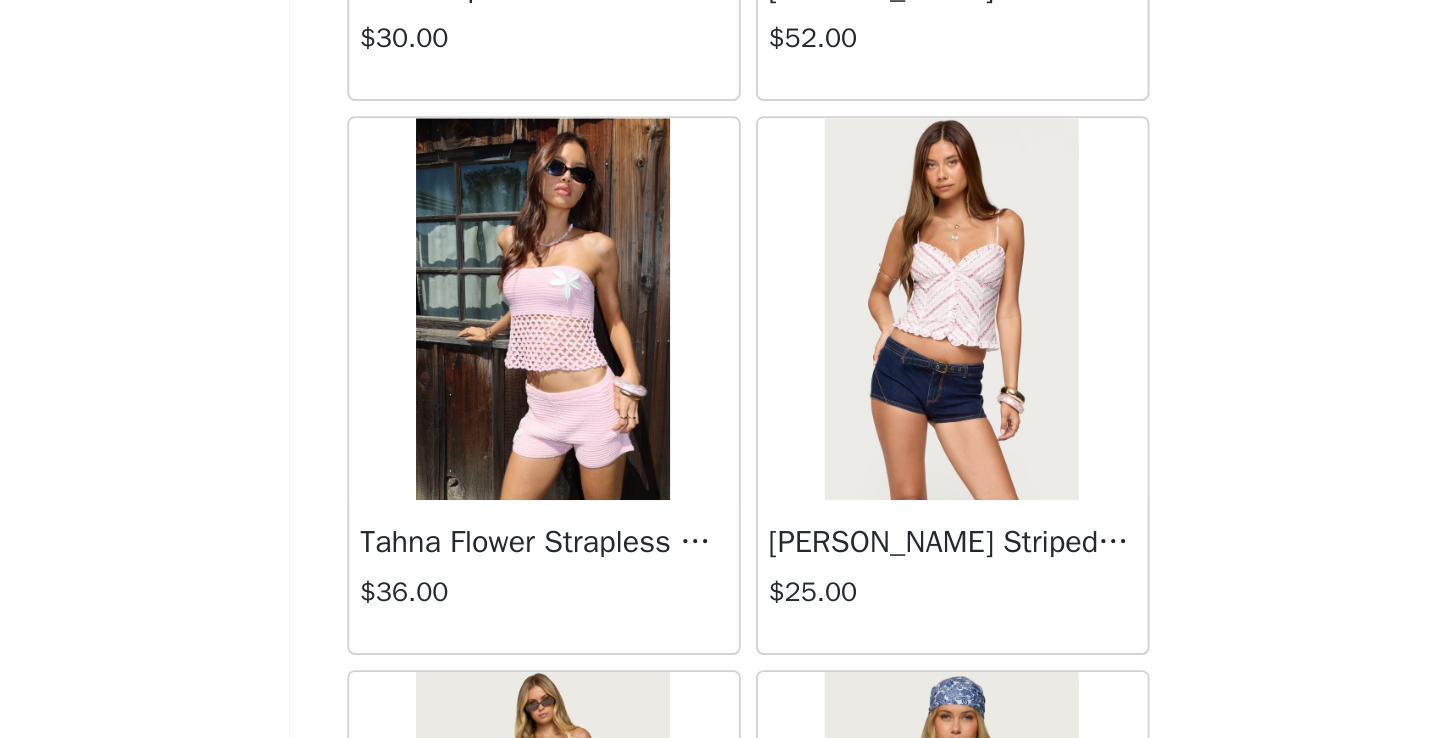 click at bounding box center [827, 513] 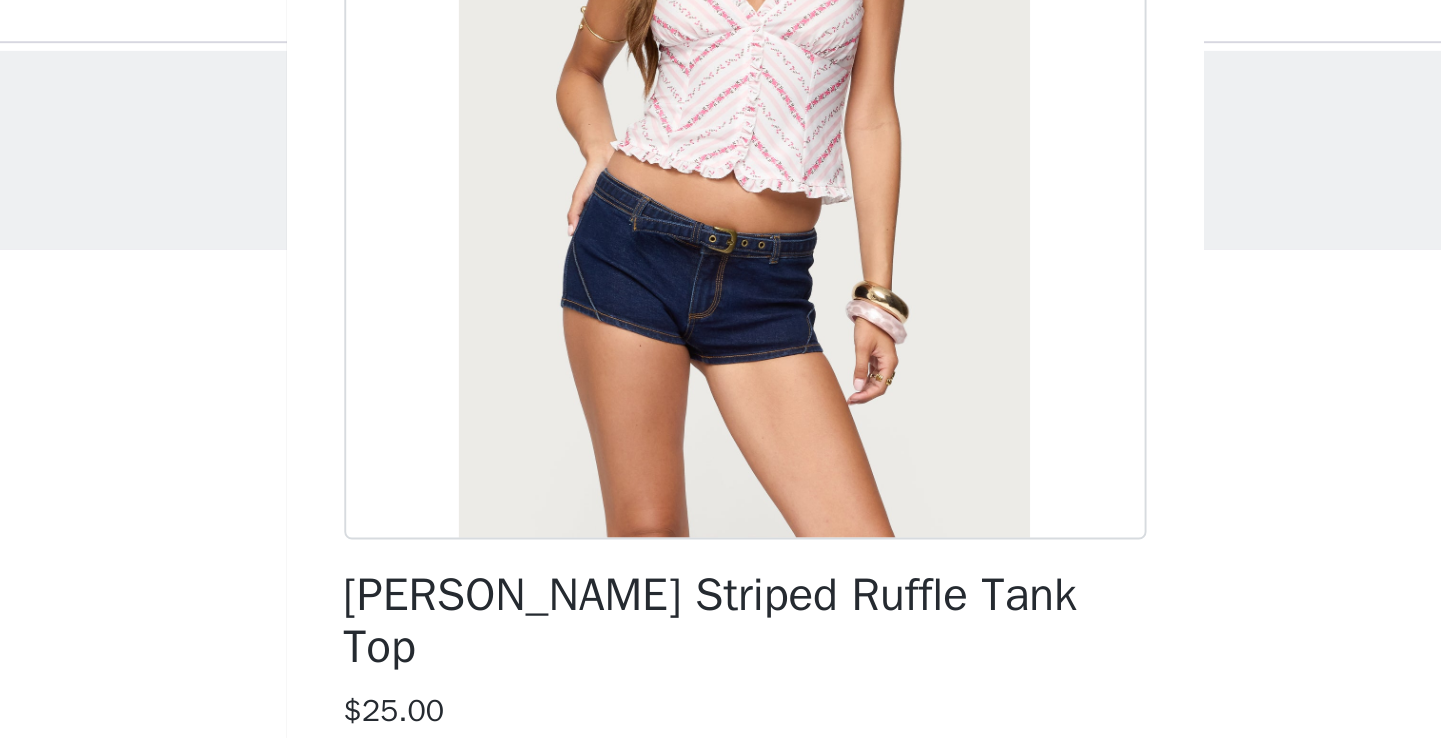 scroll, scrollTop: 234, scrollLeft: 0, axis: vertical 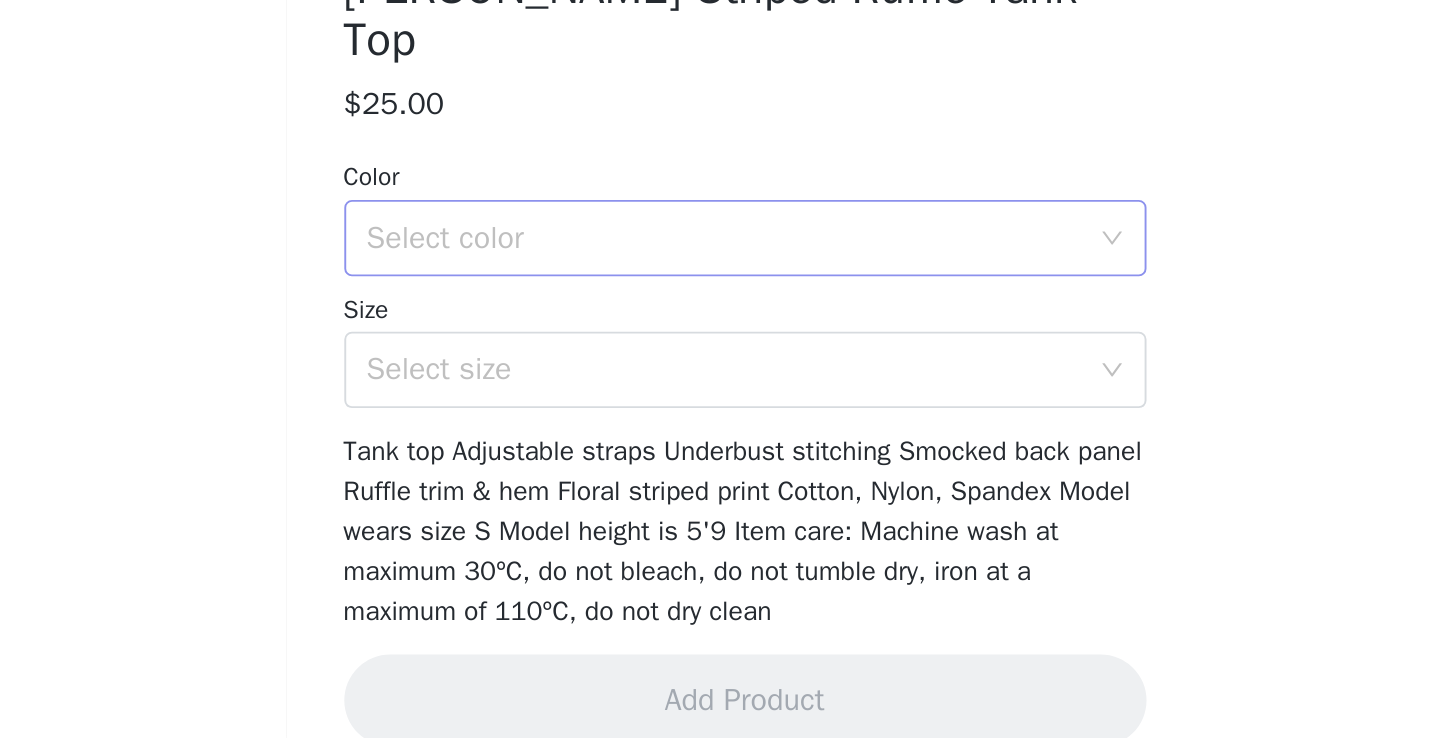 click on "Select color" at bounding box center [710, 476] 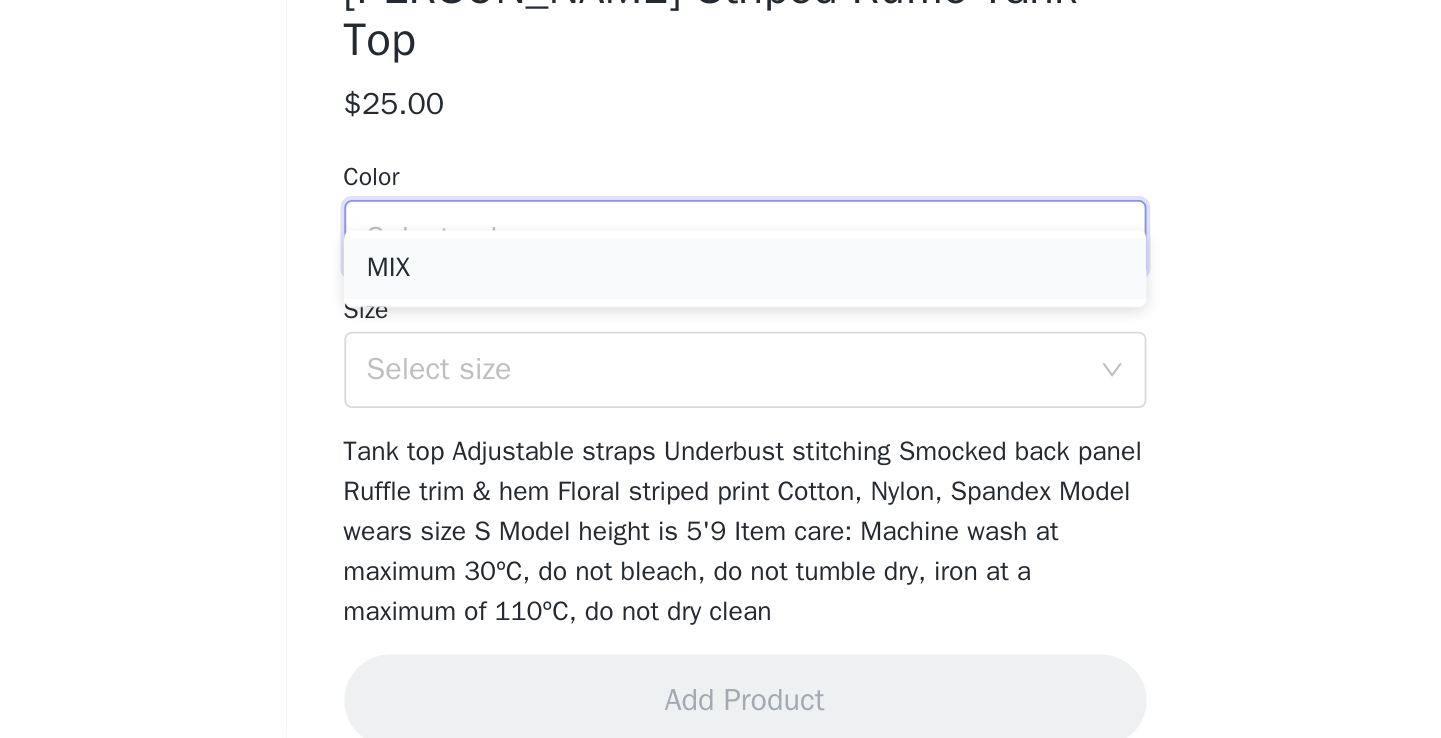 click on "MIX" at bounding box center (721, 492) 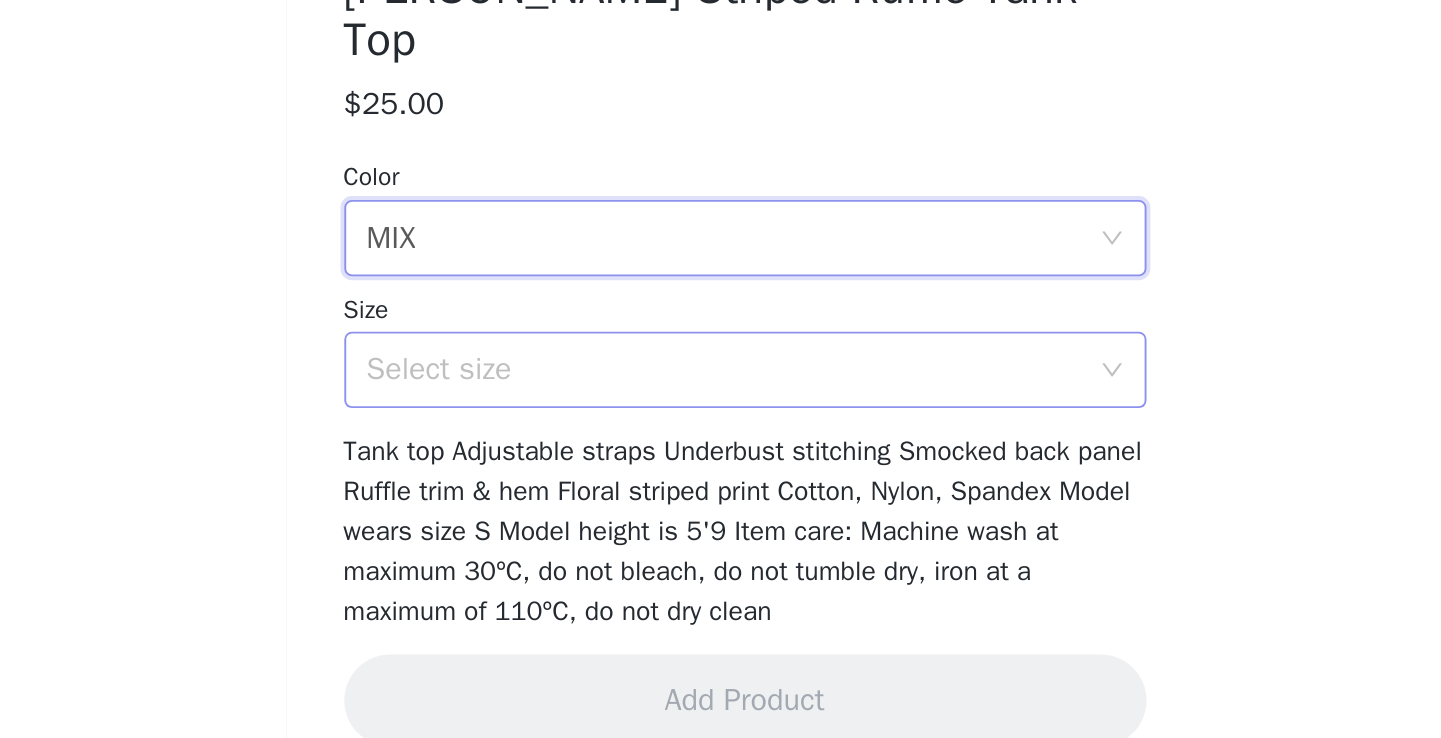 click on "Select size" at bounding box center [710, 545] 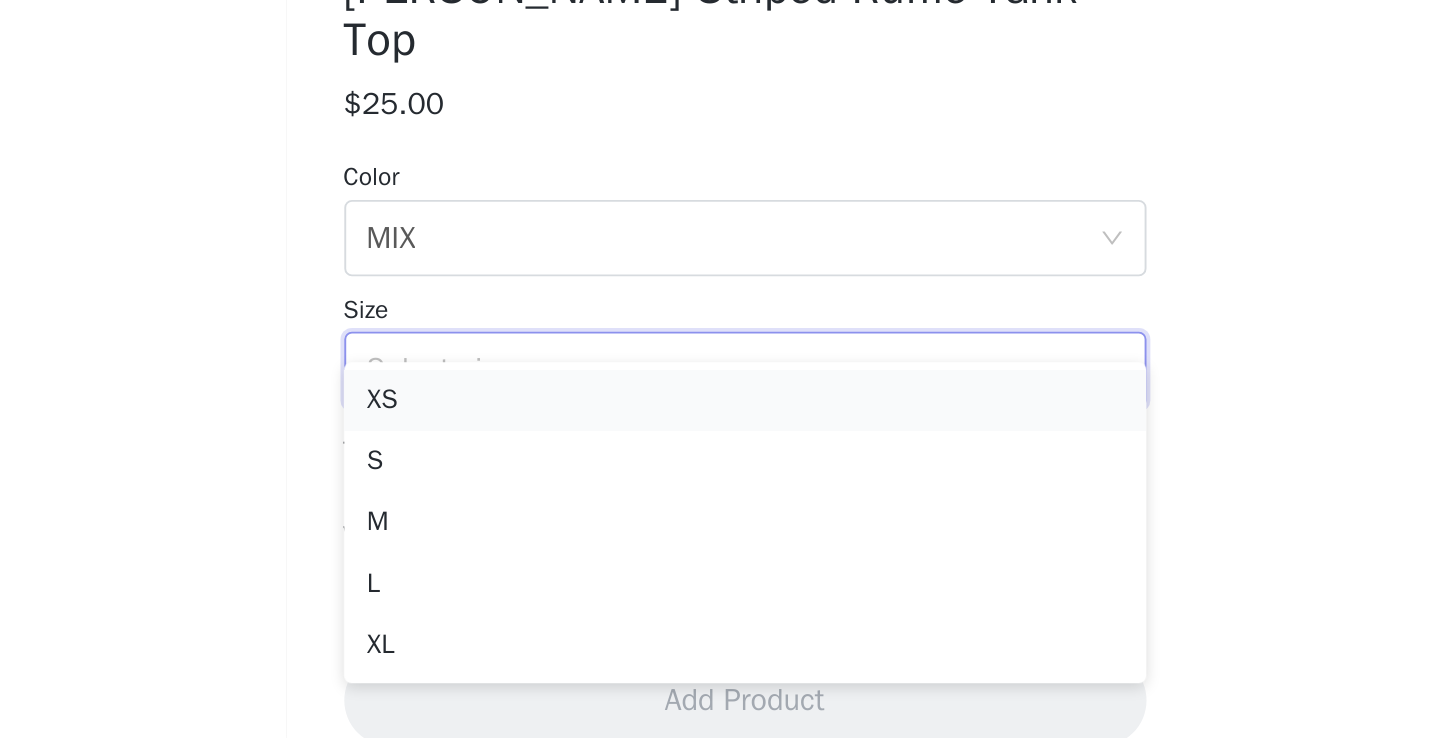 click on "XS" at bounding box center [721, 561] 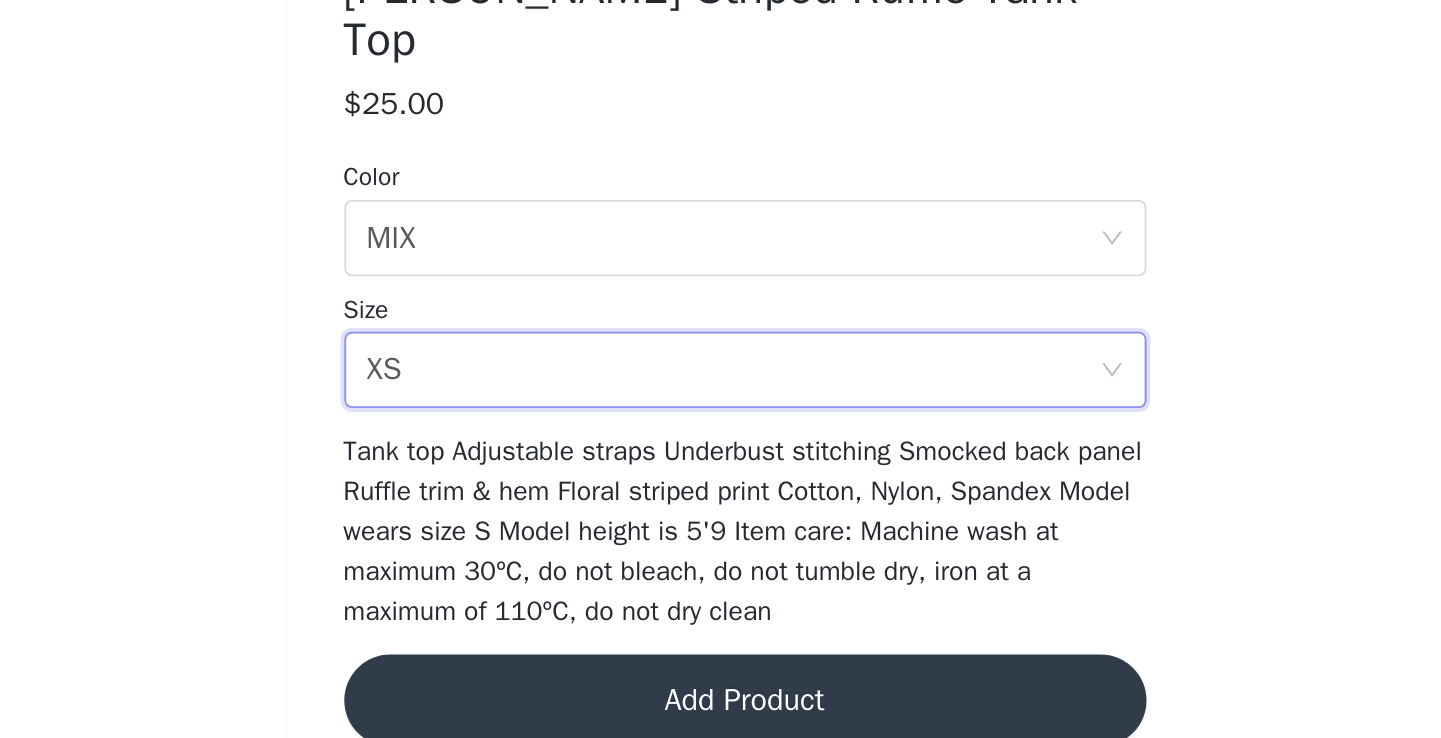 click on "Add Product" at bounding box center (721, 718) 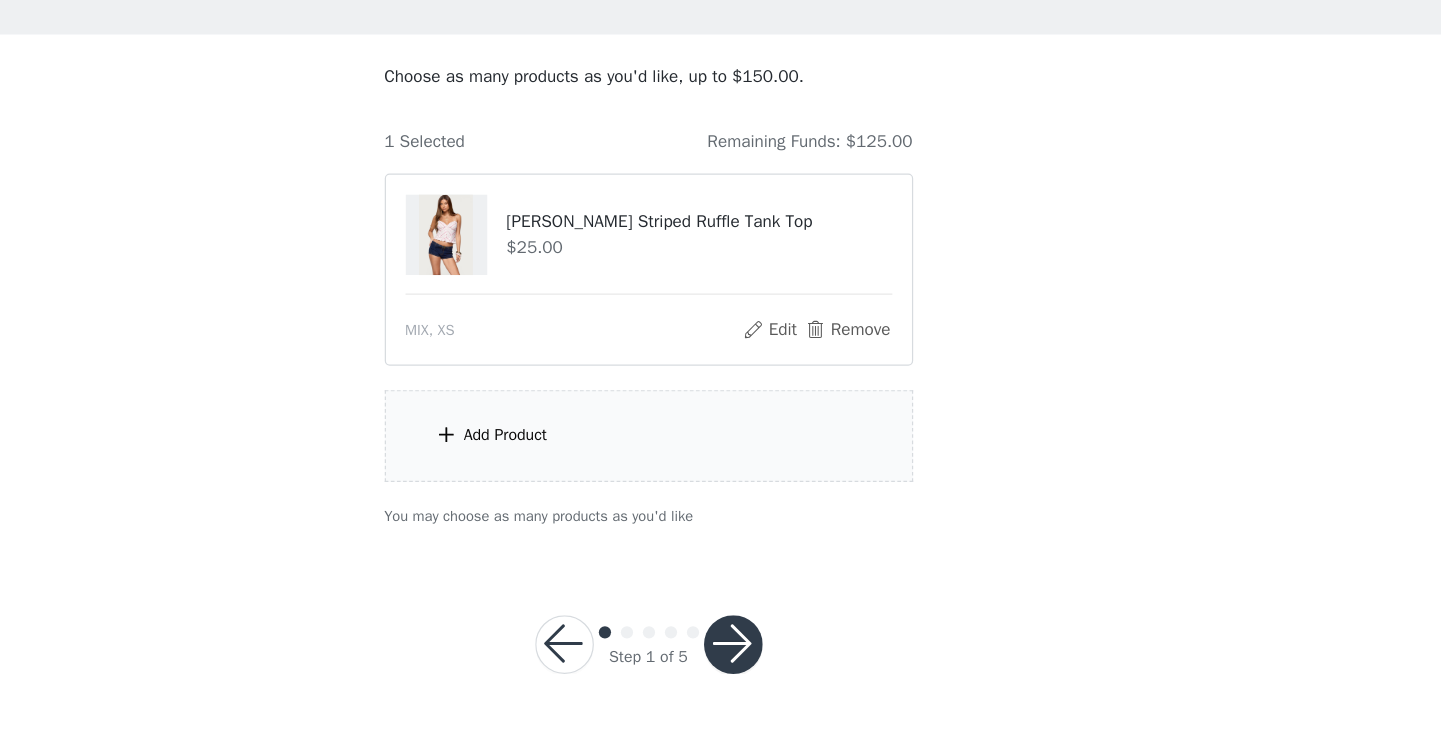 click on "Add Product" at bounding box center [721, 490] 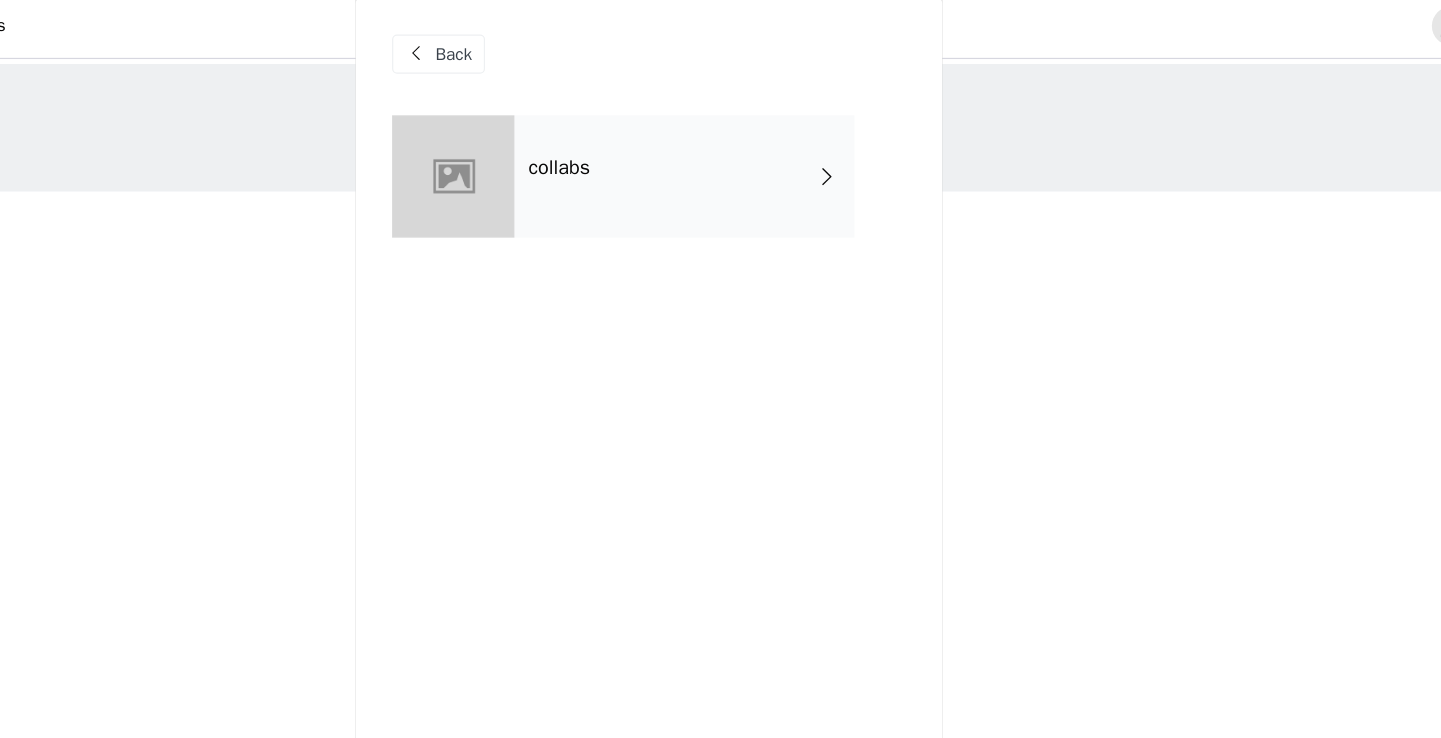 click on "collabs" at bounding box center [750, 150] 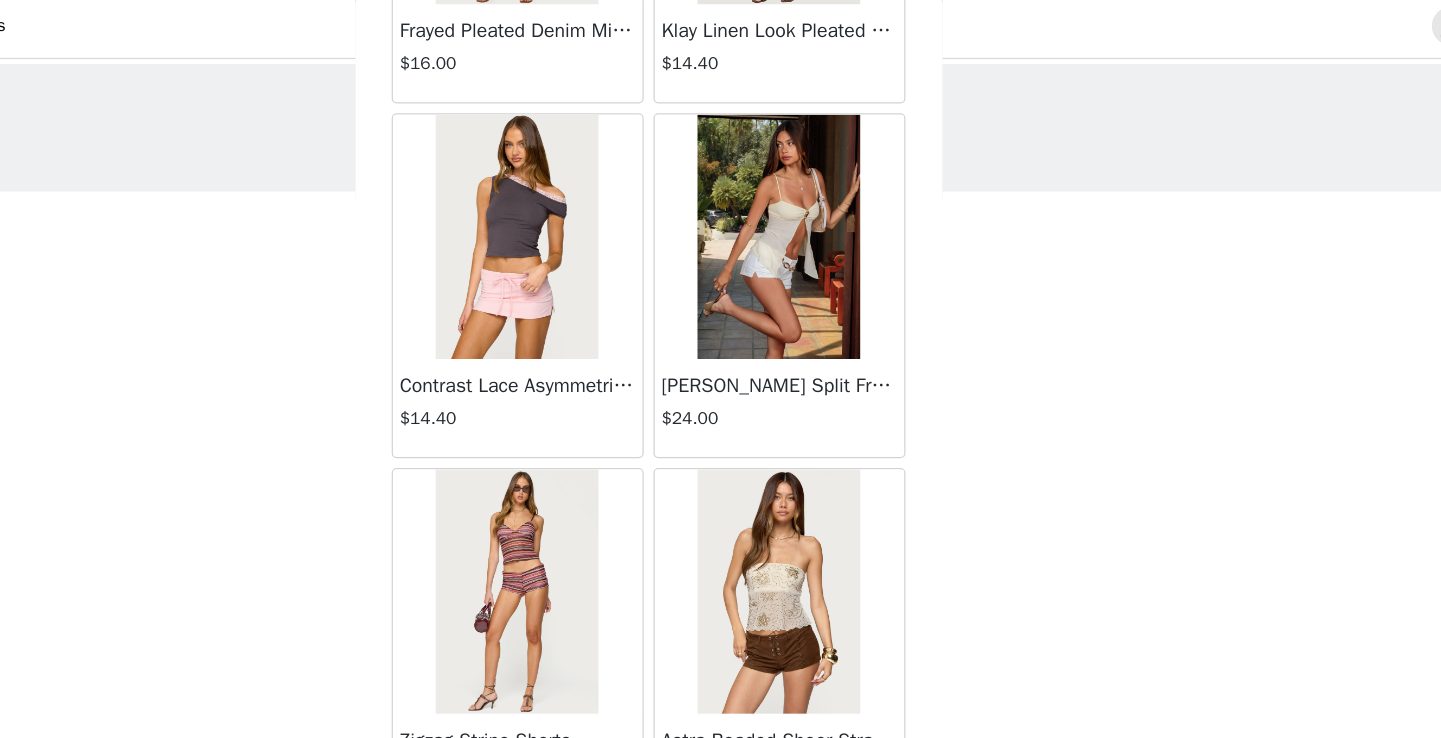 scroll, scrollTop: 2322, scrollLeft: 0, axis: vertical 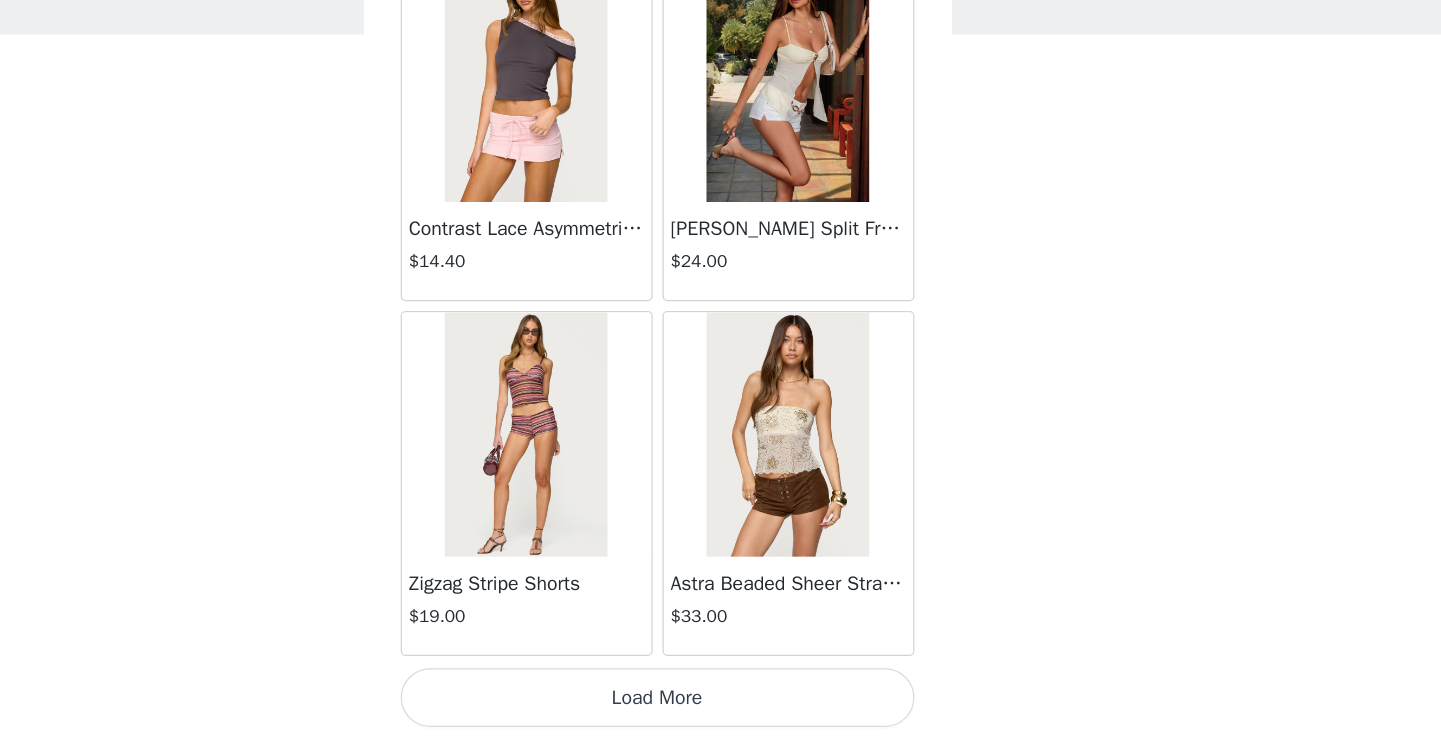 click on "Load More" at bounding box center [721, 704] 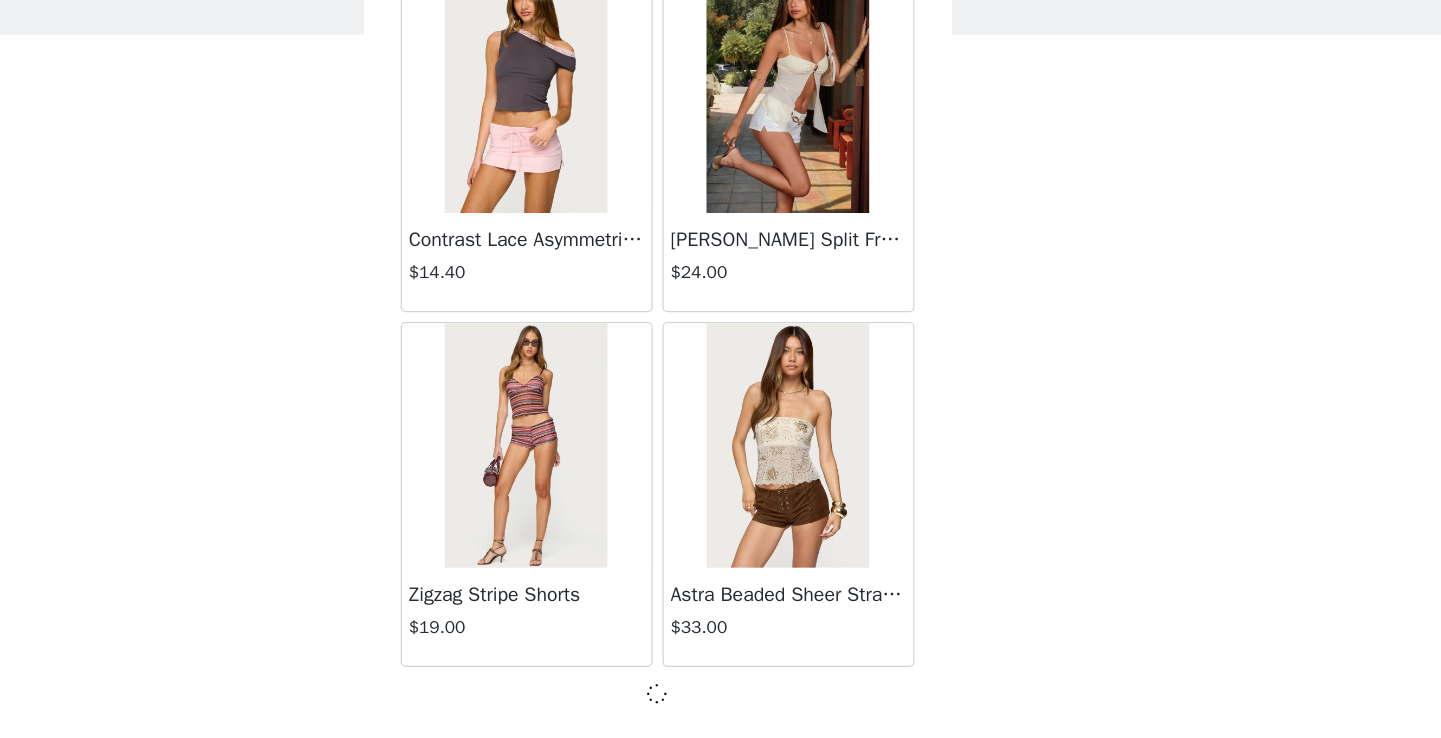 scroll, scrollTop: 2313, scrollLeft: 0, axis: vertical 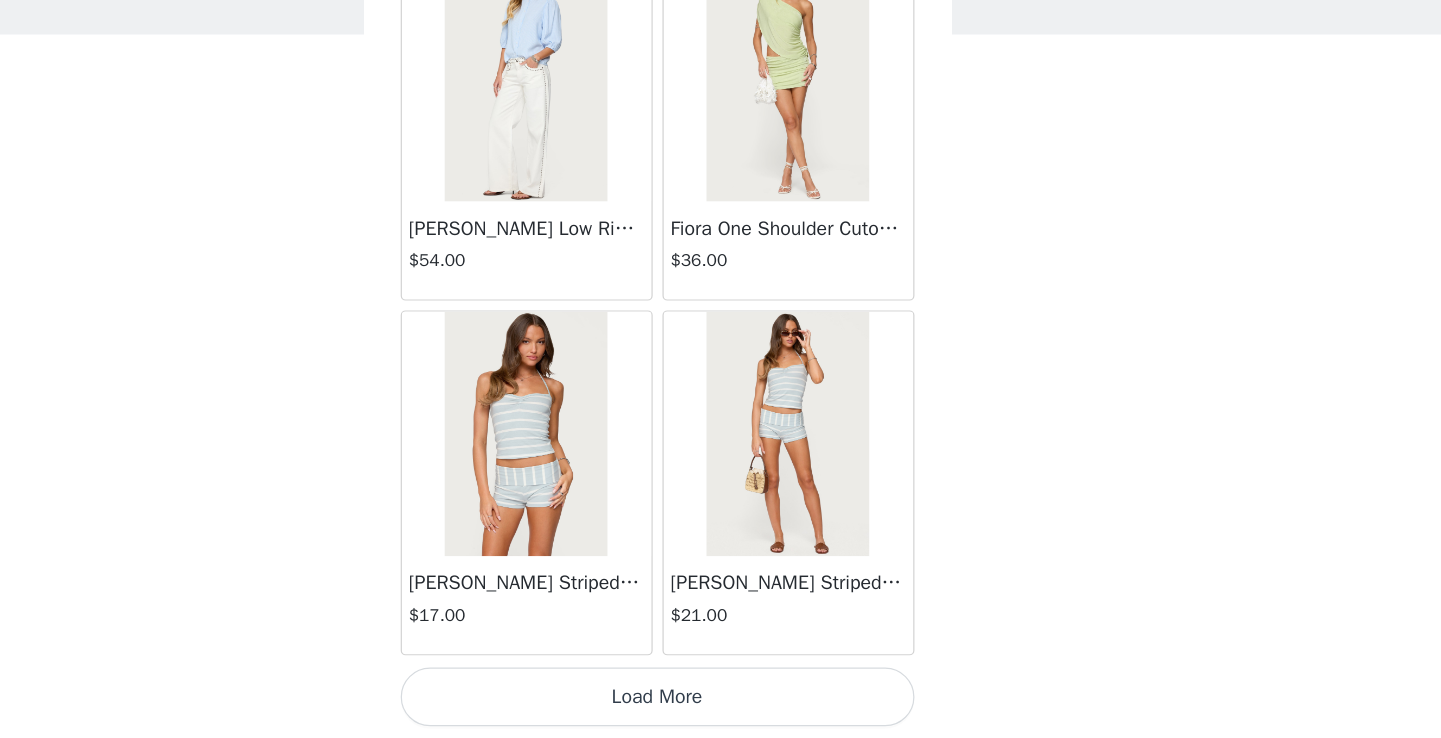 click on "Load More" at bounding box center [721, 704] 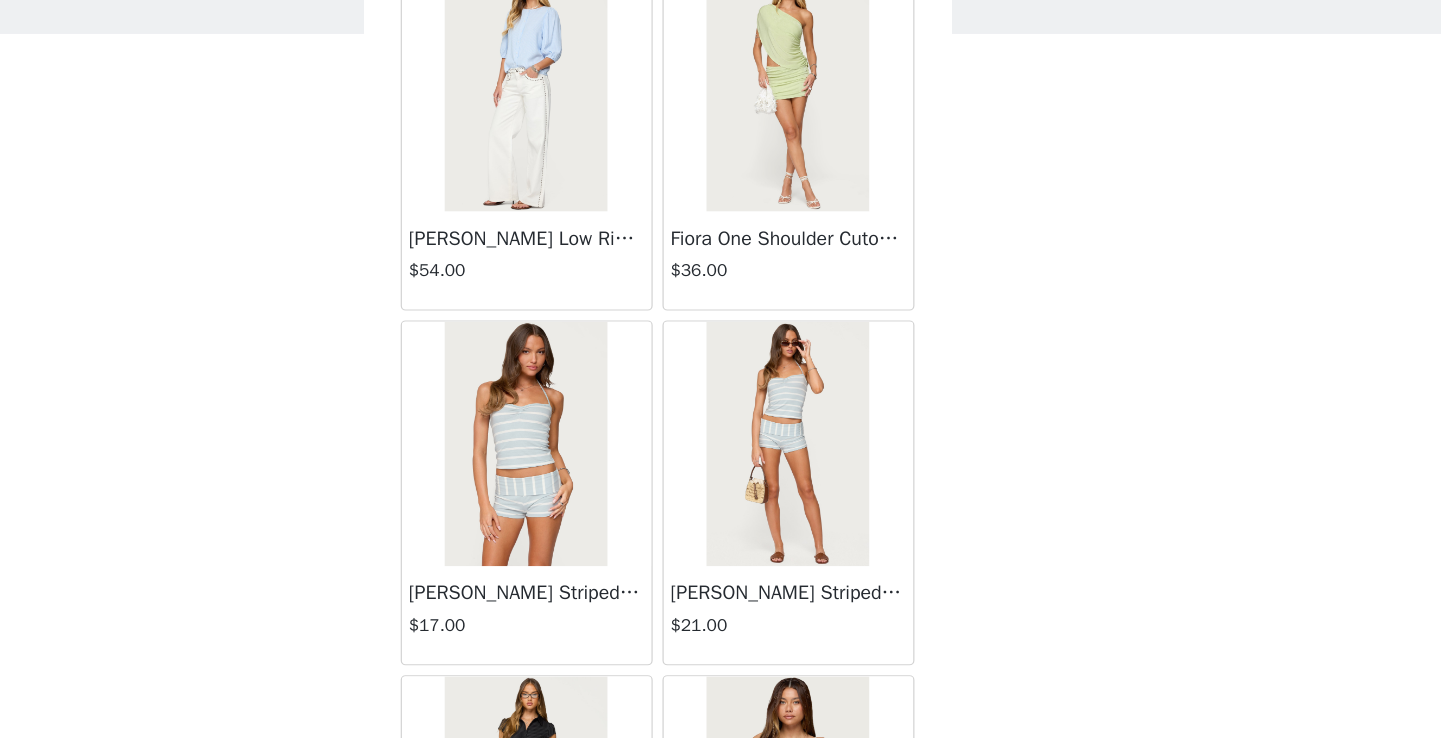 scroll, scrollTop: 0, scrollLeft: 0, axis: both 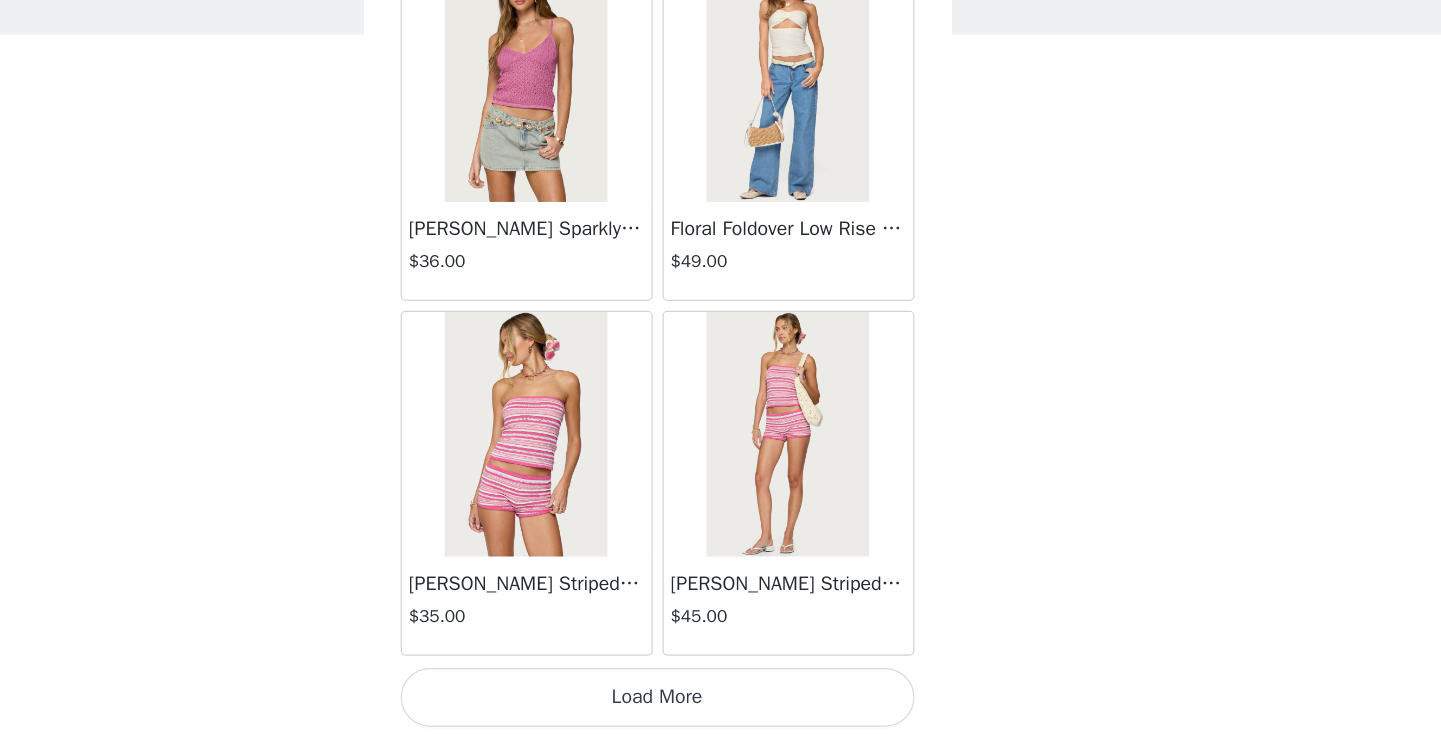 click on "Load More" at bounding box center [721, 704] 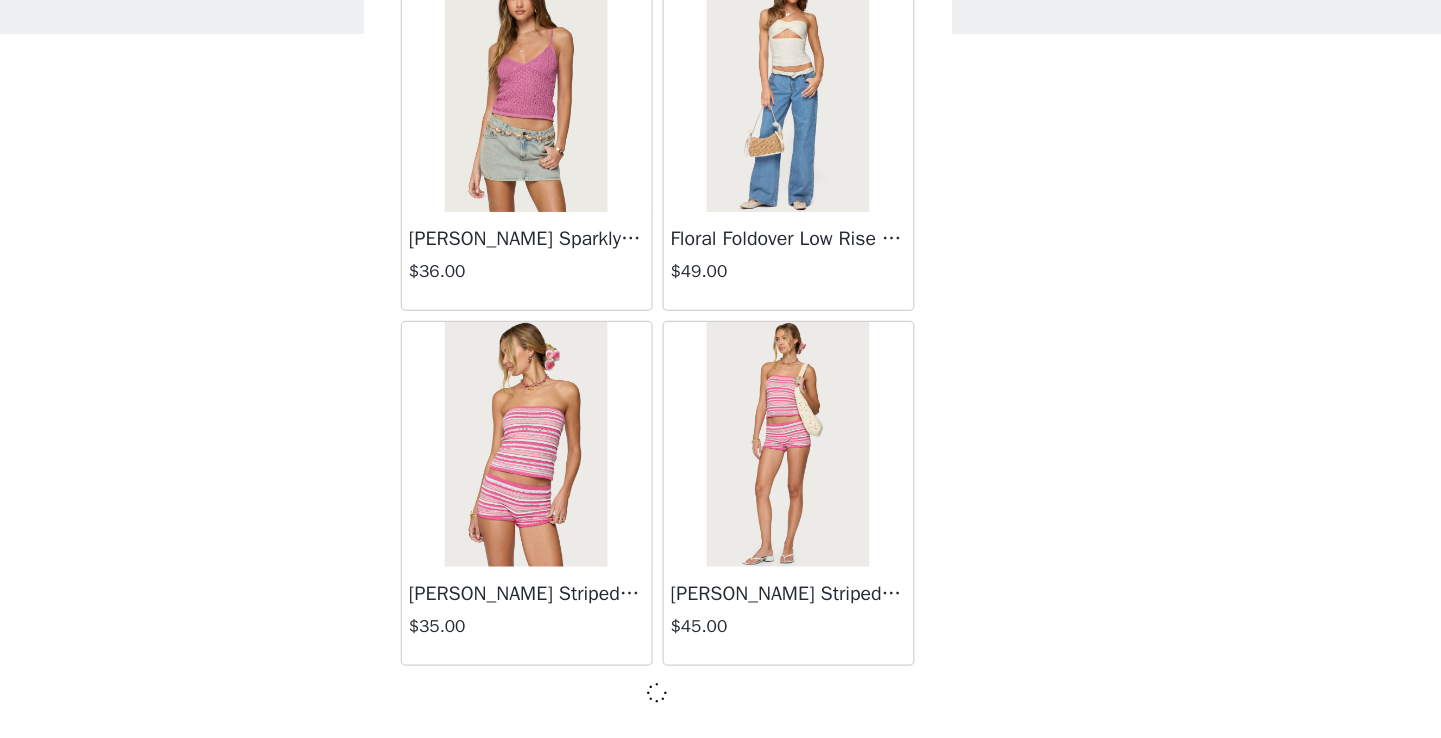 scroll, scrollTop: 0, scrollLeft: 0, axis: both 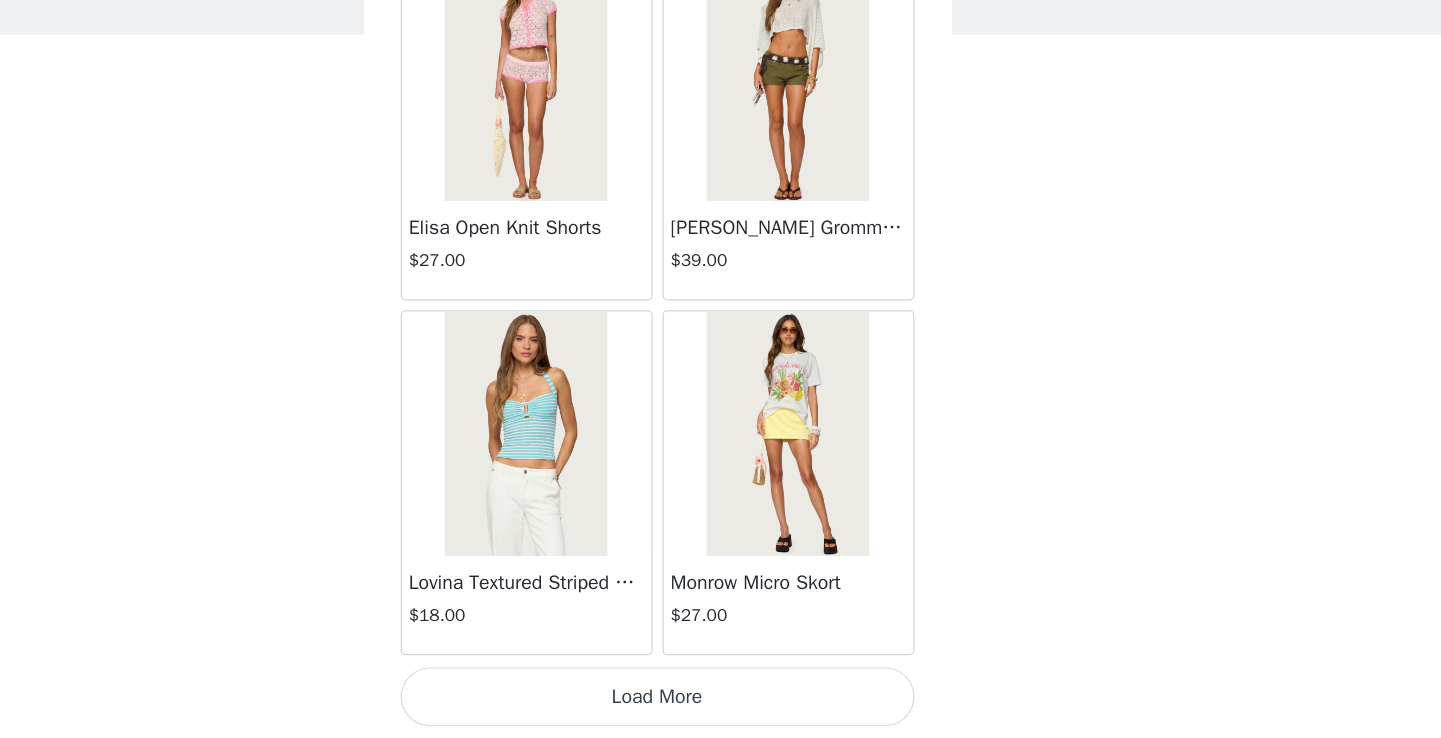 click on "Load More" at bounding box center (721, 704) 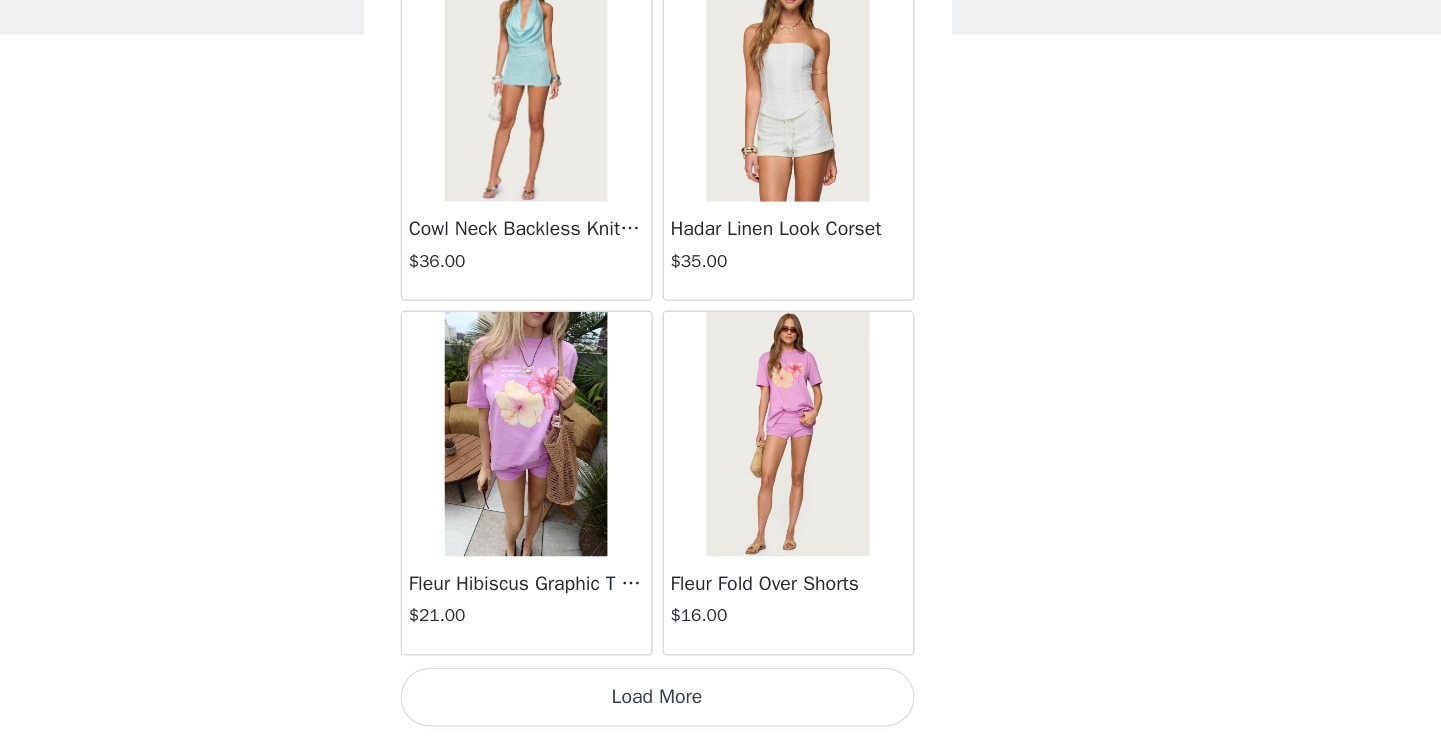 click on "Load More" at bounding box center [721, 704] 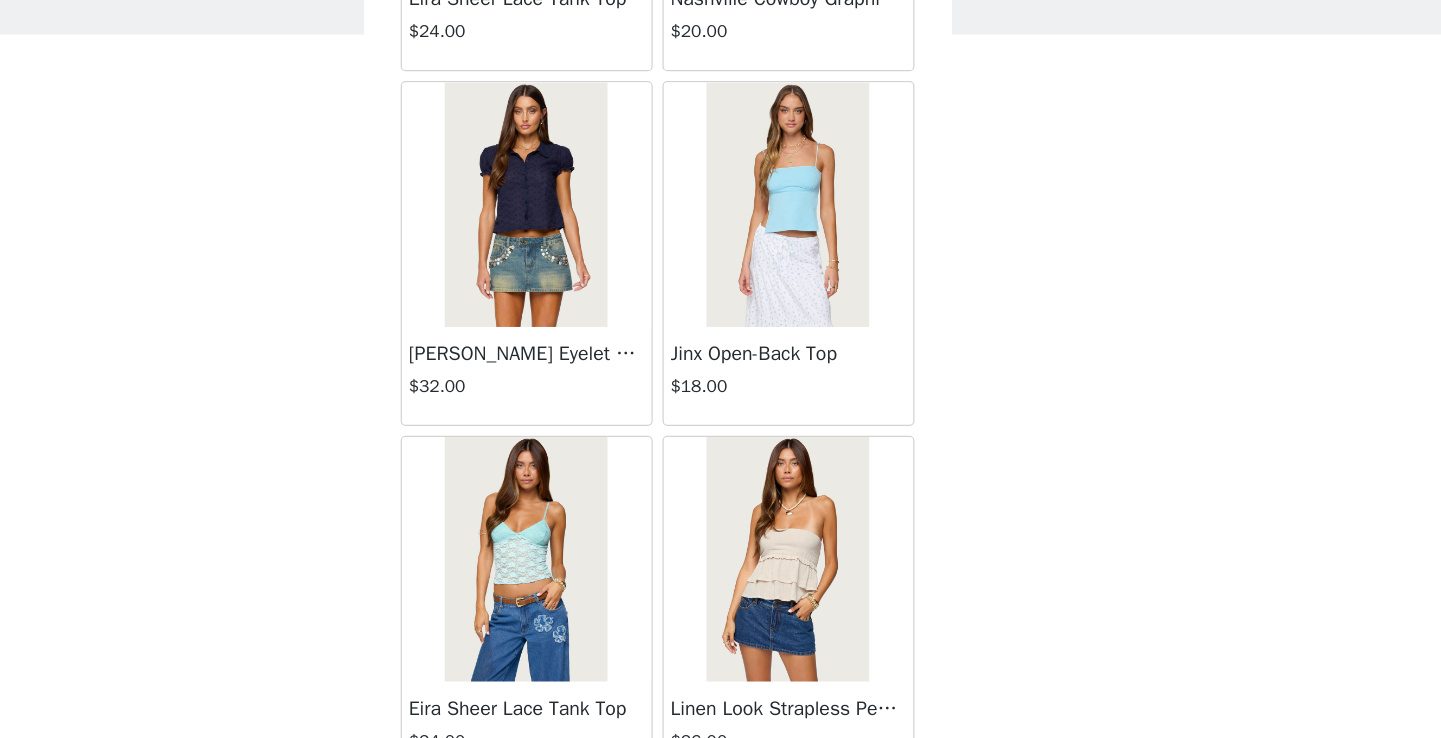 click at bounding box center (827, 591) 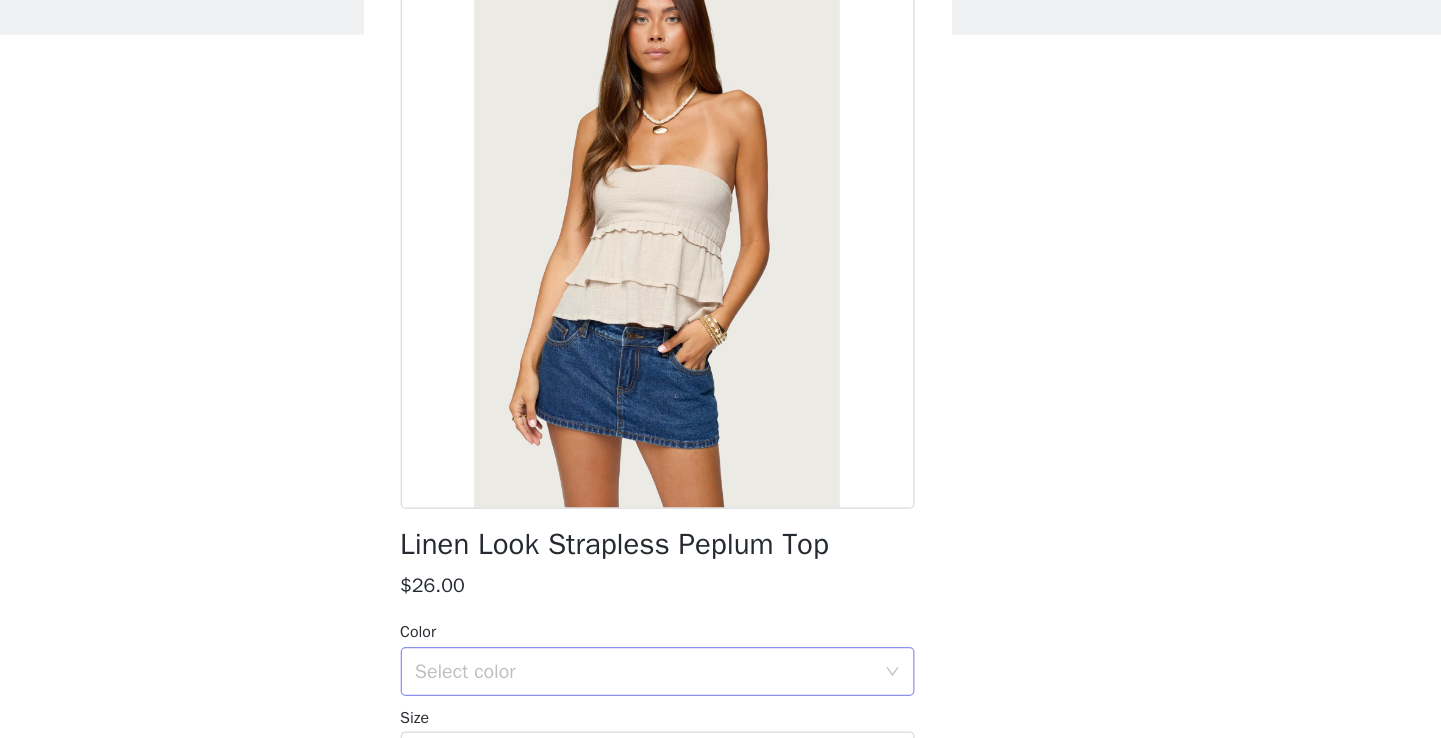 click on "Select color" at bounding box center (710, 683) 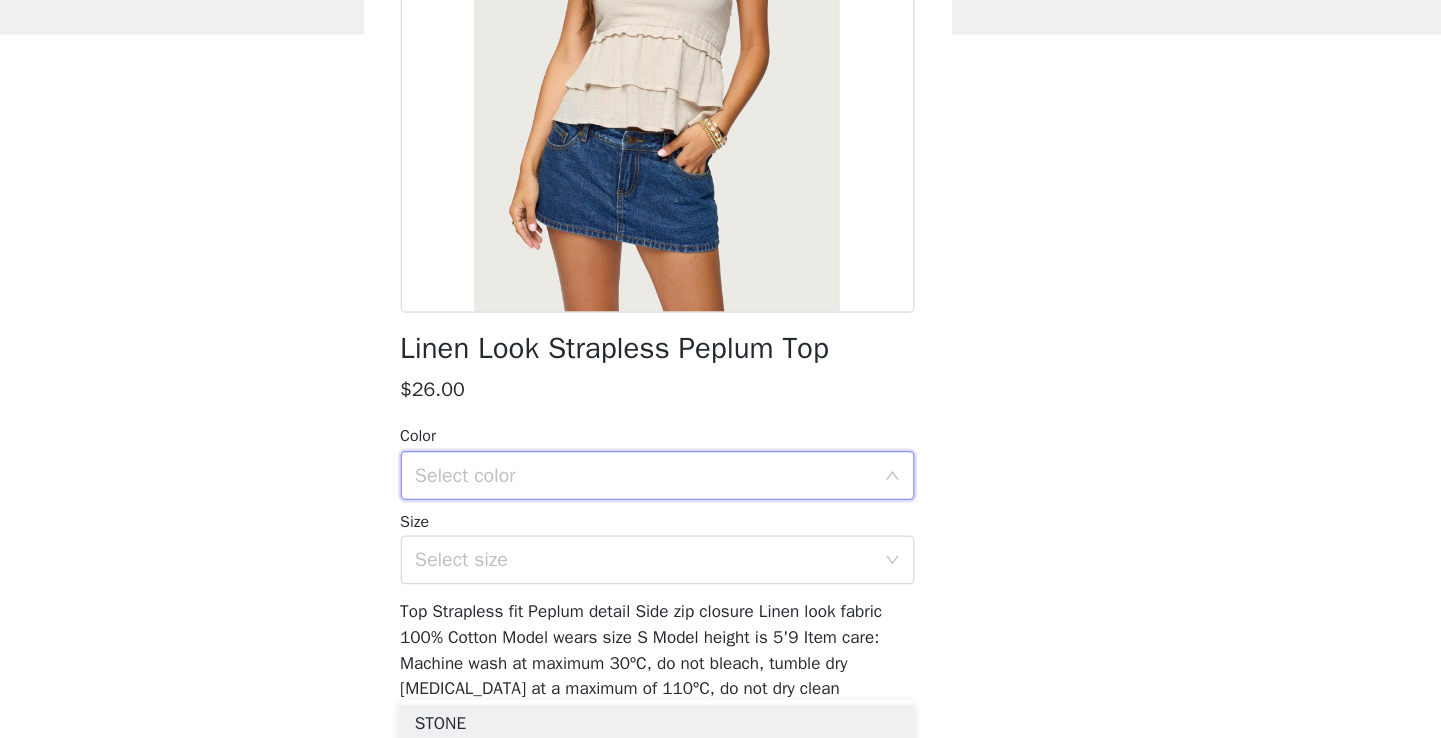 click on "Select color" at bounding box center [714, 523] 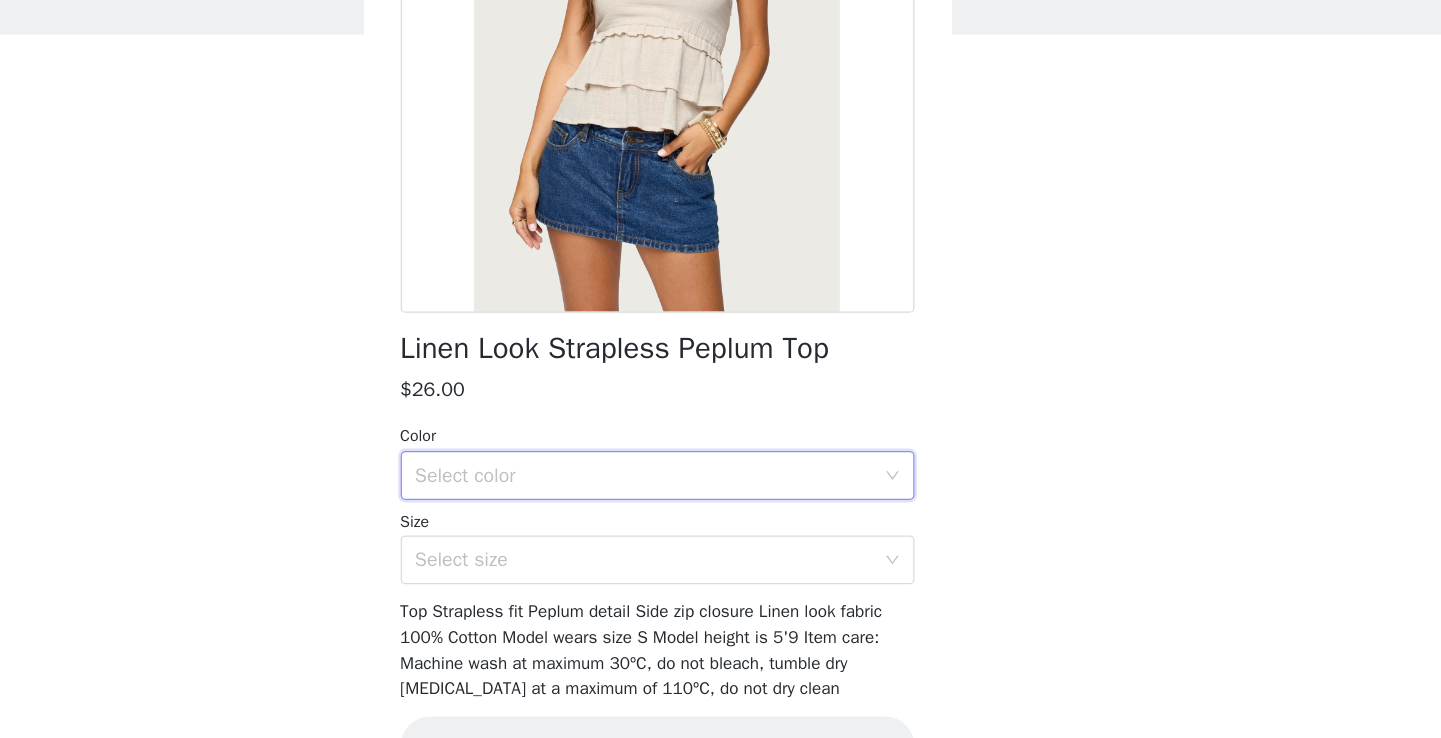 click on "Select color" at bounding box center (710, 523) 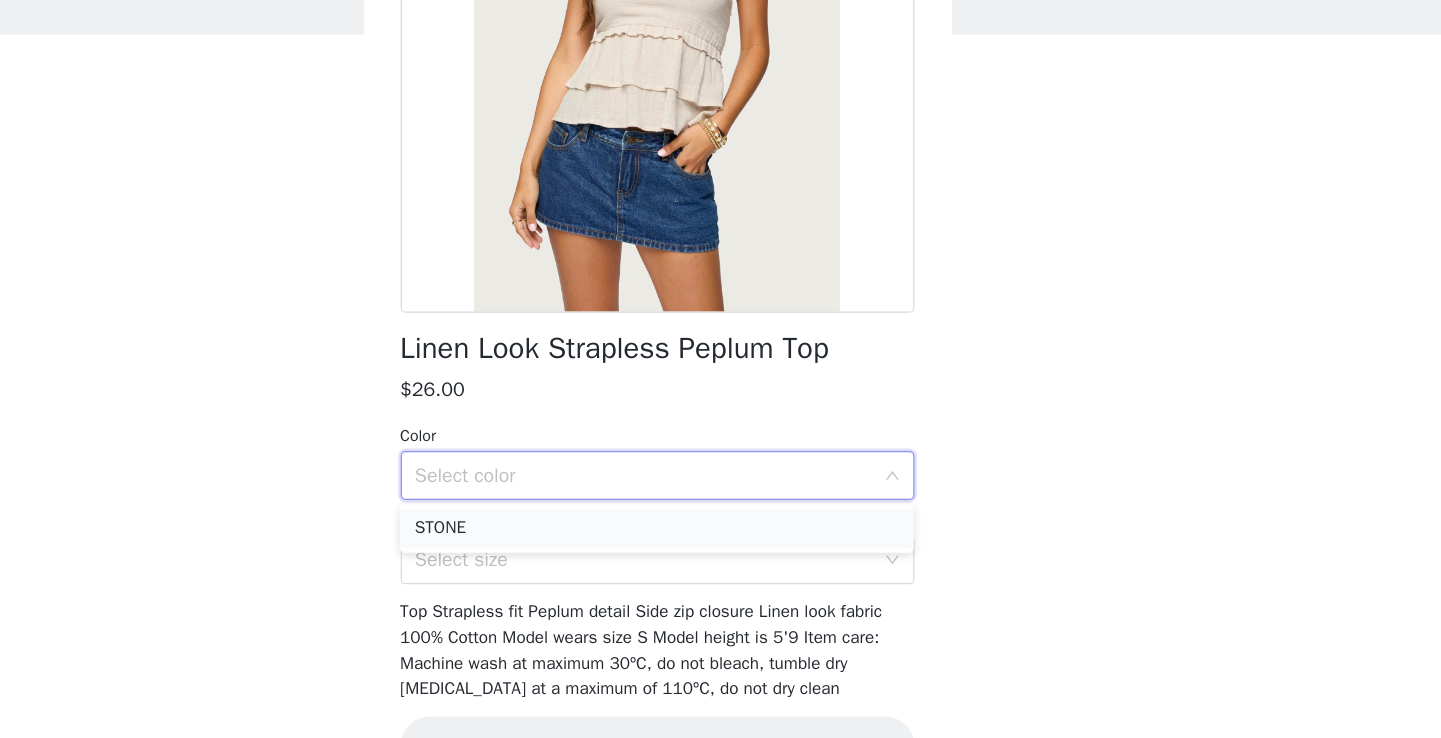 click on "STONE" at bounding box center (720, 566) 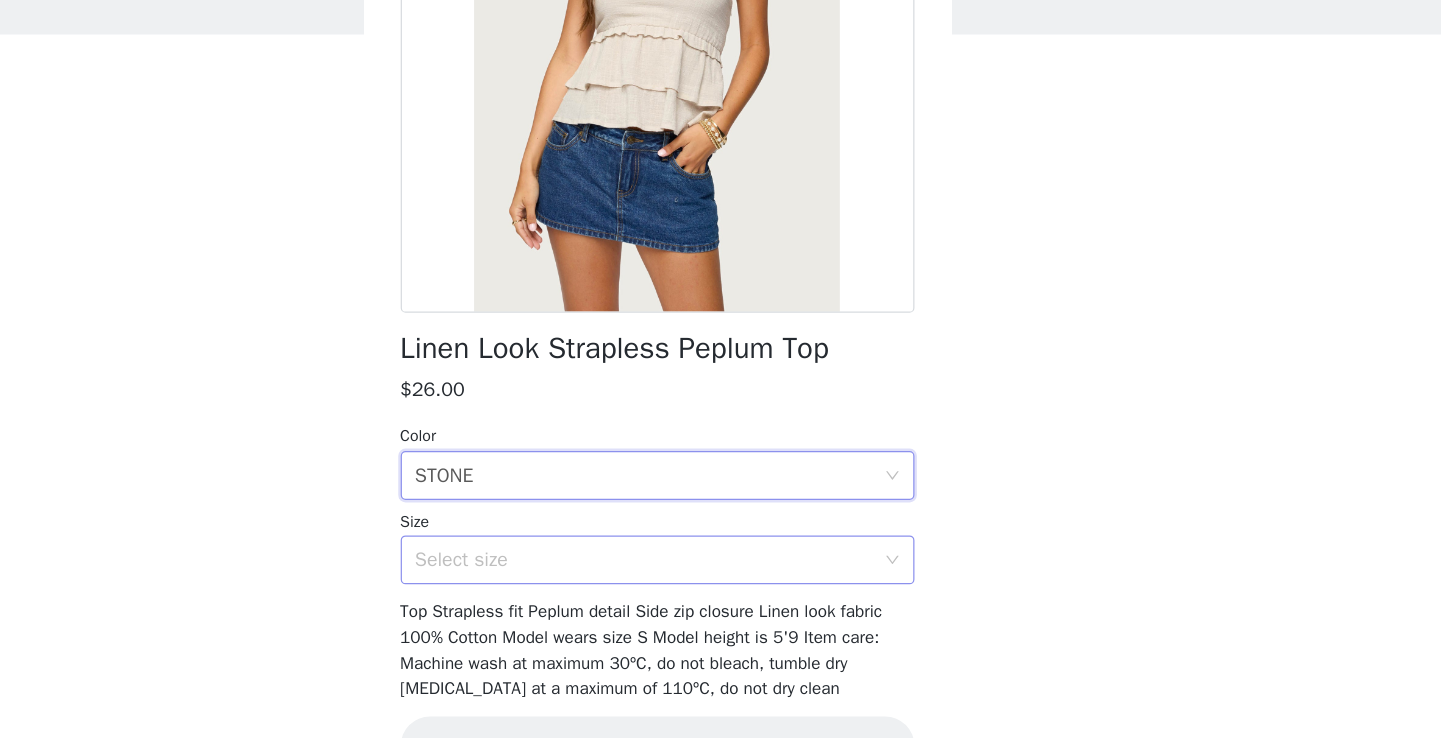 click on "Select size" at bounding box center [710, 592] 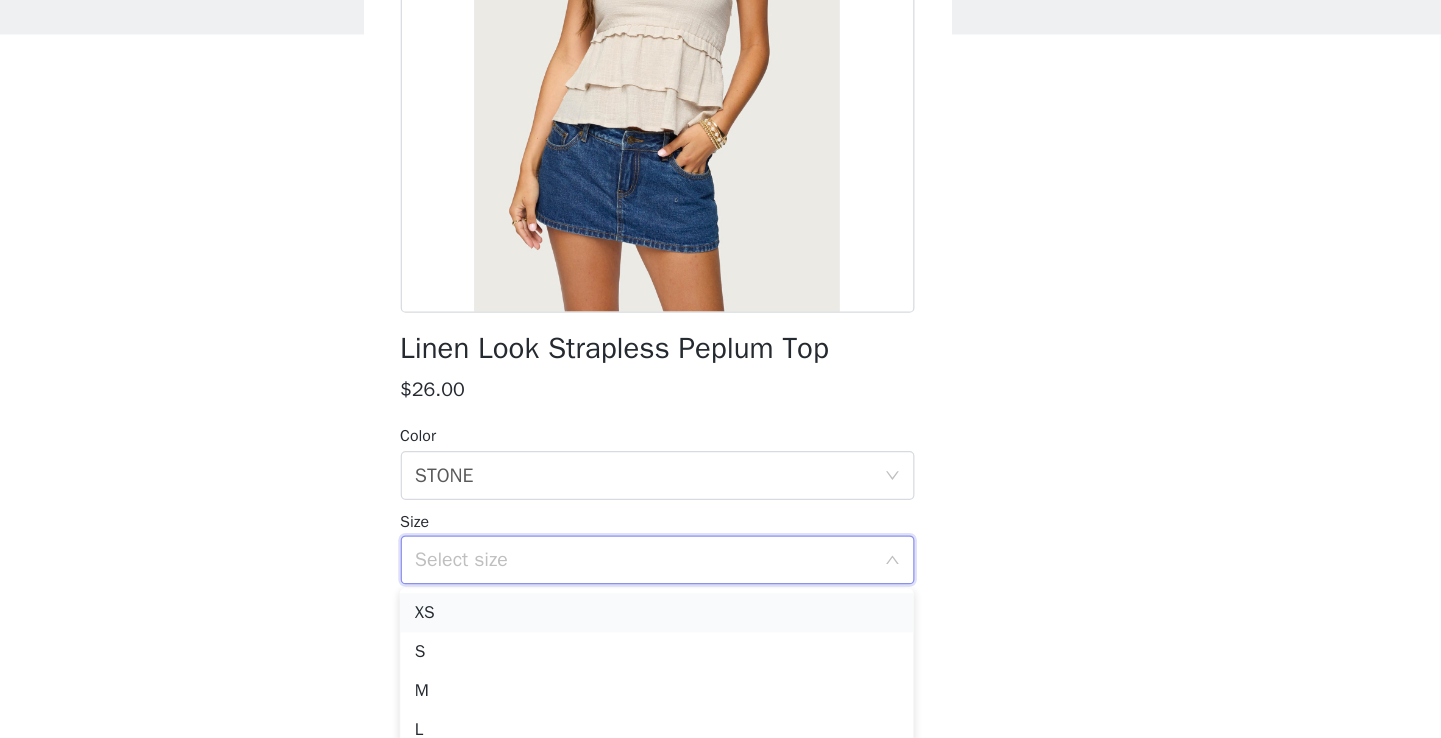 click on "XS" at bounding box center (720, 635) 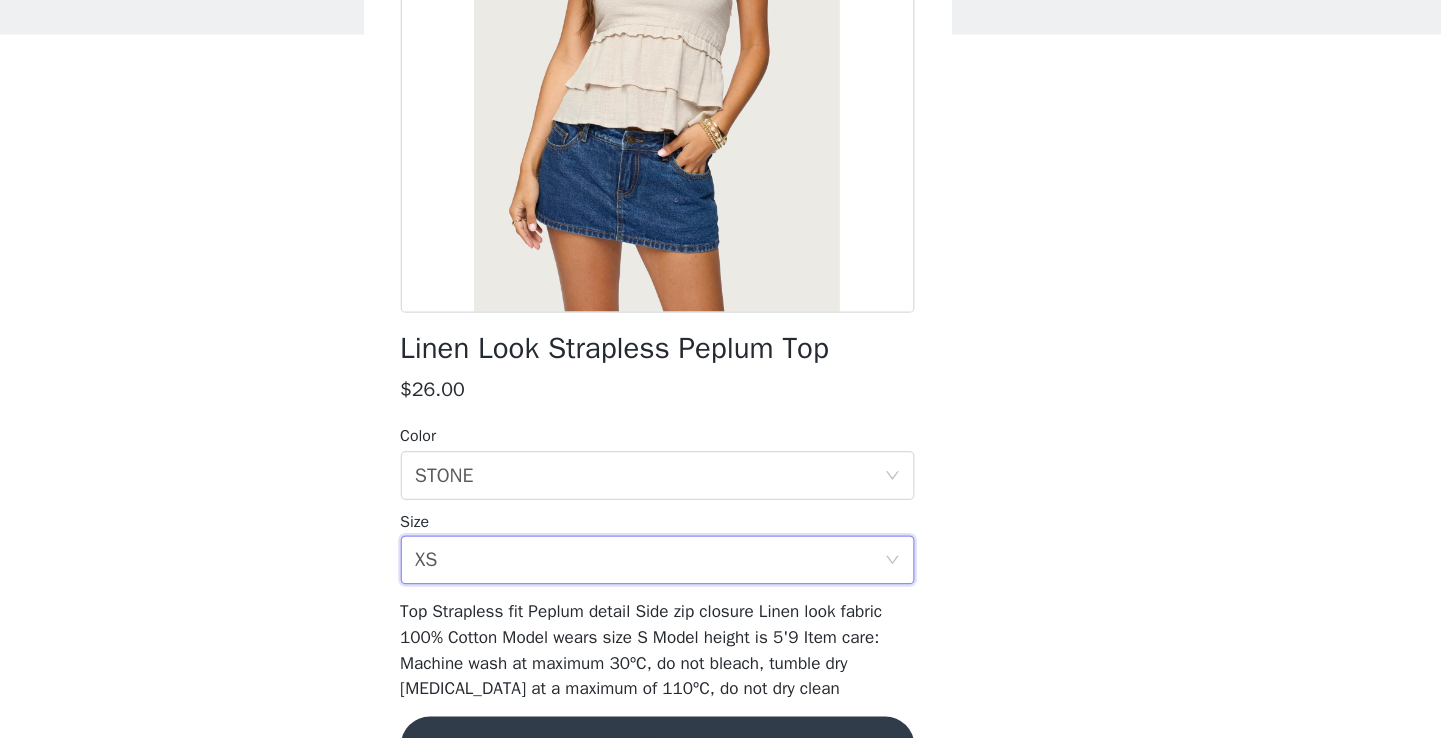 click on "Add Product" at bounding box center (721, 744) 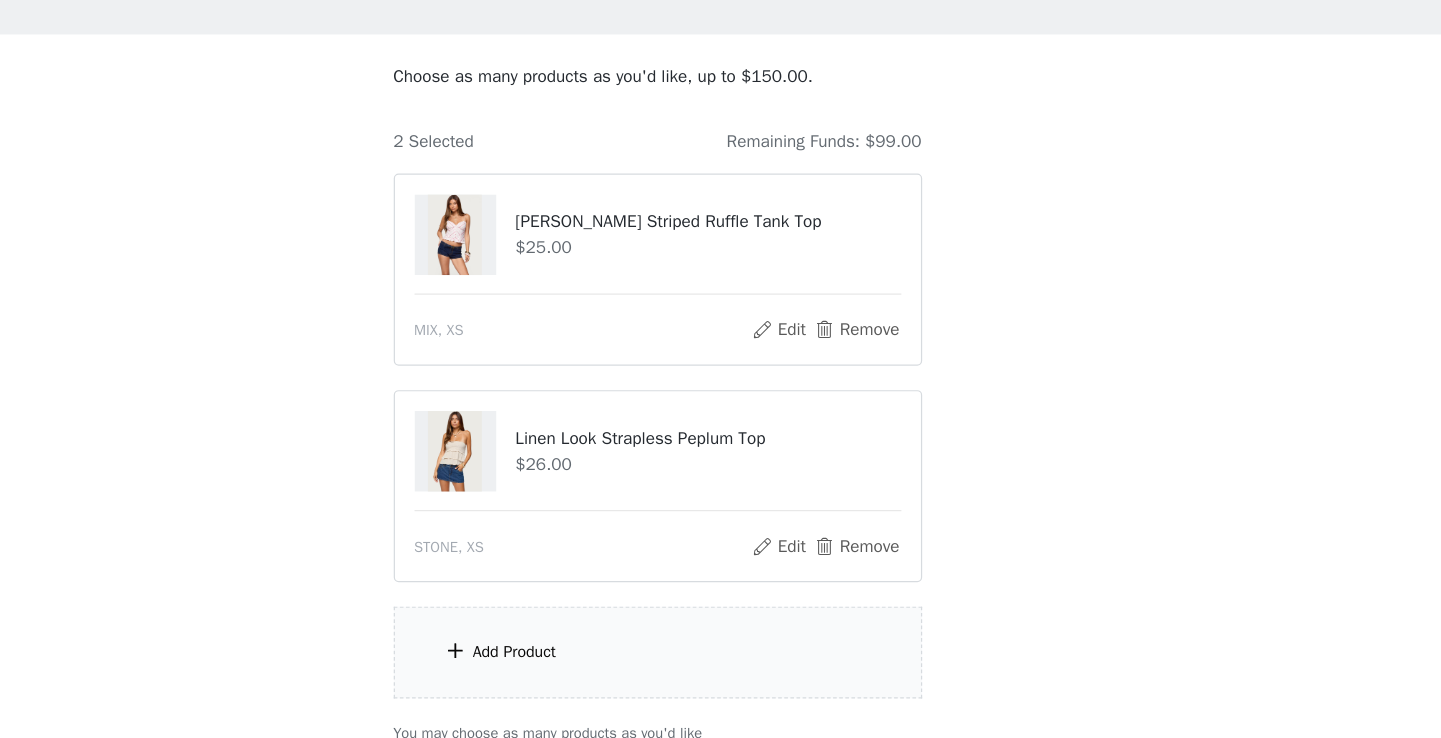 click on "Add Product" at bounding box center (604, 667) 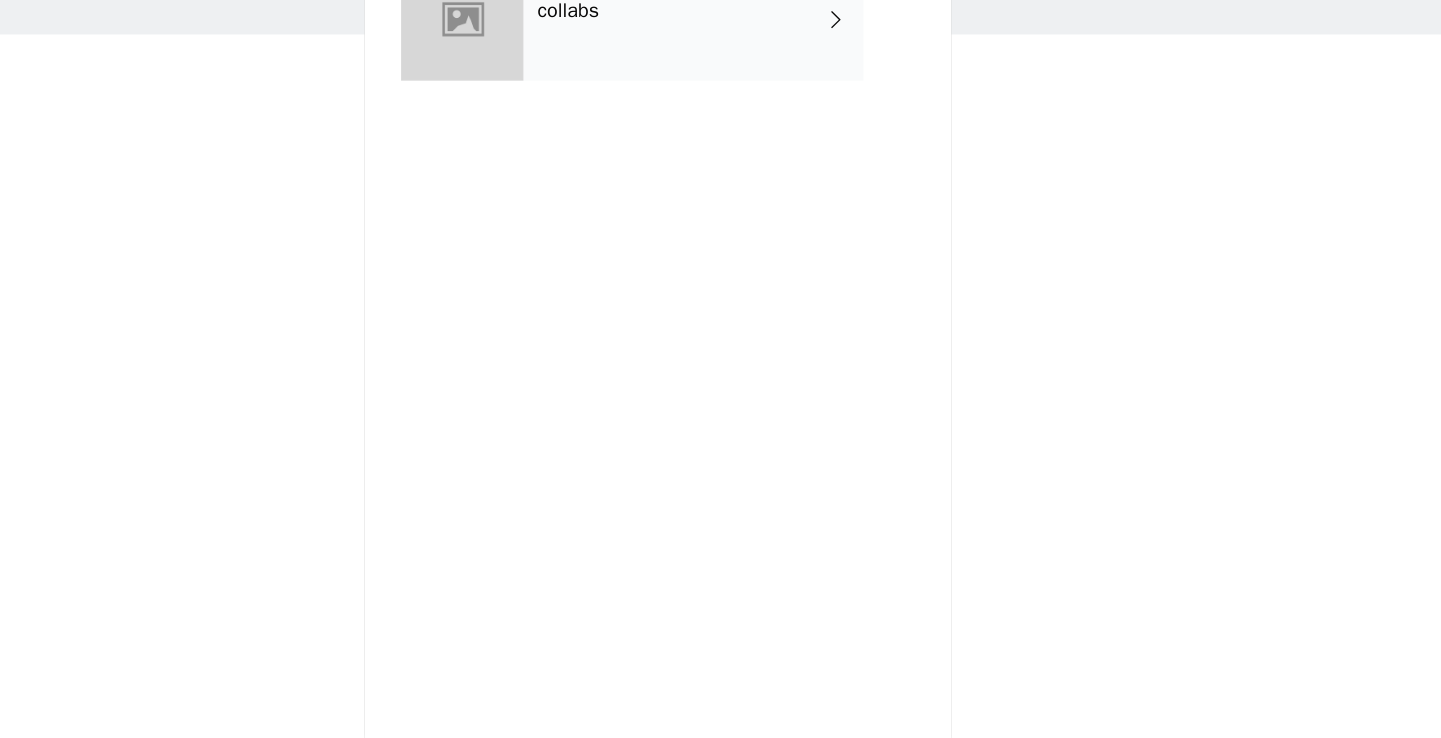 click on "collabs" at bounding box center [750, 150] 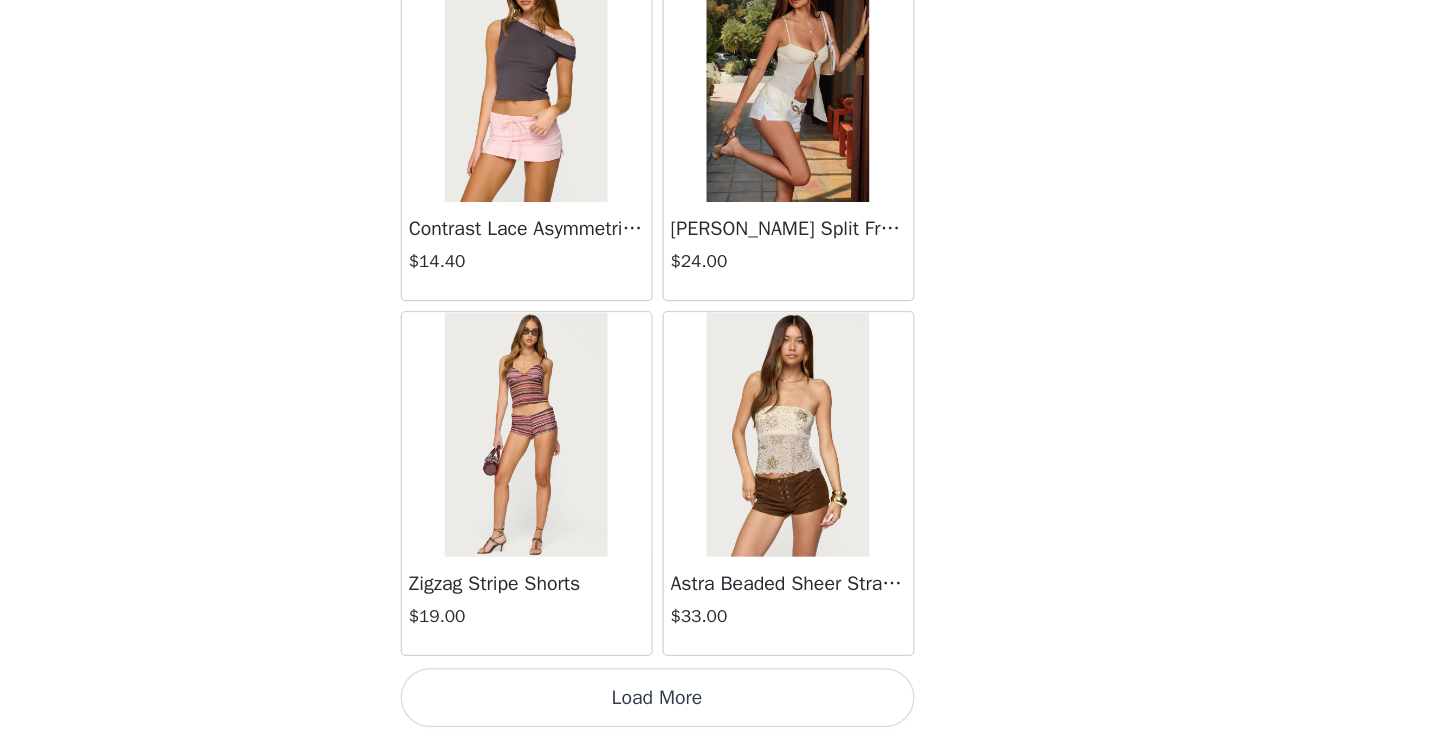 click on "Load More" at bounding box center [721, 704] 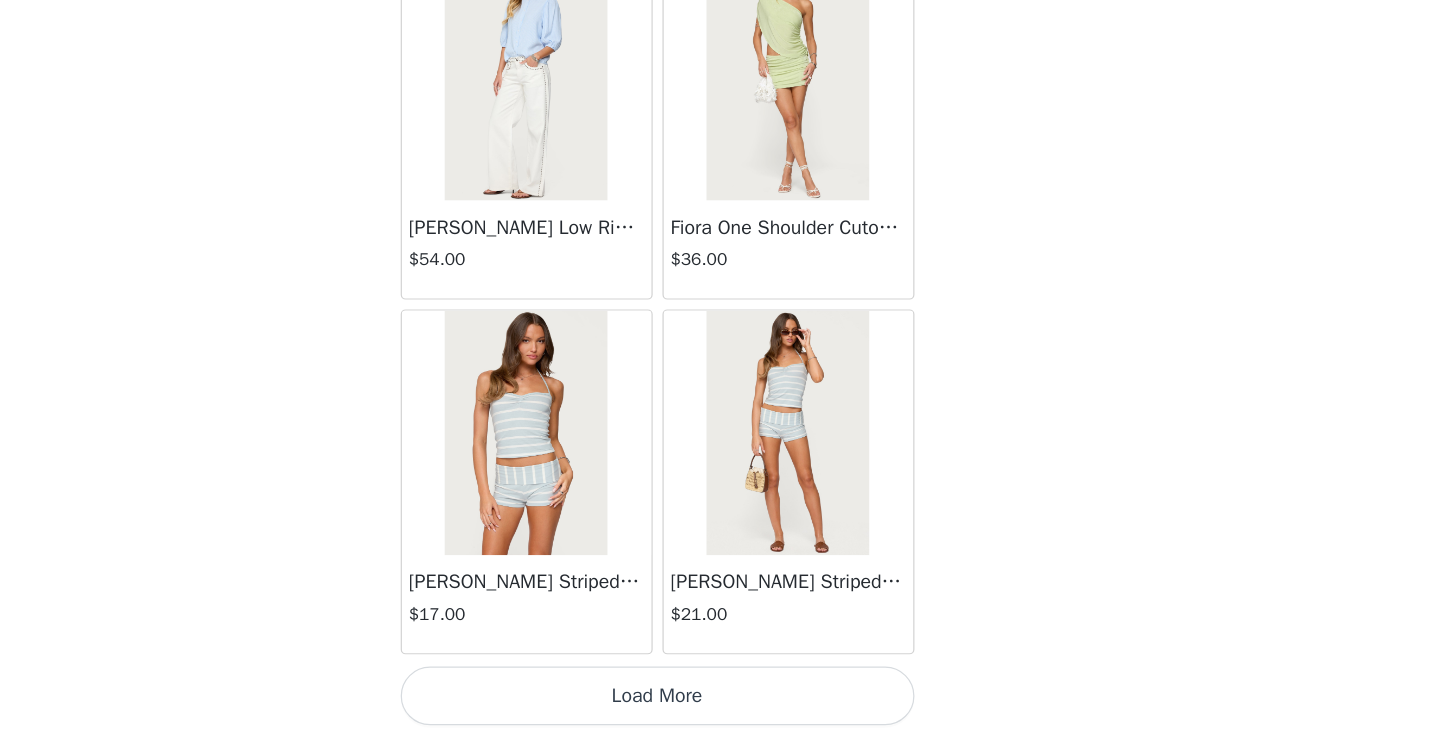 click on "Load More" at bounding box center (721, 704) 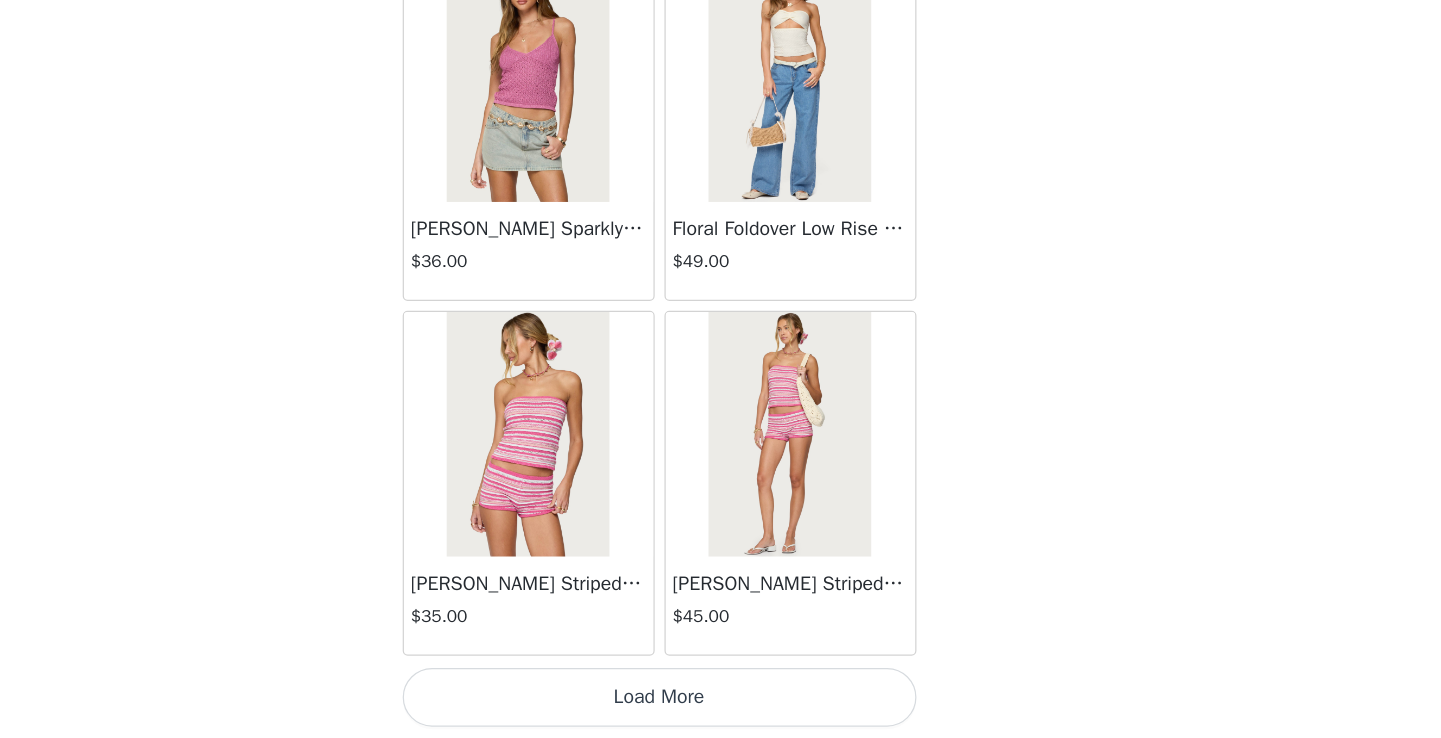 click on "Load More" at bounding box center [721, 704] 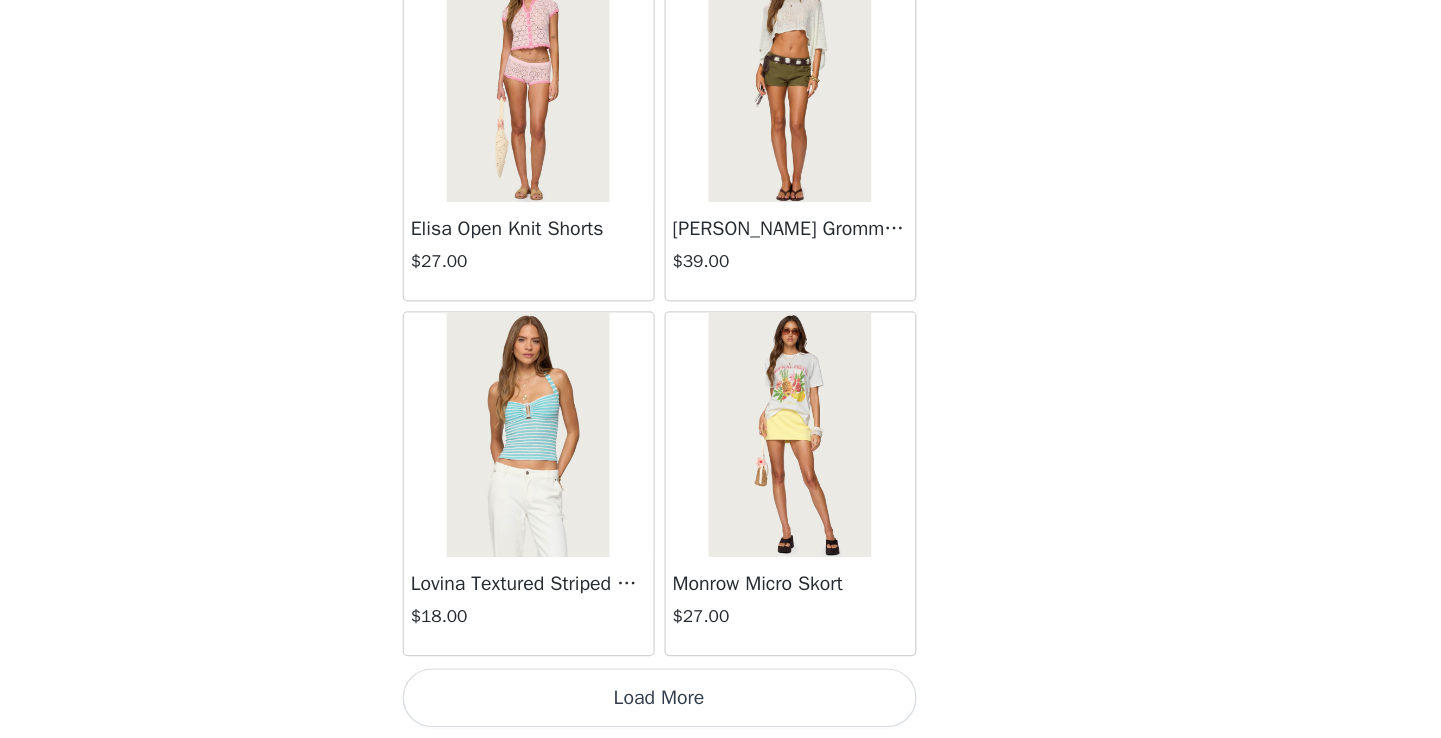 click on "Load More" at bounding box center (721, 704) 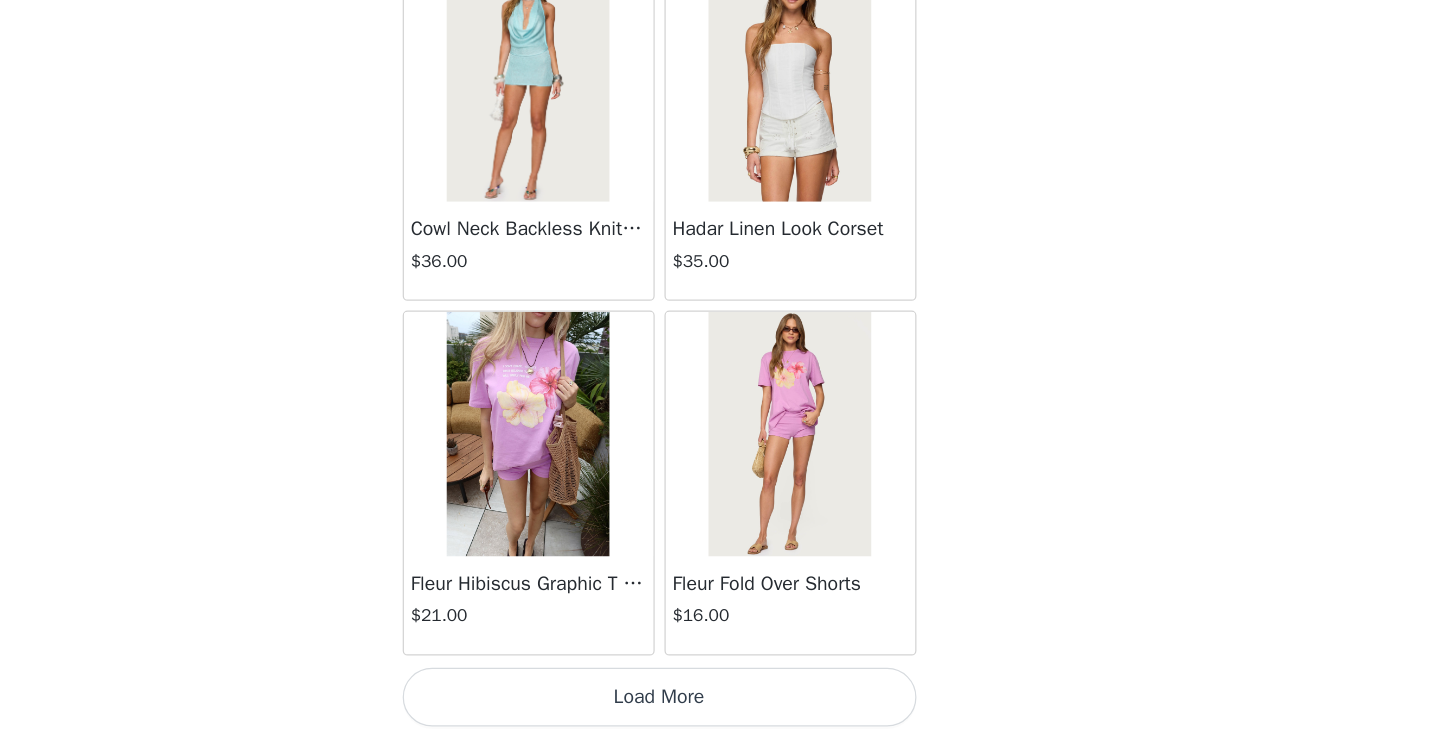 click on "Lovina Grommet Pleated Mini Skort   $25.20       Metallic & Sequin Textured Tank Top   $23.00       Nelley Backless Beaded Sequin Chiffon Top   $30.00       [PERSON_NAME] Asymmetric One Shoulder Crochet Top   $21.60       [PERSON_NAME] Plaid Micro Shorts   $25.00       [PERSON_NAME] Floral Texured Sheer Halter Top   $23.00       Maree Bead V Neck Top   $19.00       Maree Bead Cut Out Mini Skirt   $17.00       [PERSON_NAME] Cut Out Halter Top   $24.00       Juney Pinstripe Tailored Button Up Shirt   $30.00       Avenly Striped Tie Front Babydoll Top   $23.00       [PERSON_NAME] Studded Grommet Tube Top   $25.00       Avalai Linen Look Mini Skort   $32.00       Beaded Deep Cowl Neck Backless Top   $31.00       Frayed Pleated Denim Mini Skort   $16.00       Klay Linen Look Pleated Mini Skort   $14.40       Contrast Lace Asymmetric Off Shoulder Top   $14.40       [PERSON_NAME] Split Front Sheer Mesh Top   $24.00       Zigzag Stripe Shorts   $19.00       Astra Beaded Sheer Strapless Top   $33.00       Beaded Floral Embroidered Tank Top   $32.00" at bounding box center [721, -6544] 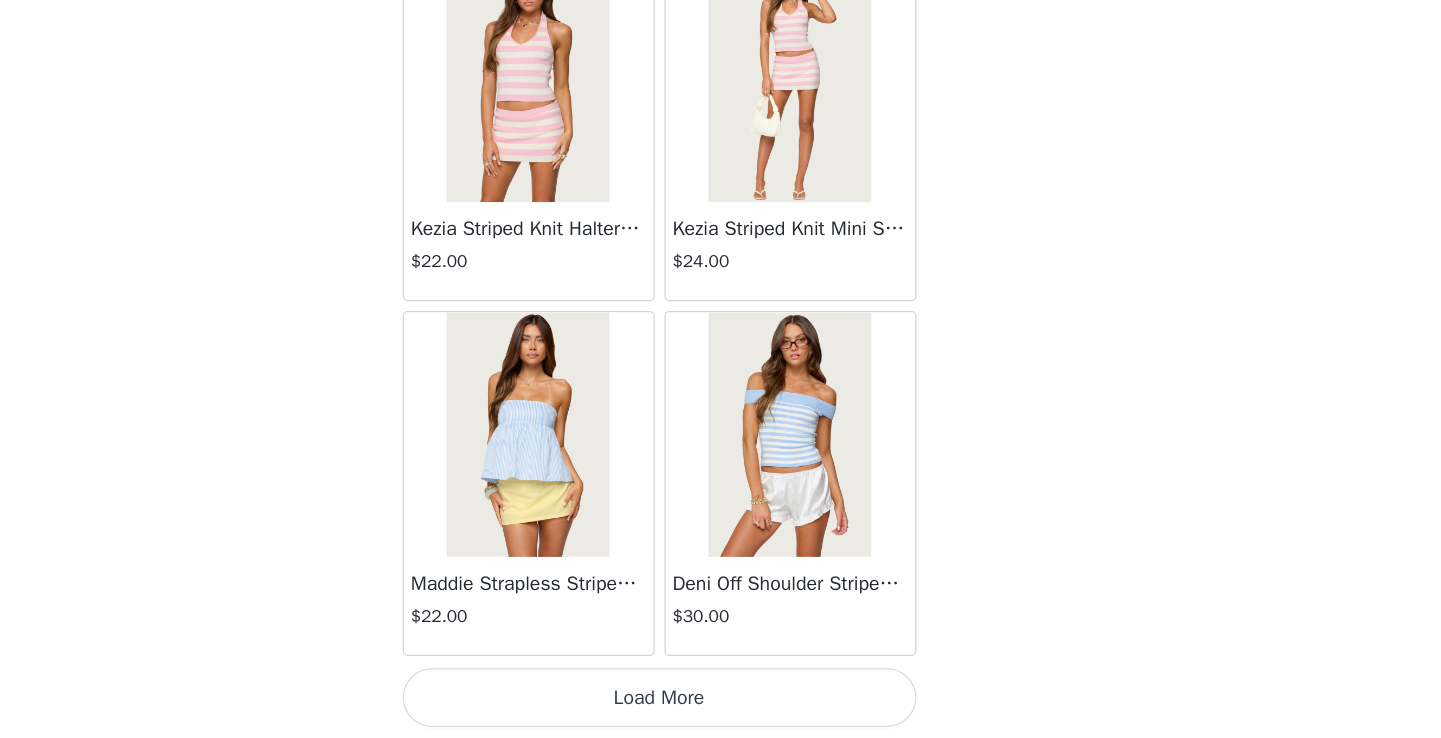 click on "Load More" at bounding box center [721, 704] 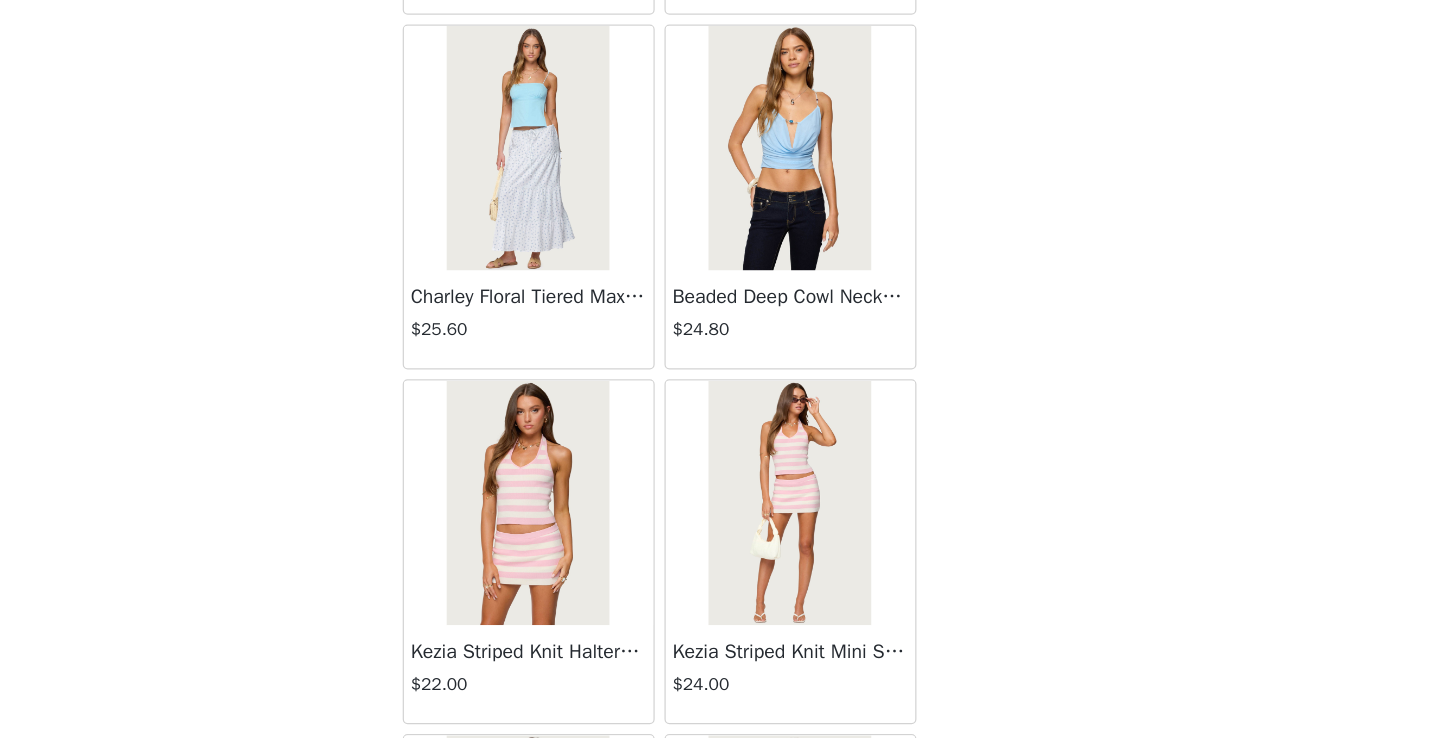 scroll, scrollTop: 16358, scrollLeft: 0, axis: vertical 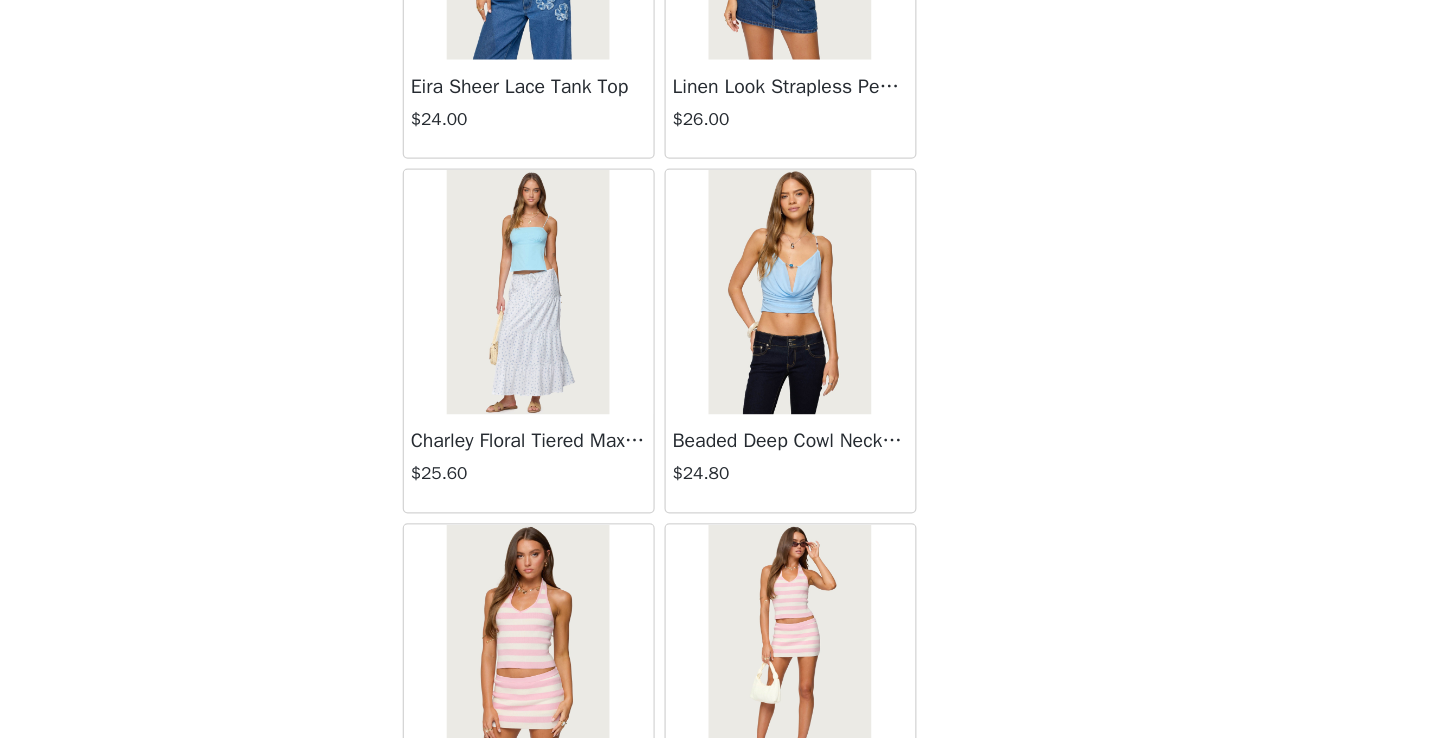 click at bounding box center (613, 663) 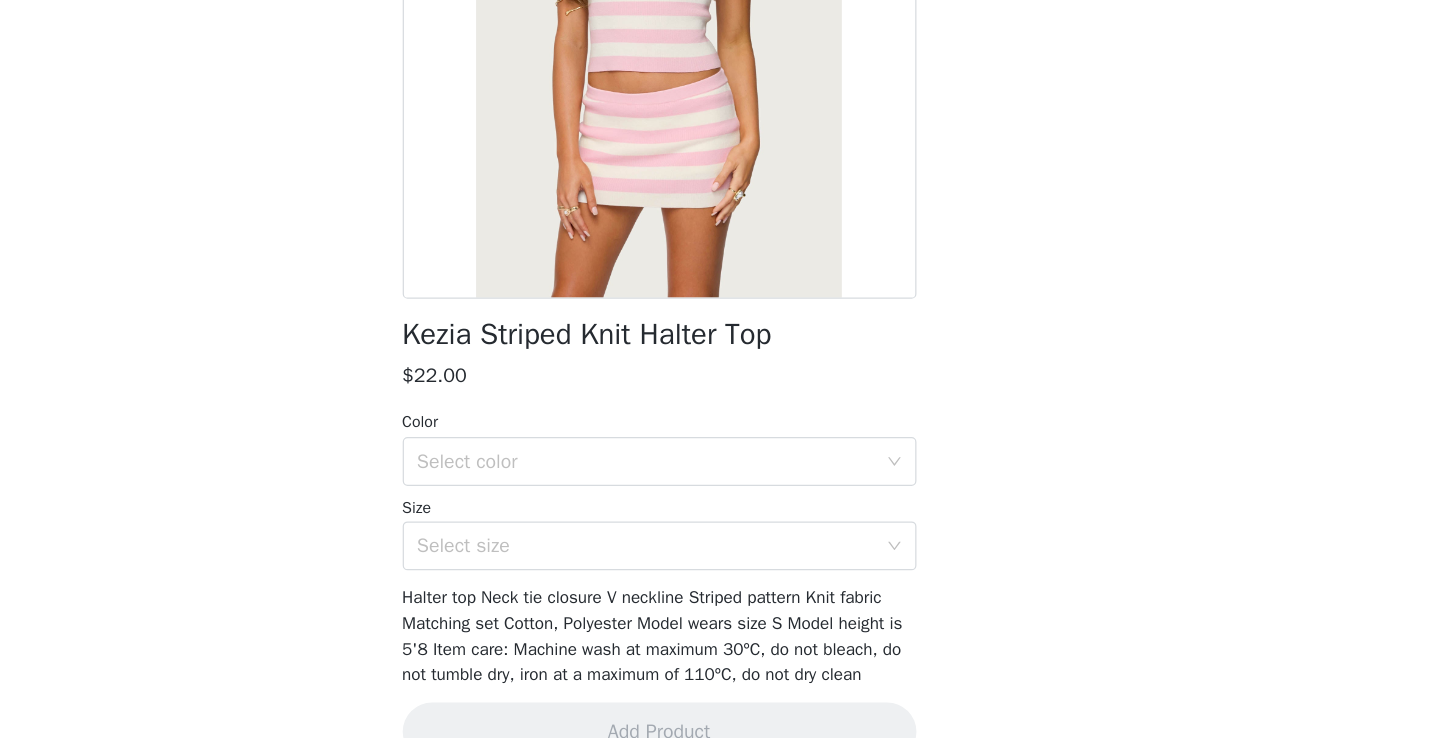 scroll, scrollTop: 201, scrollLeft: 0, axis: vertical 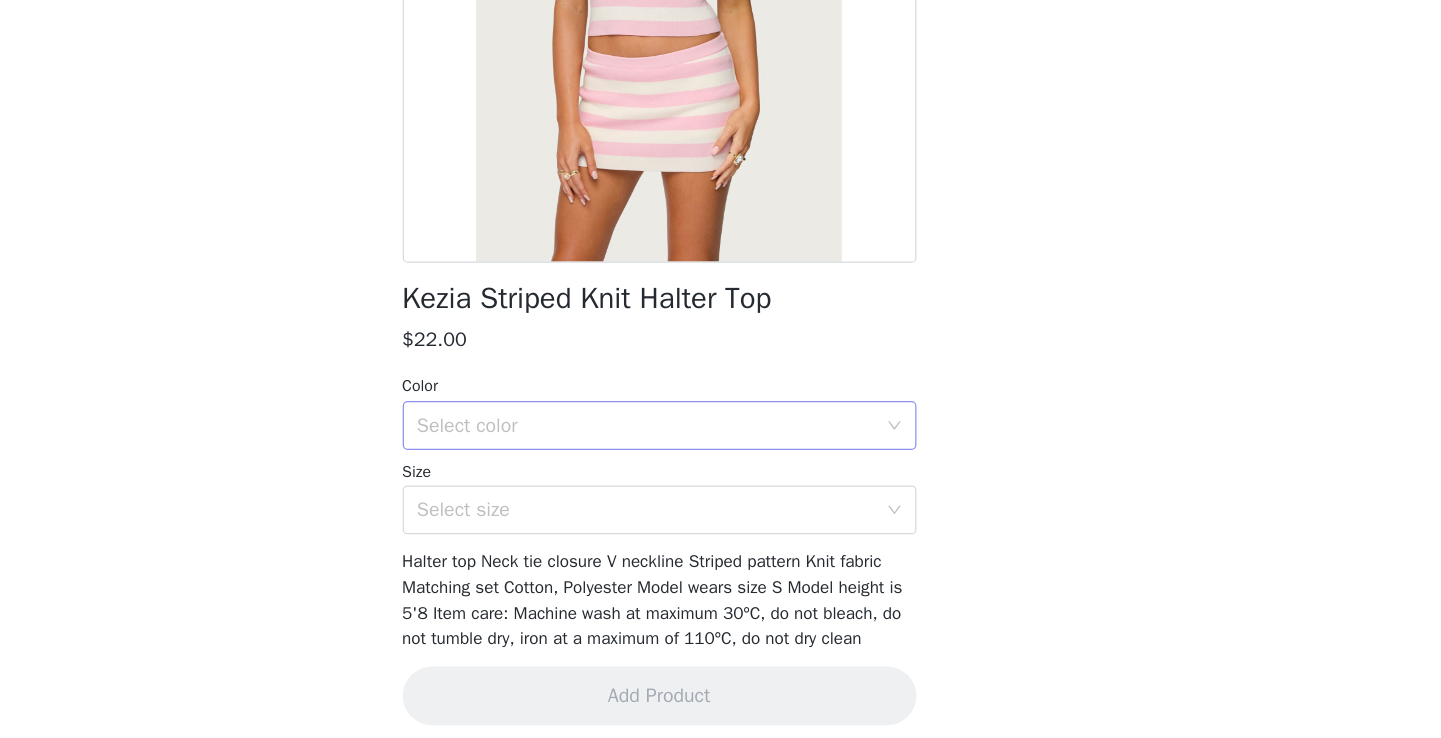 click on "Select color" at bounding box center [710, 482] 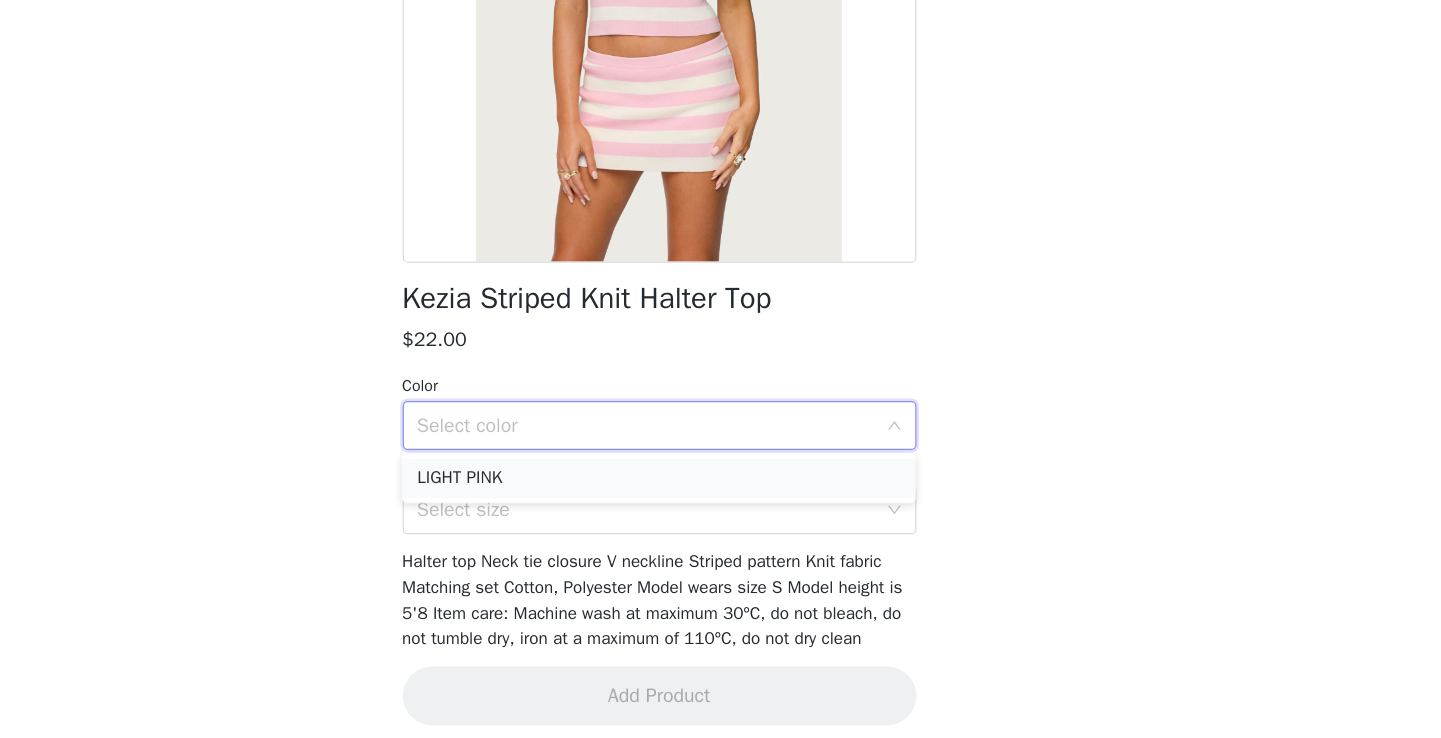 click on "LIGHT PINK" at bounding box center [720, 525] 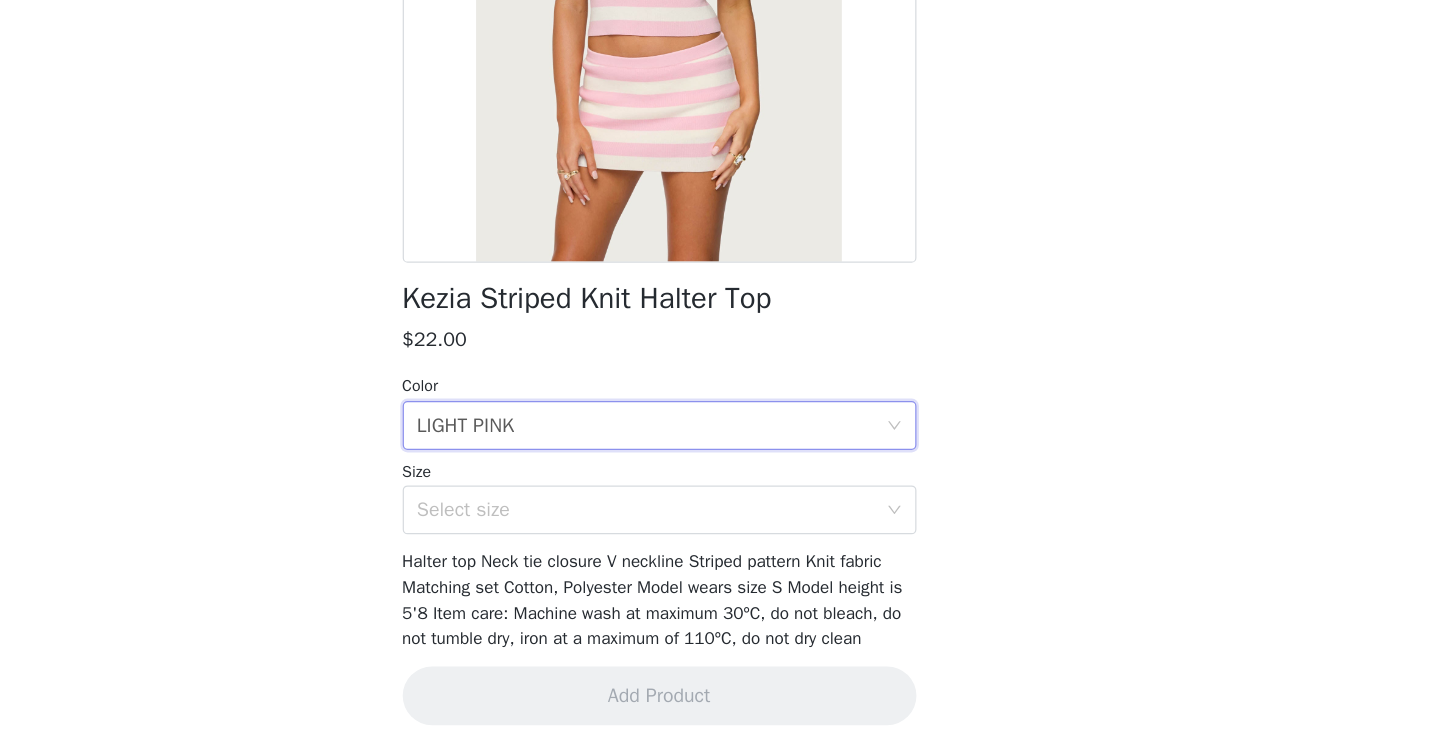 scroll, scrollTop: 55, scrollLeft: 0, axis: vertical 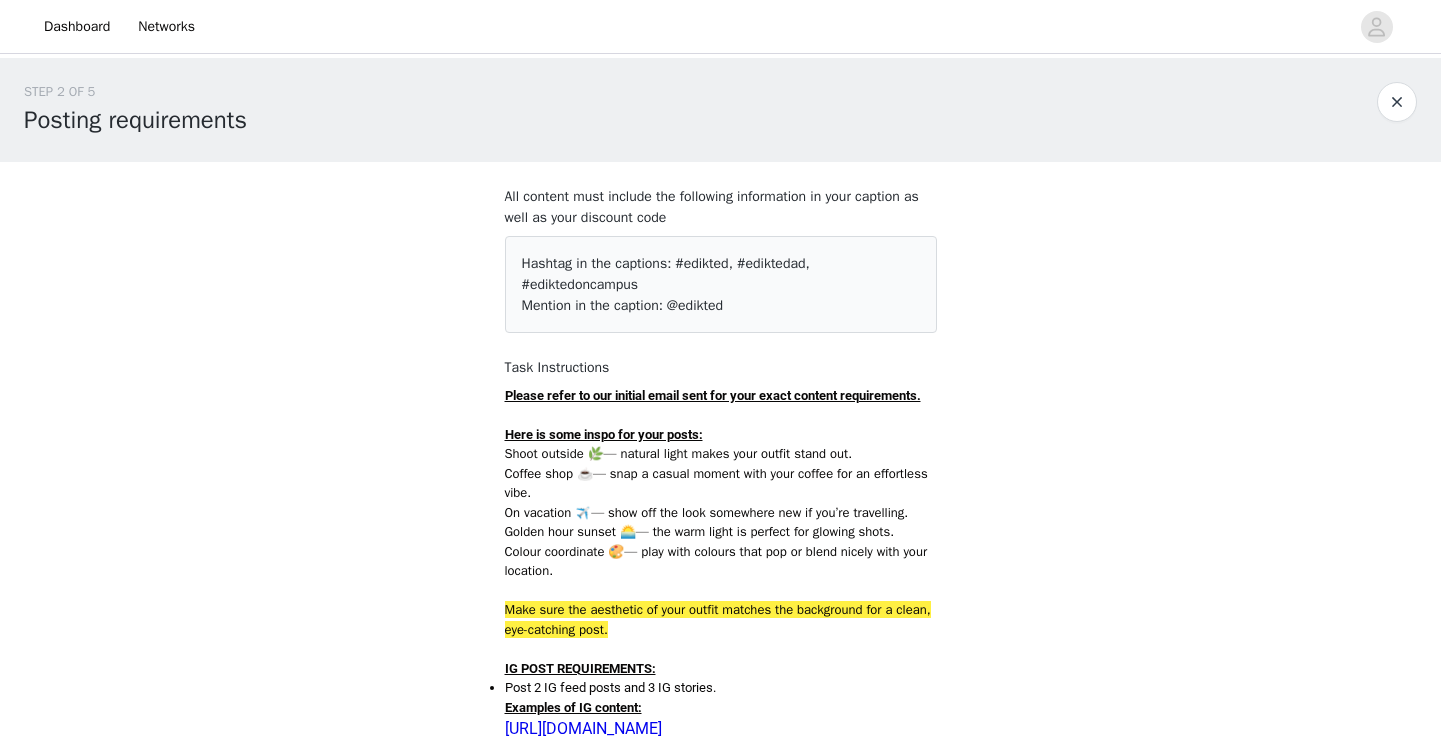 click at bounding box center (1397, 102) 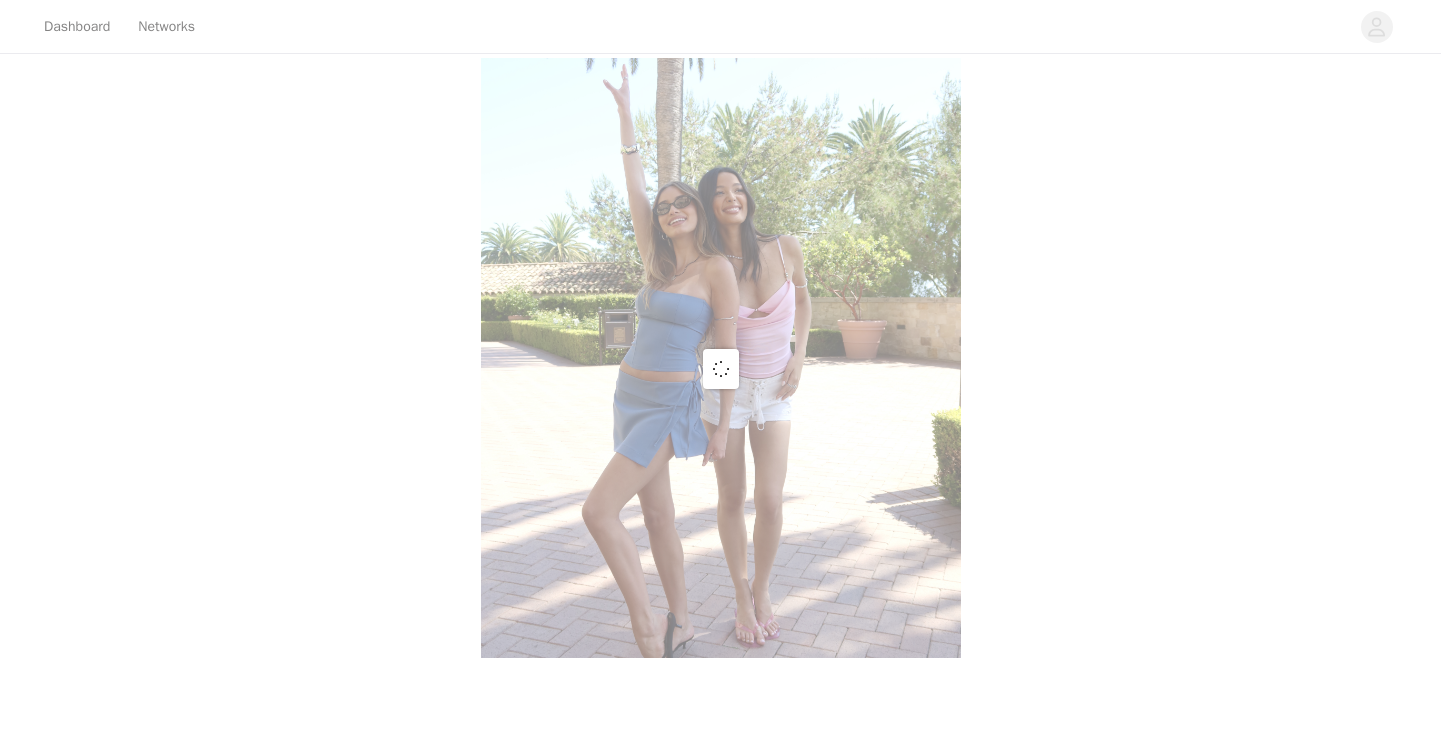 scroll, scrollTop: 1, scrollLeft: 0, axis: vertical 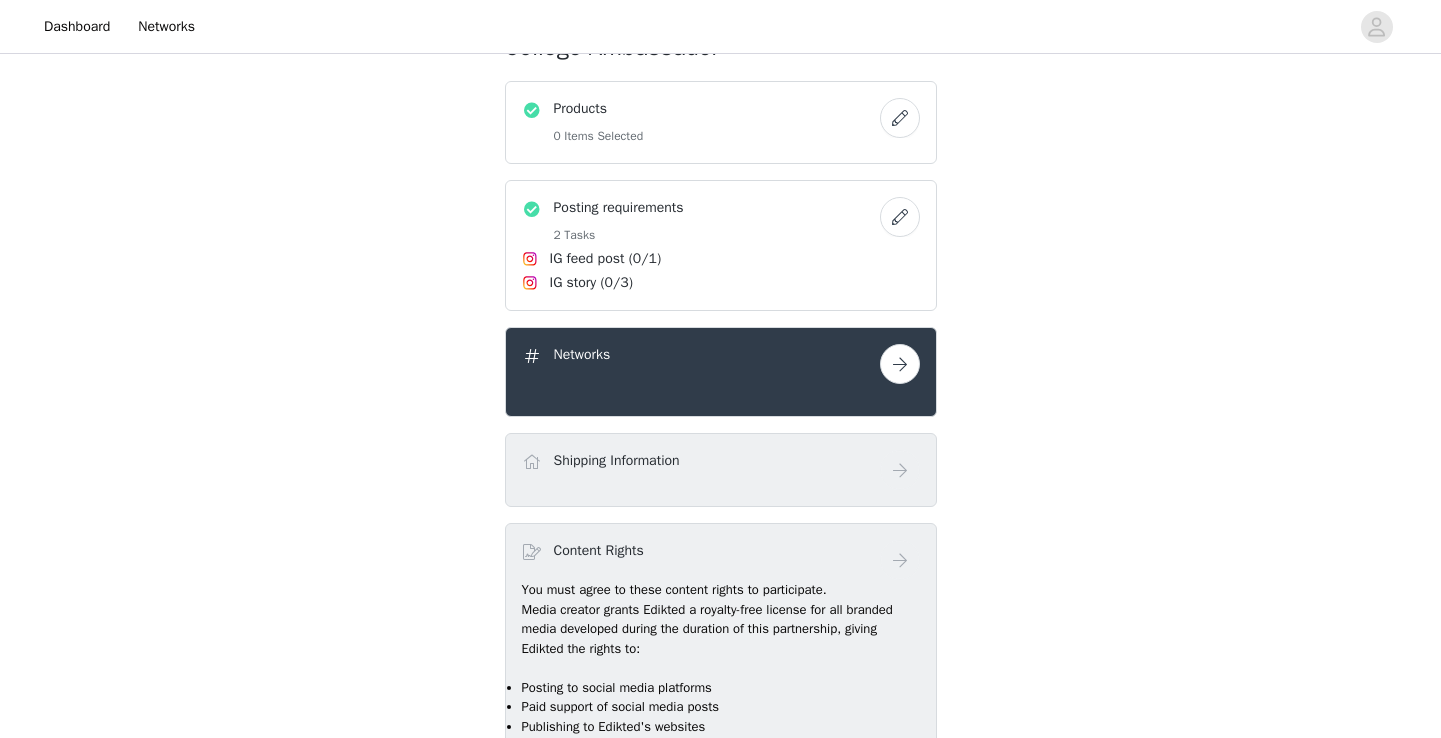 click at bounding box center (900, 118) 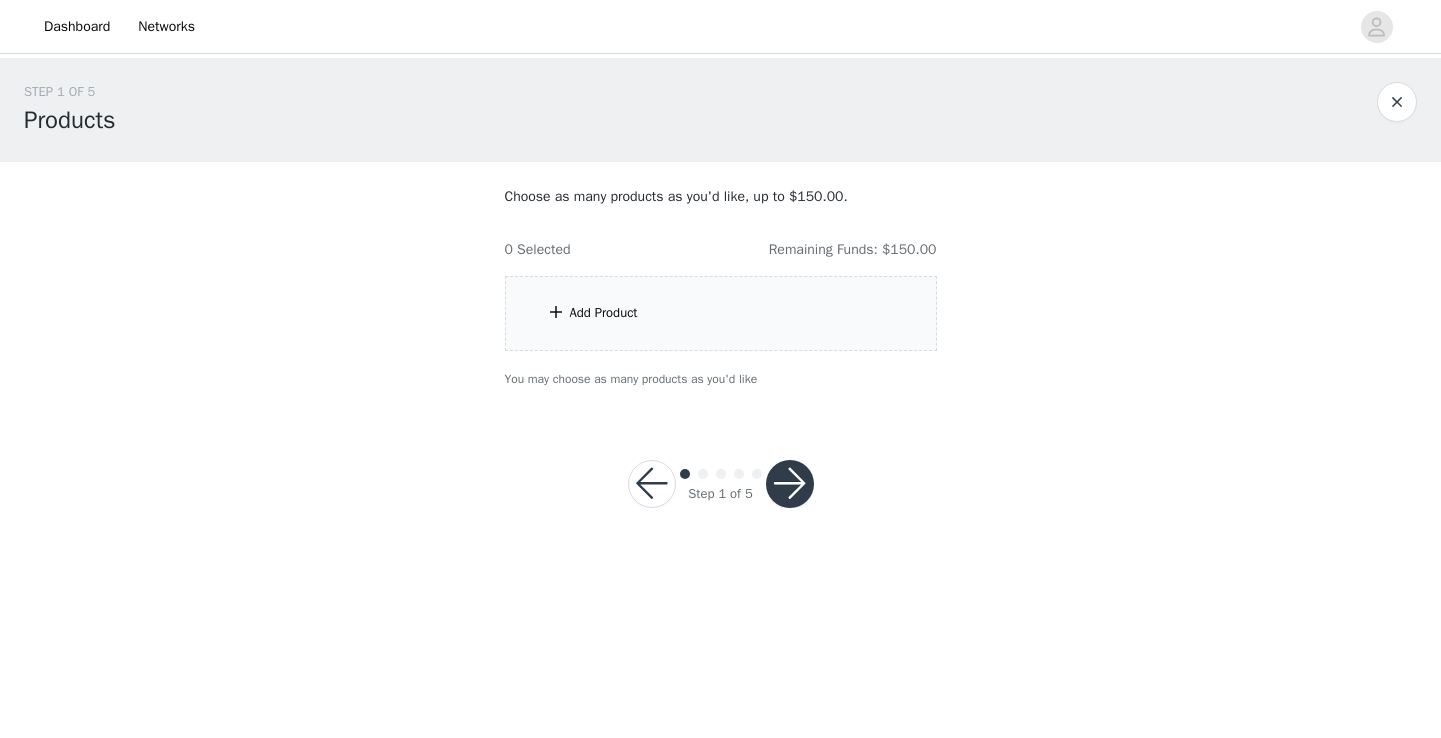 click on "Add Product" at bounding box center [721, 313] 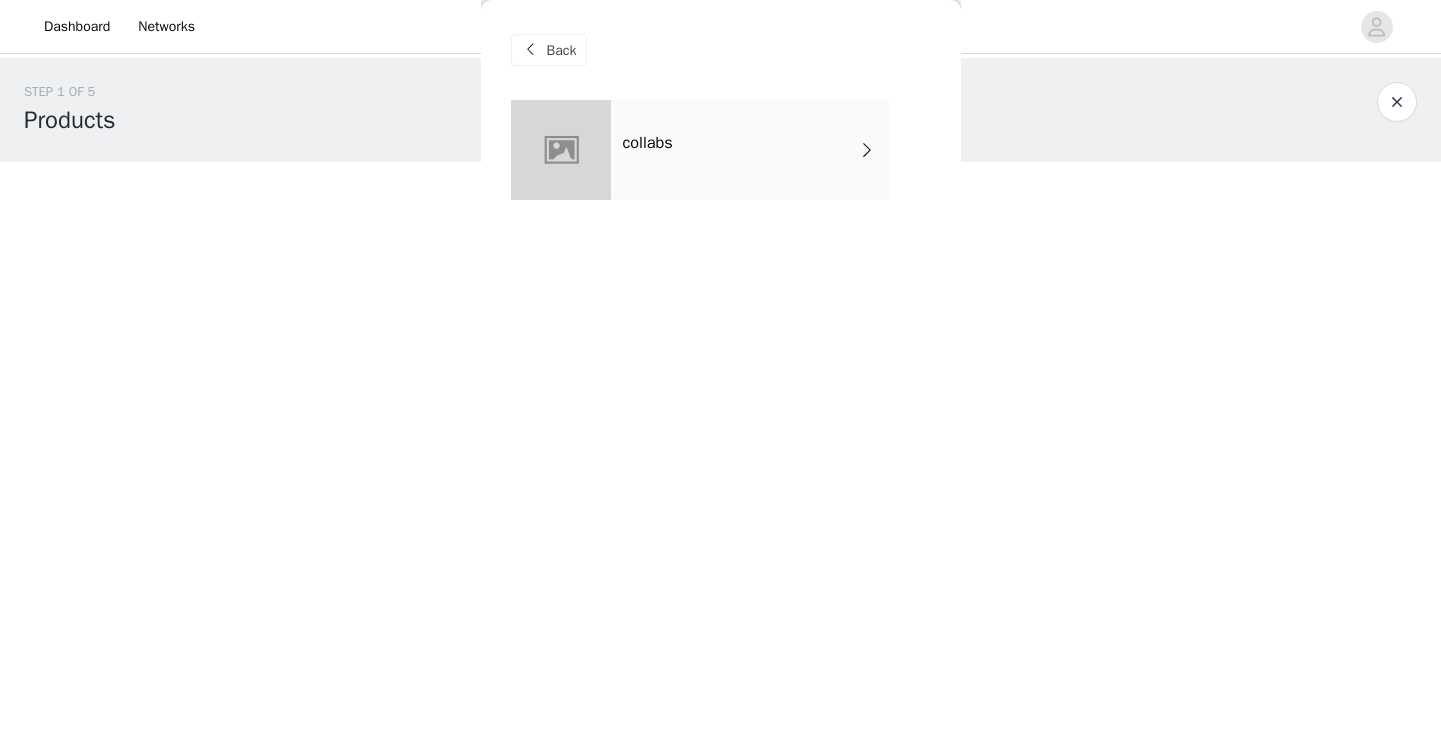 click on "collabs" at bounding box center [750, 150] 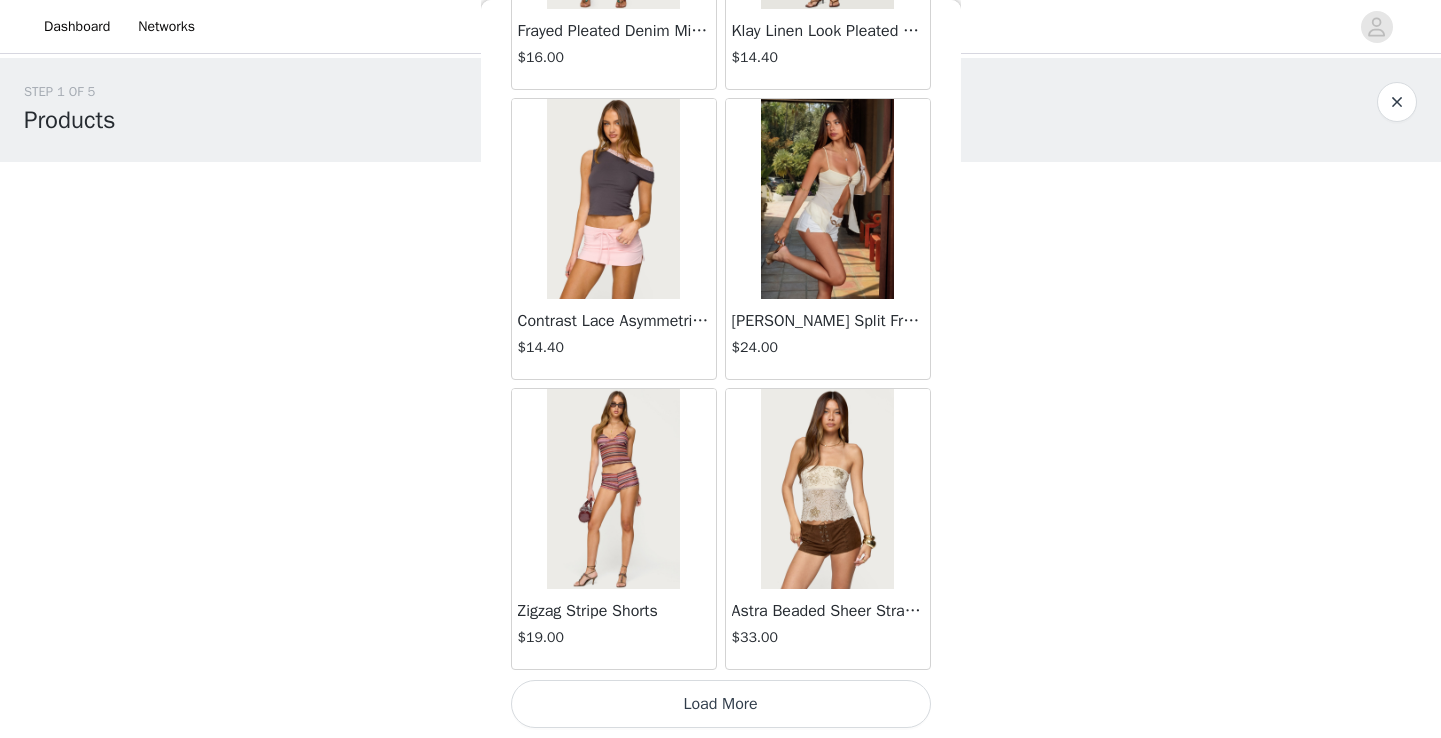 scroll, scrollTop: 2346, scrollLeft: 0, axis: vertical 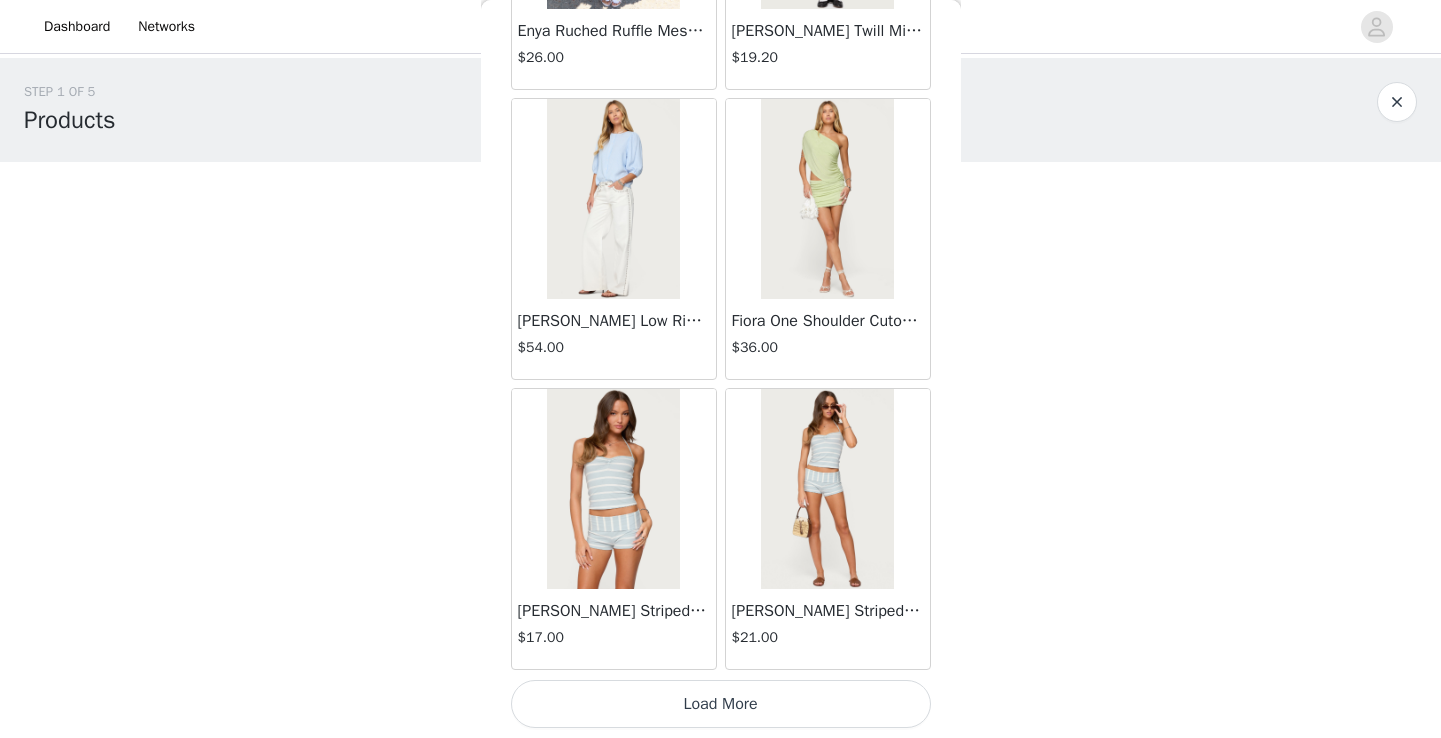 click on "Load More" at bounding box center (721, 704) 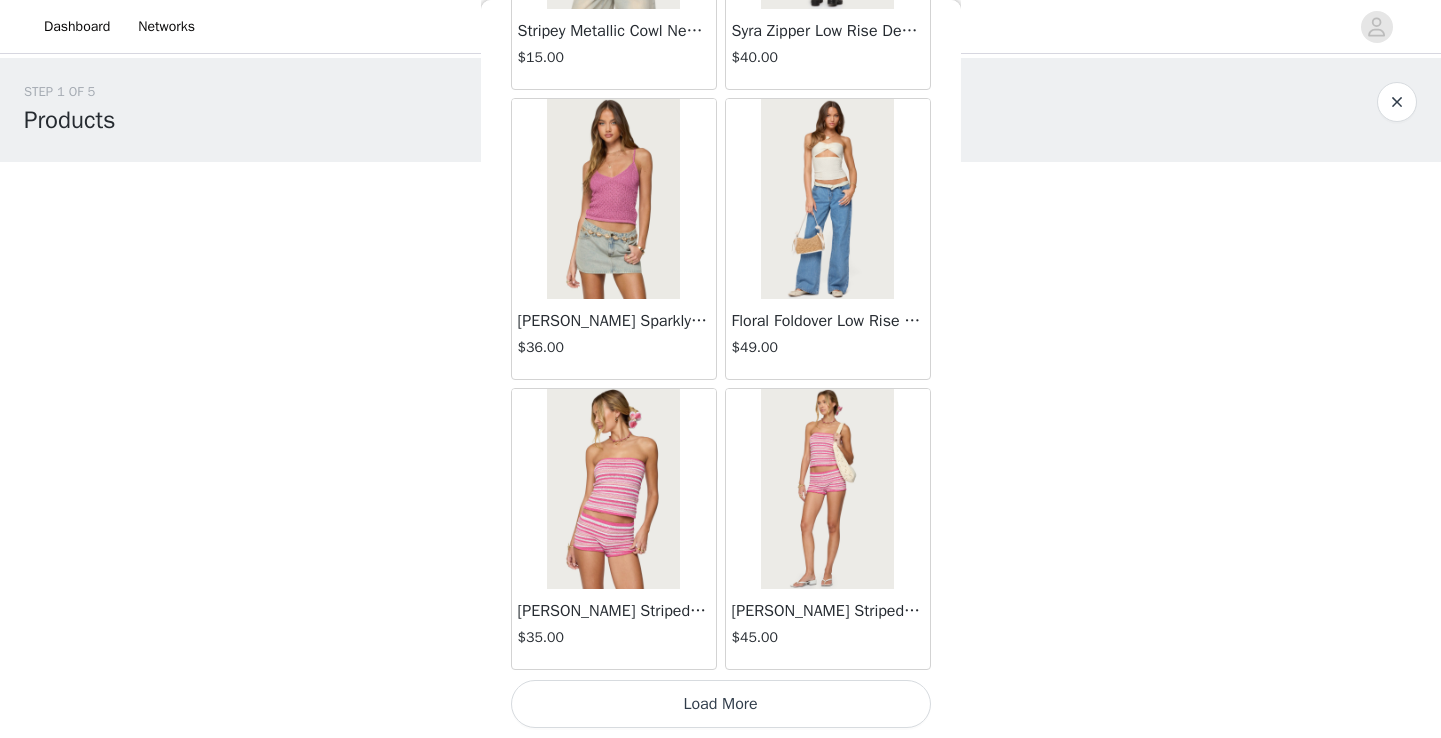 scroll, scrollTop: 8122, scrollLeft: 0, axis: vertical 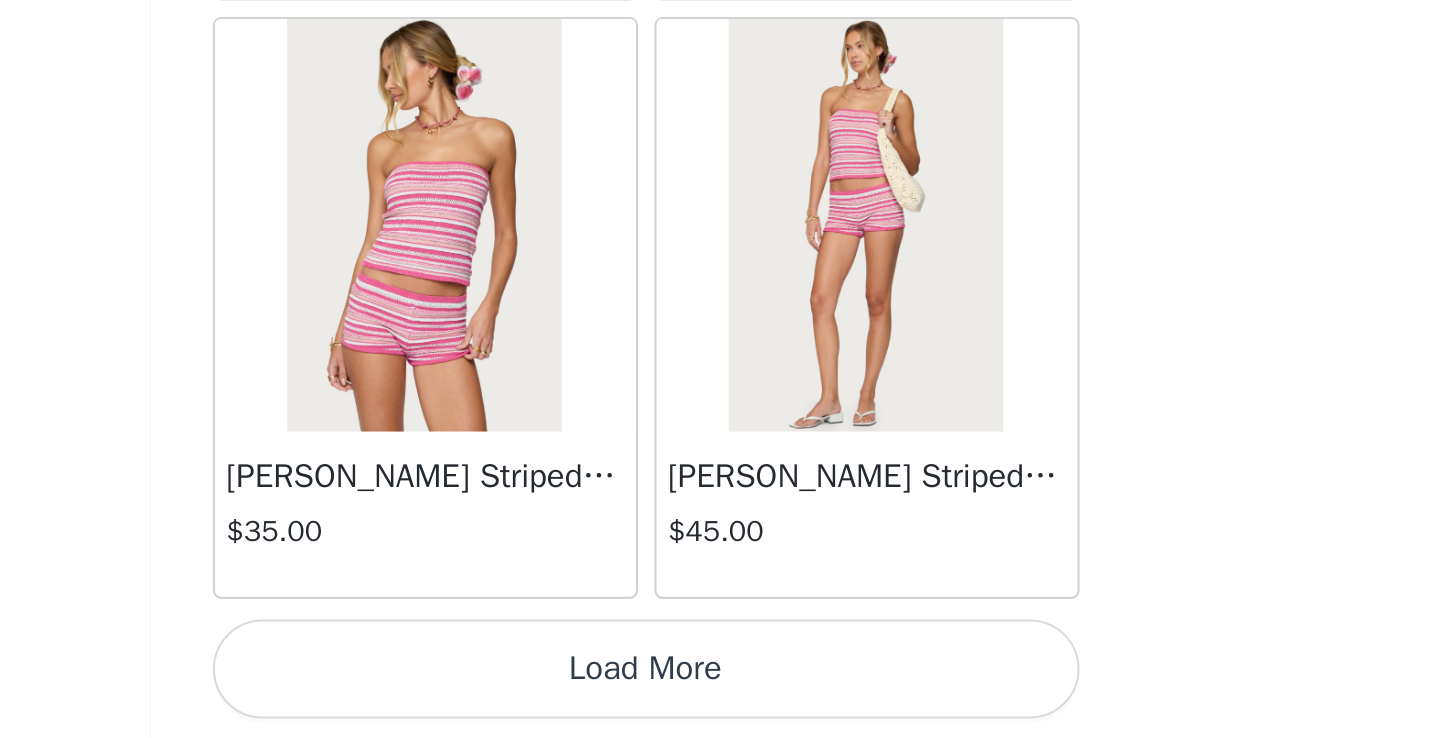 click on "Load More" at bounding box center (721, 704) 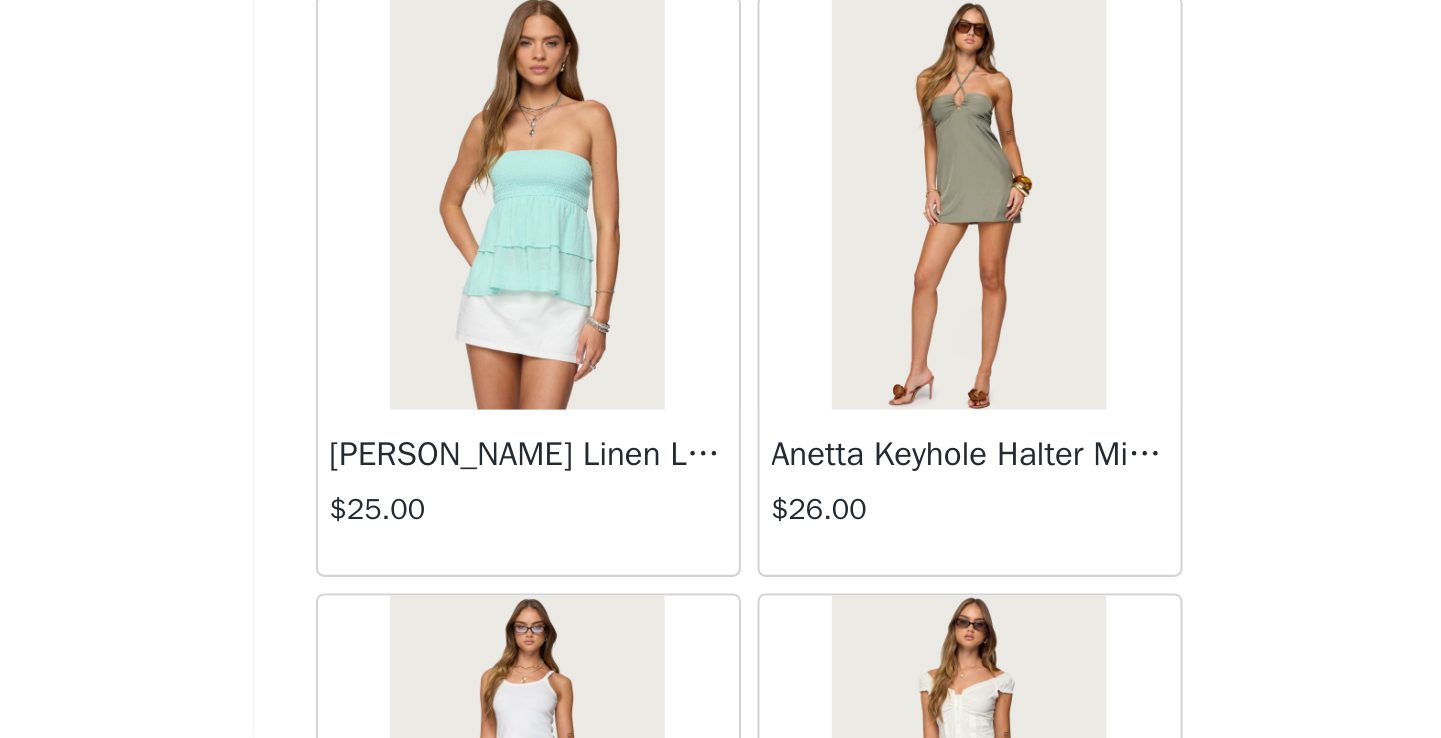 scroll, scrollTop: 9742, scrollLeft: 0, axis: vertical 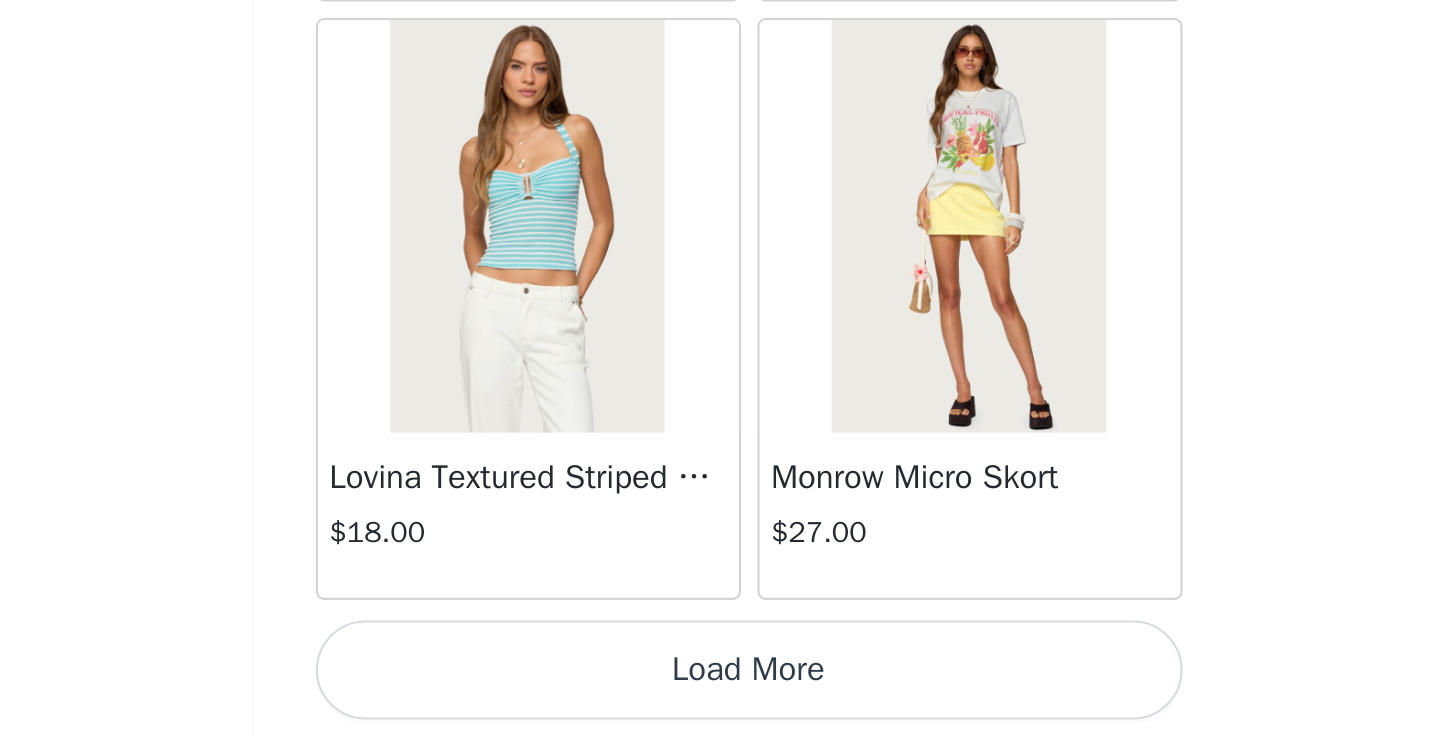 click on "Load More" at bounding box center [721, 704] 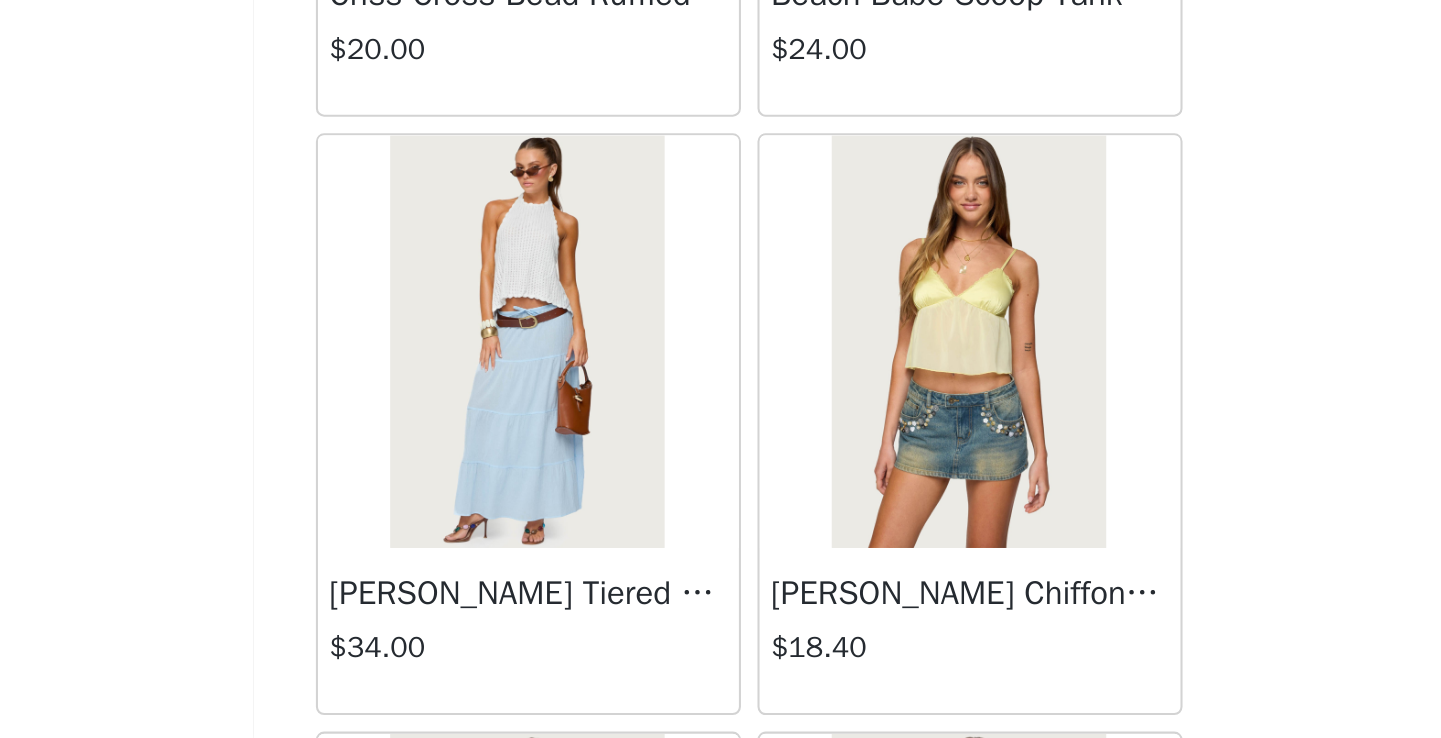 scroll, scrollTop: 13313, scrollLeft: 0, axis: vertical 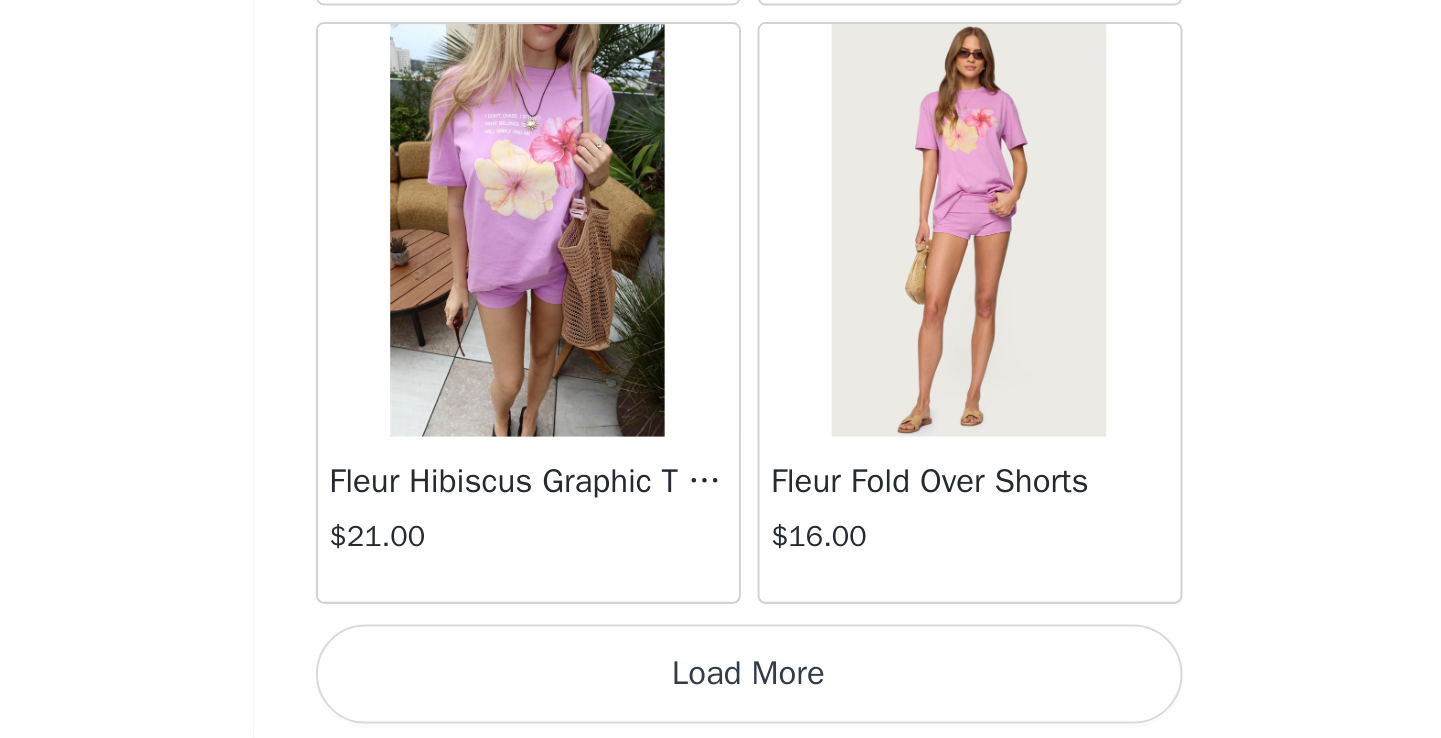 click on "Load More" at bounding box center [721, 706] 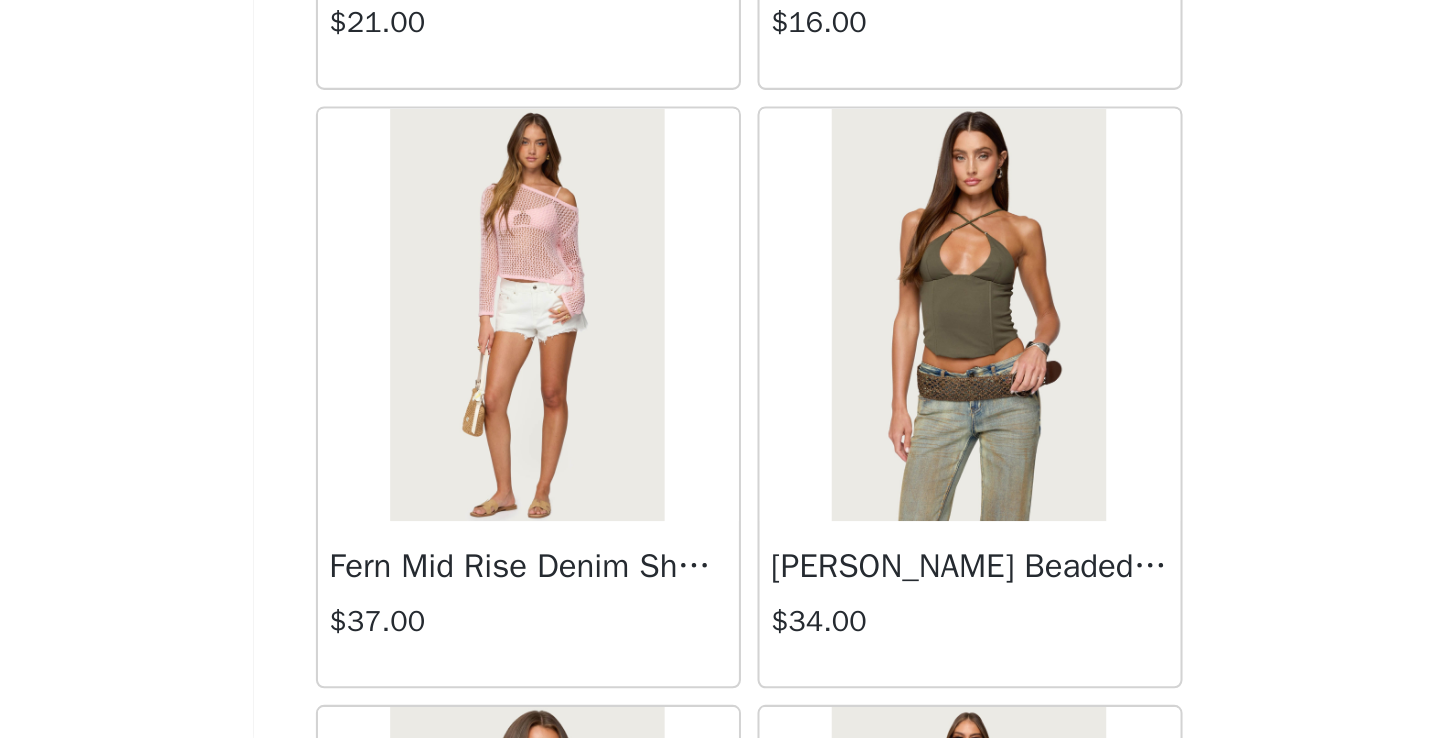 scroll, scrollTop: 15384, scrollLeft: 0, axis: vertical 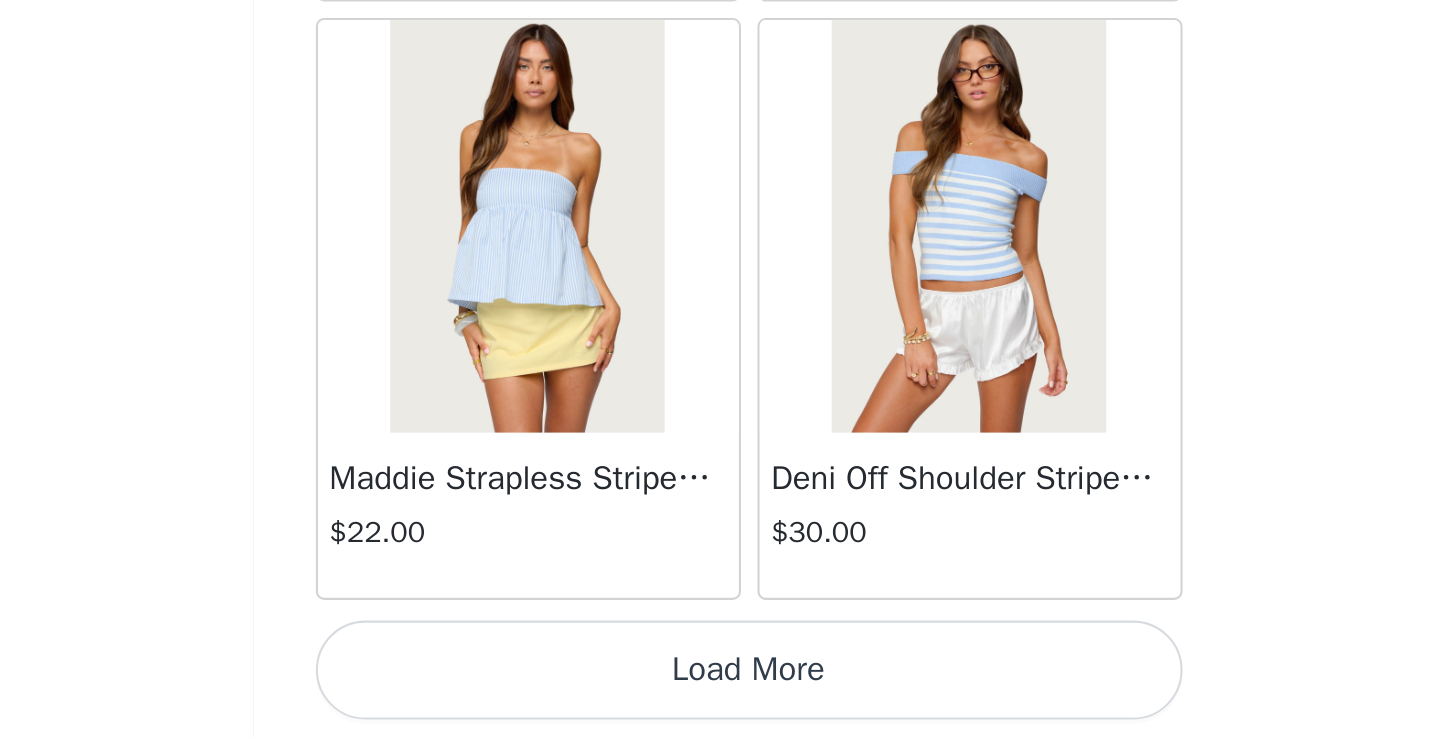 click on "Load More" at bounding box center (721, 704) 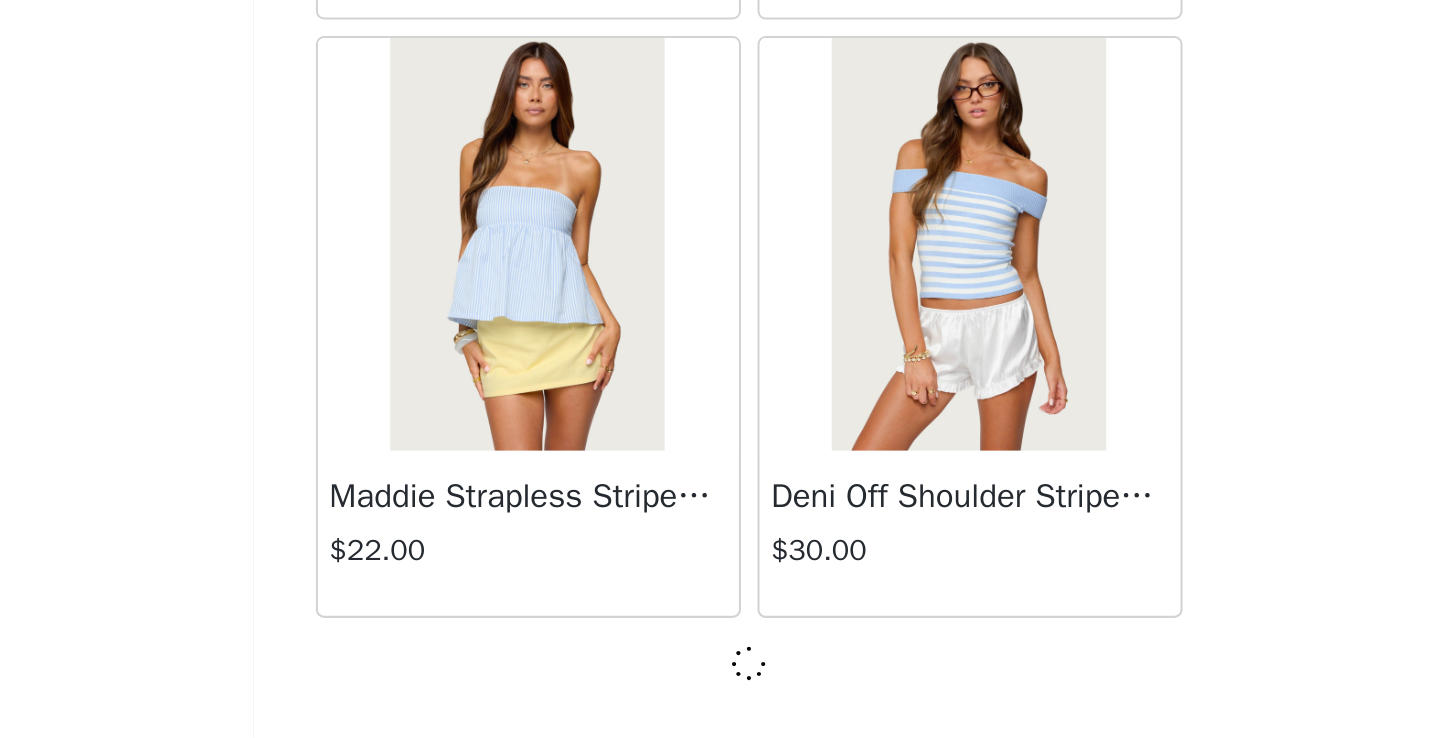scroll, scrollTop: 16813, scrollLeft: 0, axis: vertical 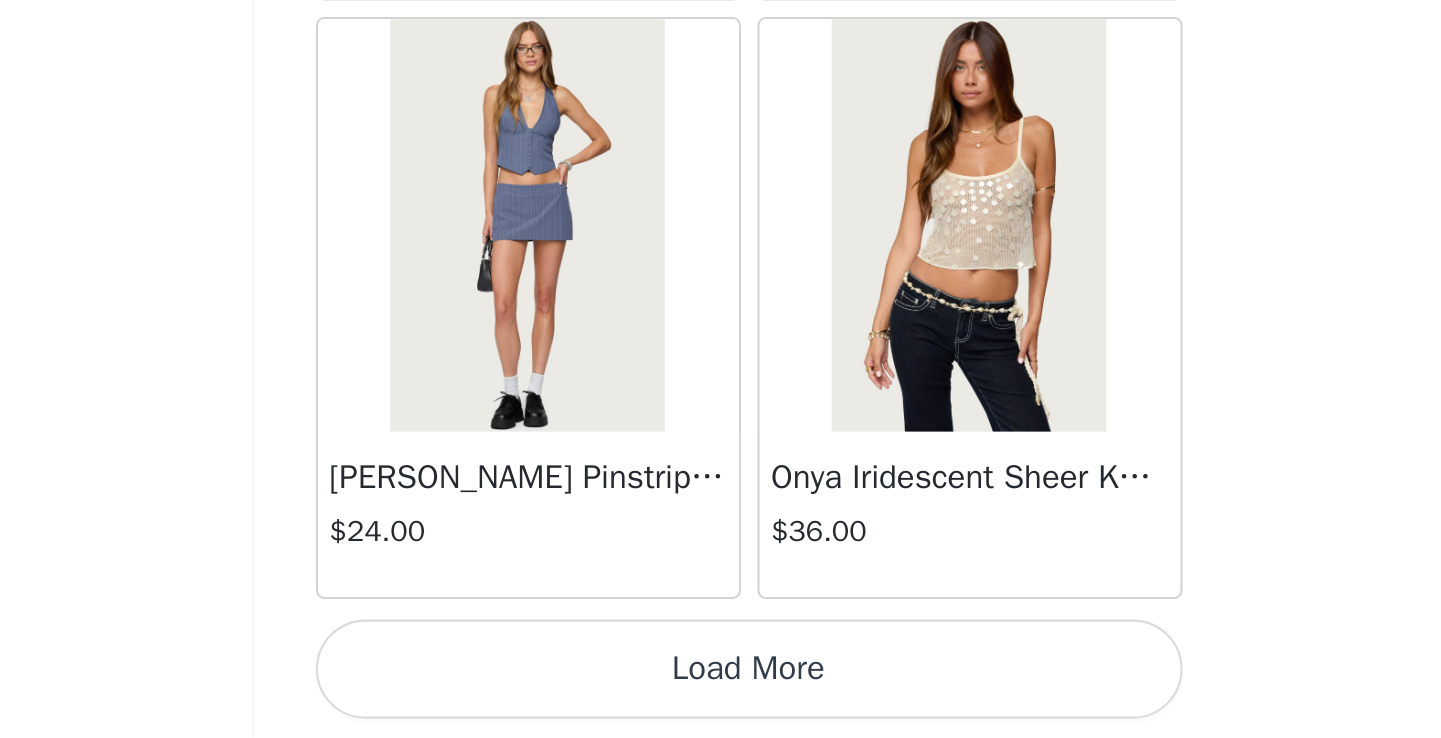 click on "Load More" at bounding box center (721, 704) 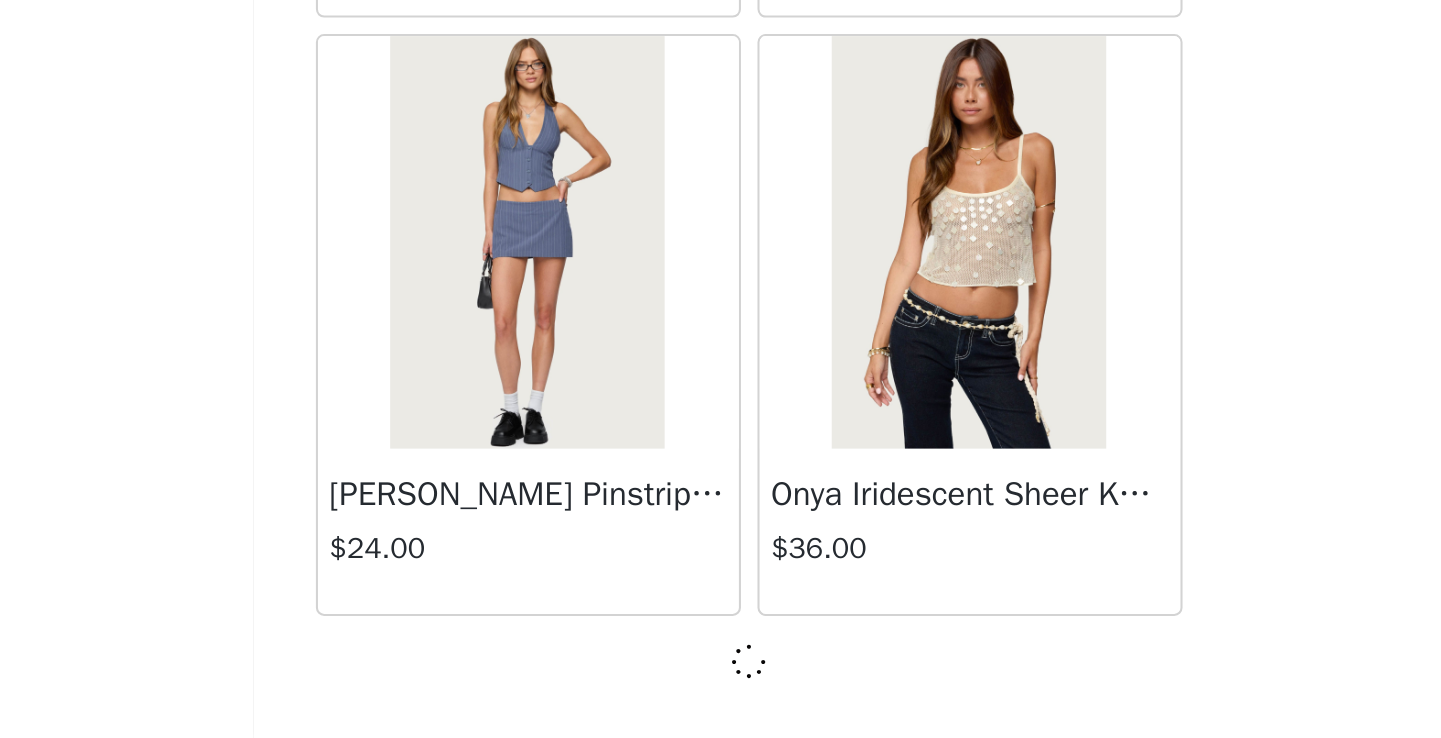 scroll, scrollTop: 0, scrollLeft: 0, axis: both 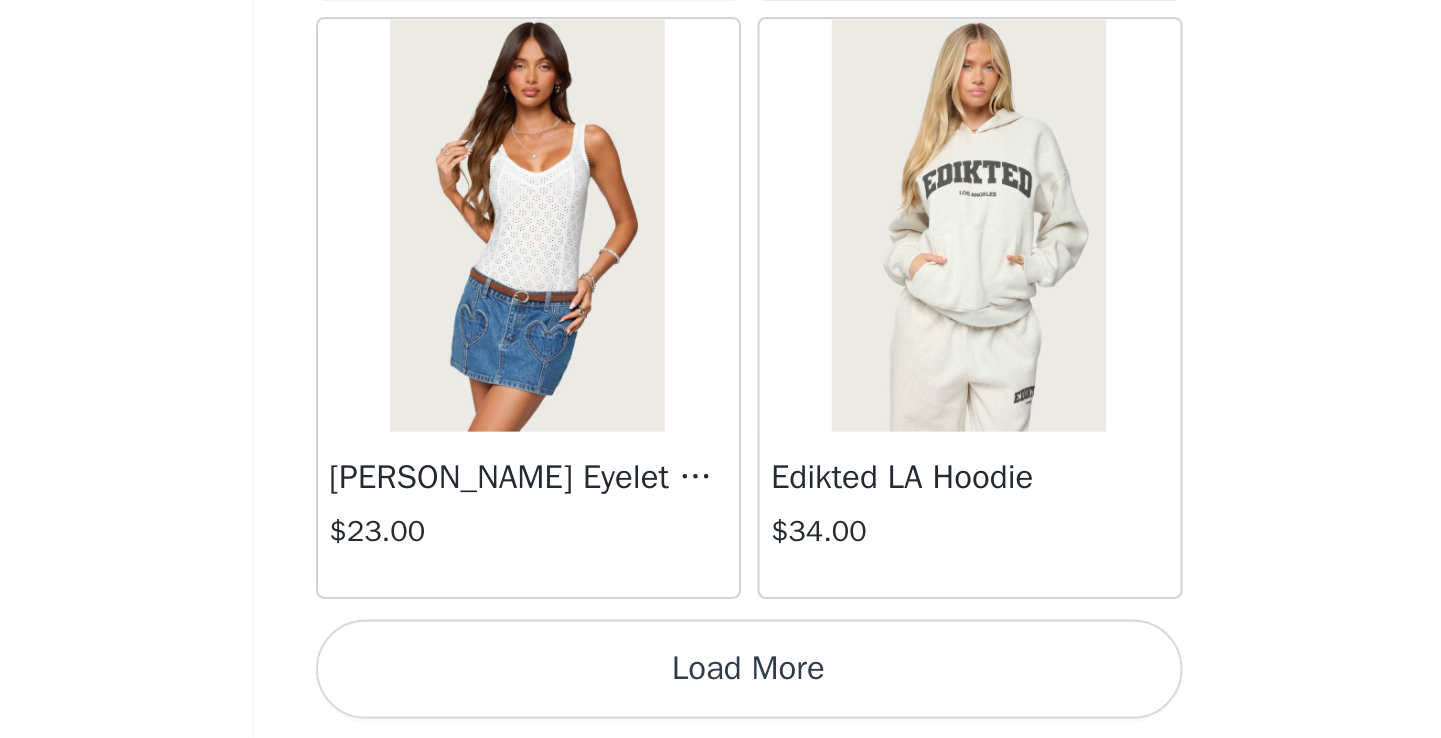 click on "Load More" at bounding box center (721, 704) 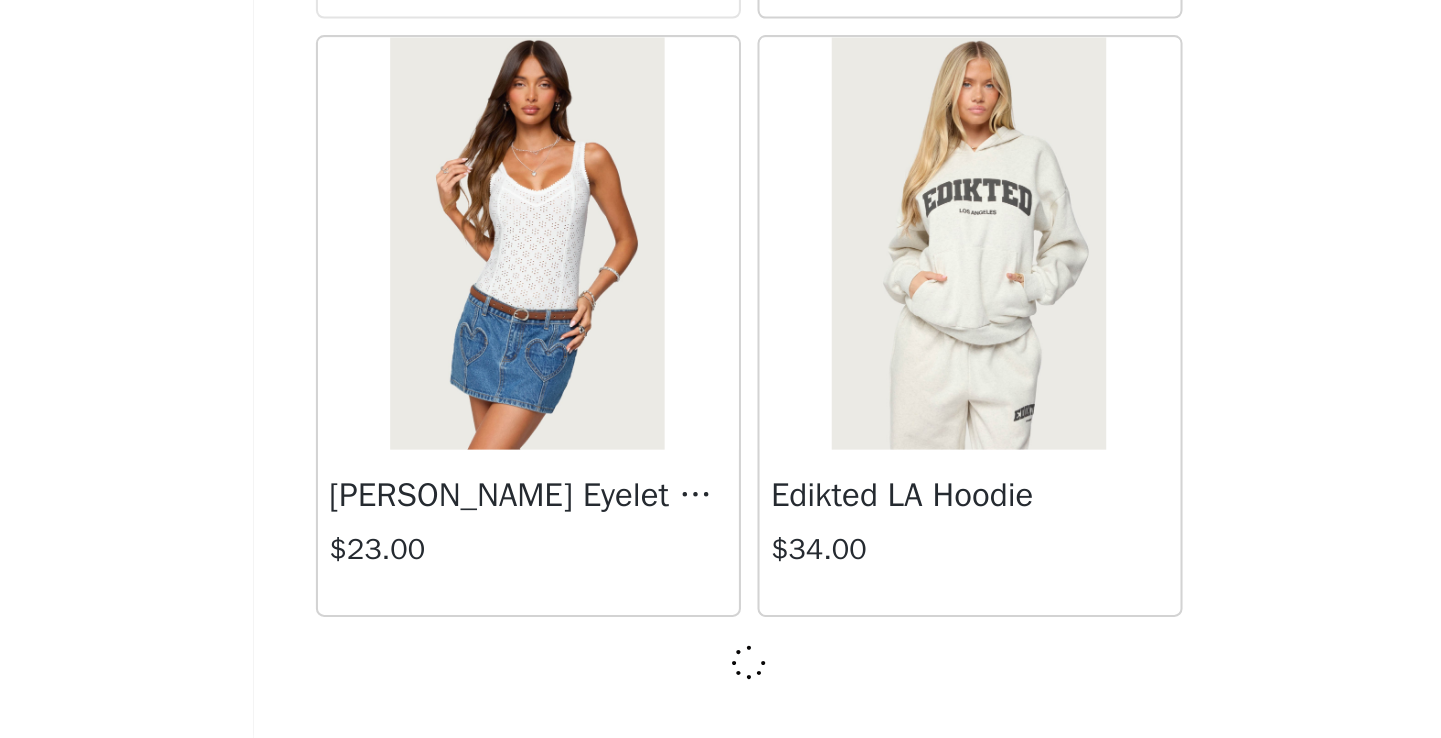 scroll, scrollTop: 22613, scrollLeft: 0, axis: vertical 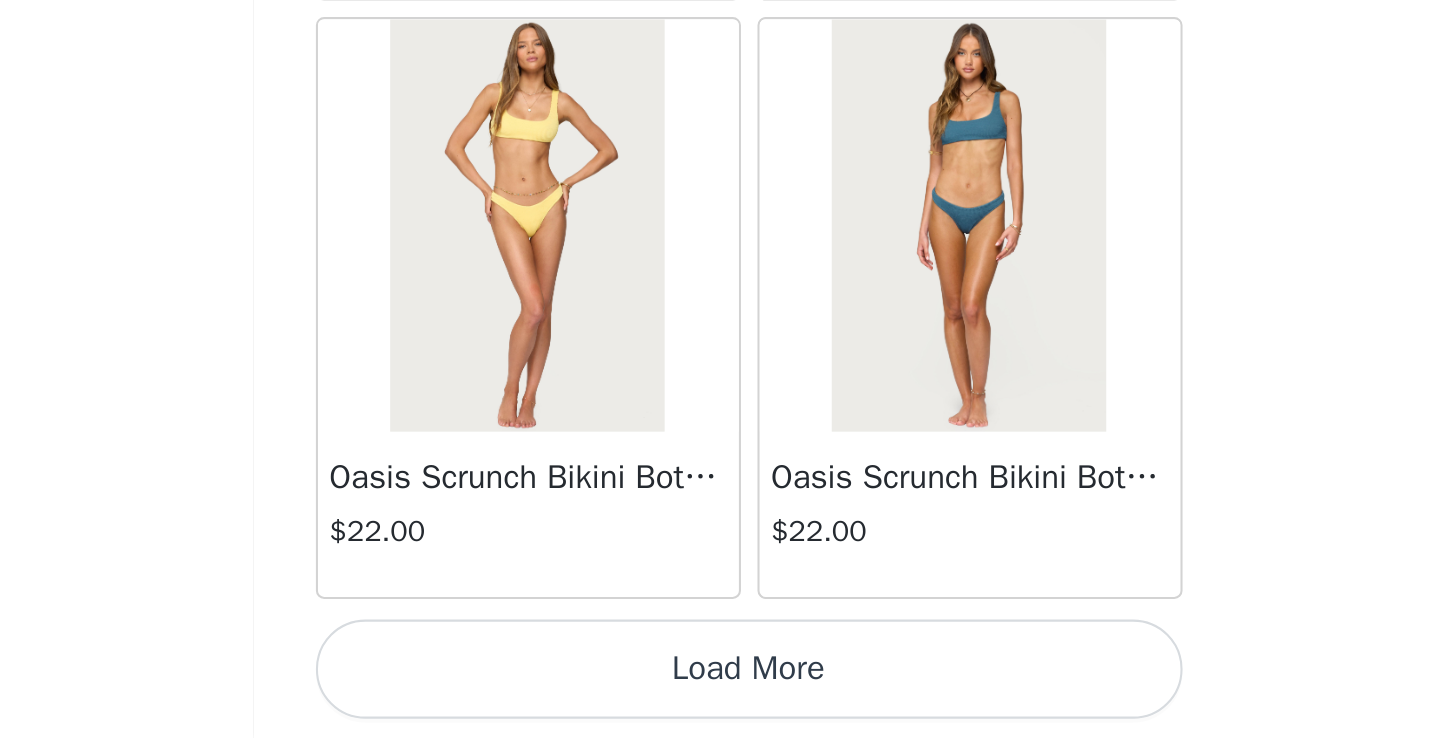 click on "Load More" at bounding box center [721, 704] 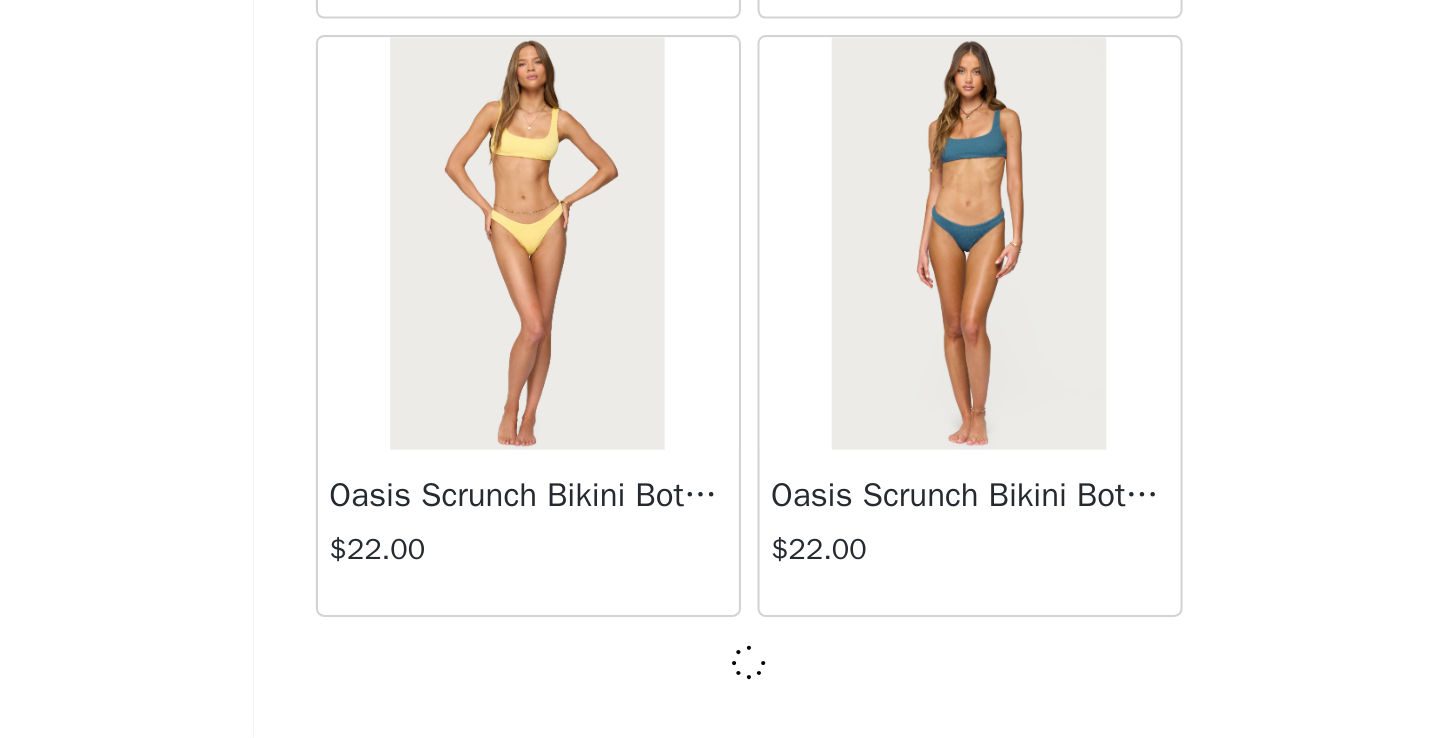 scroll, scrollTop: 25513, scrollLeft: 0, axis: vertical 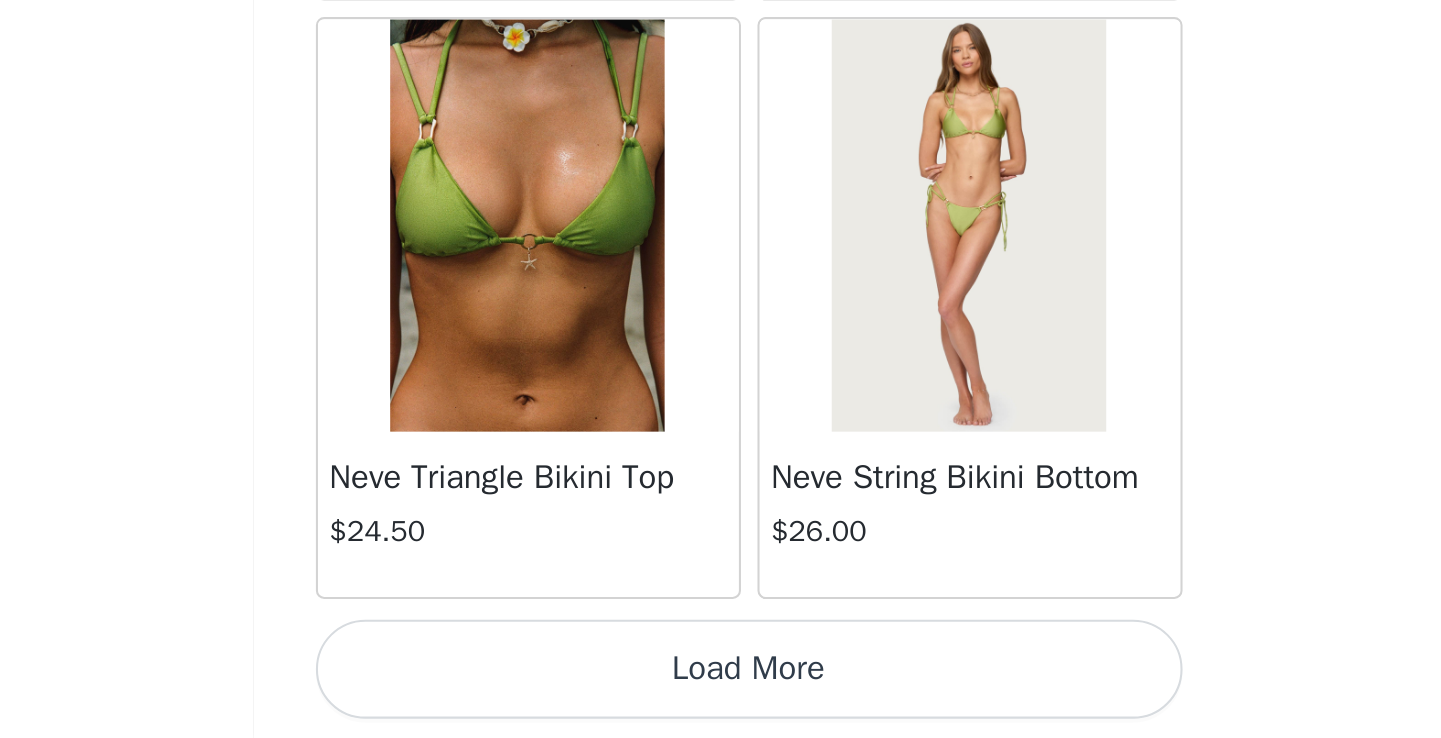 click on "Load More" at bounding box center [721, 704] 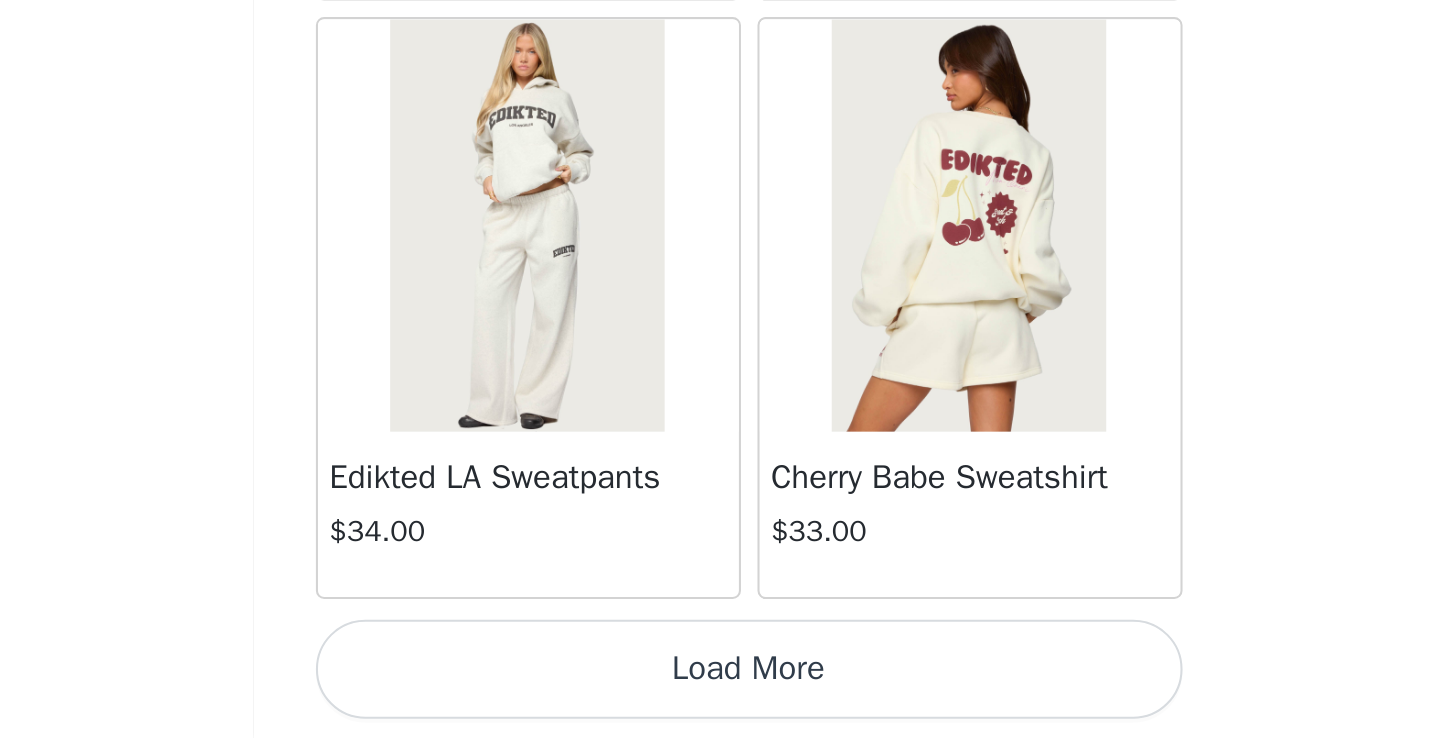click on "Load More" at bounding box center (721, 704) 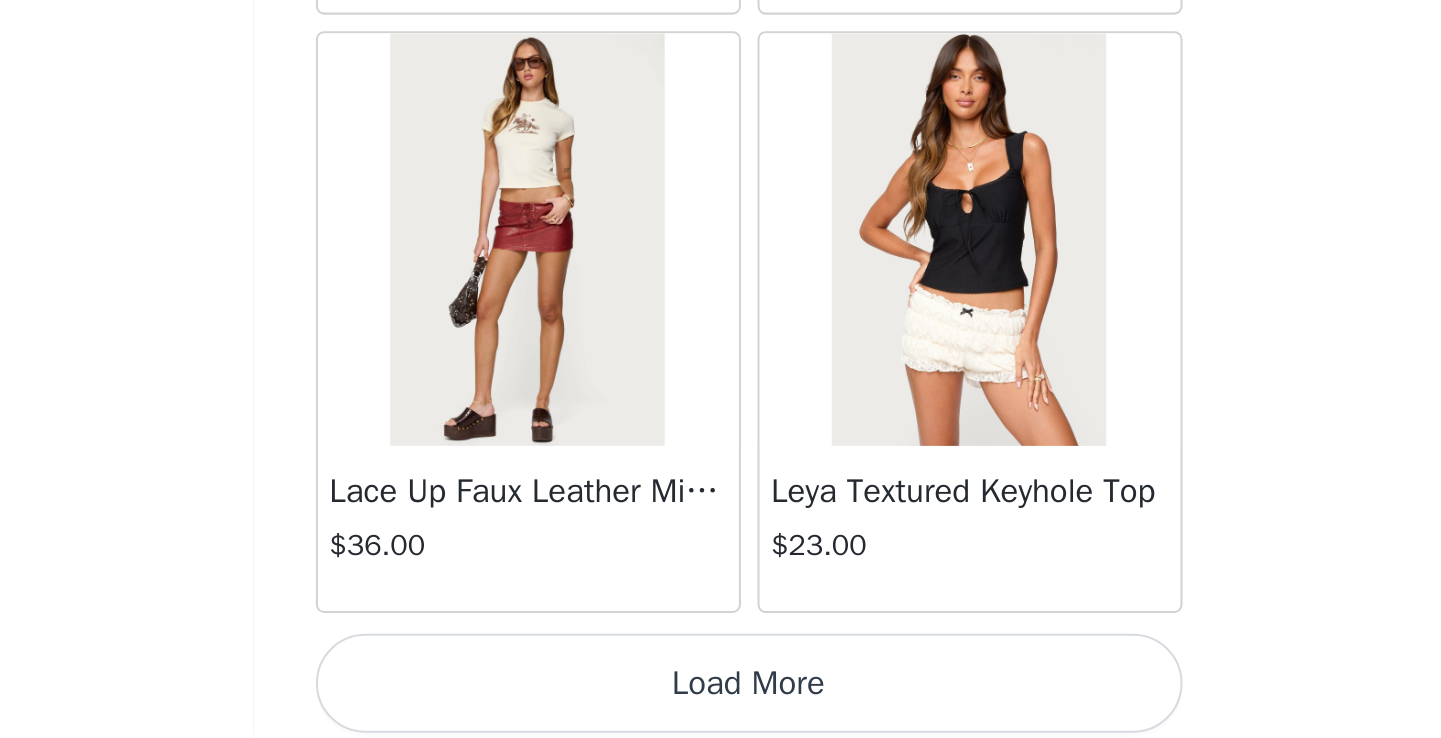 click on "Load More" at bounding box center (721, 711) 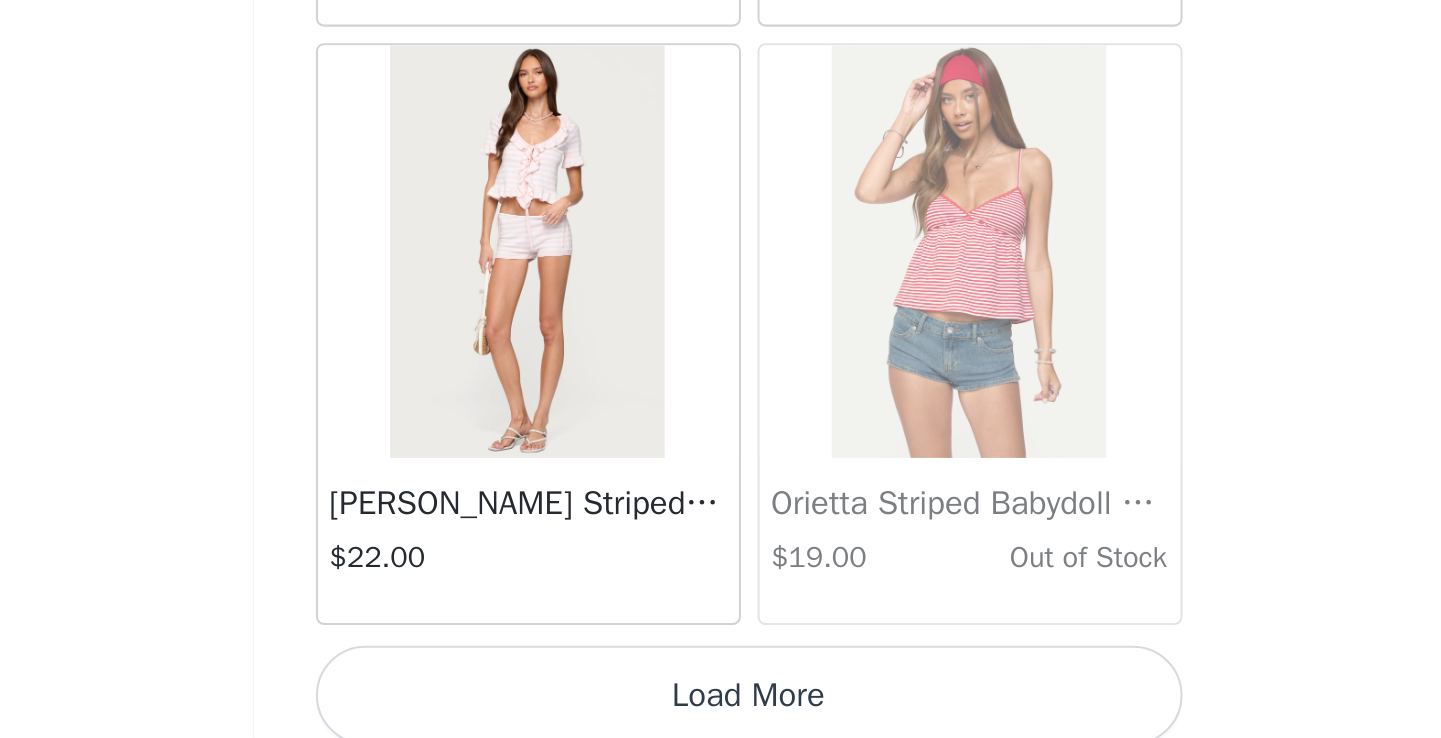 click on "Load More" at bounding box center [721, 717] 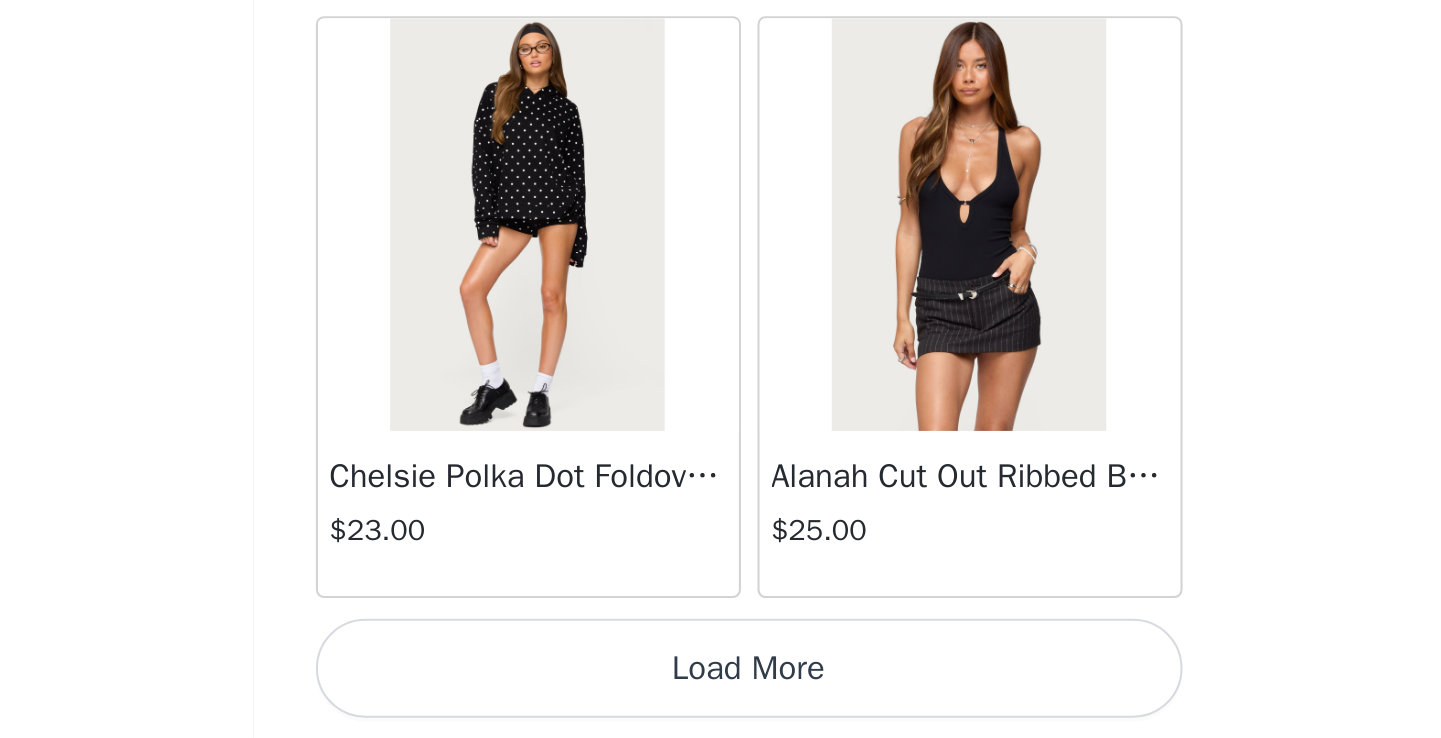 click on "Load More" at bounding box center (721, 704) 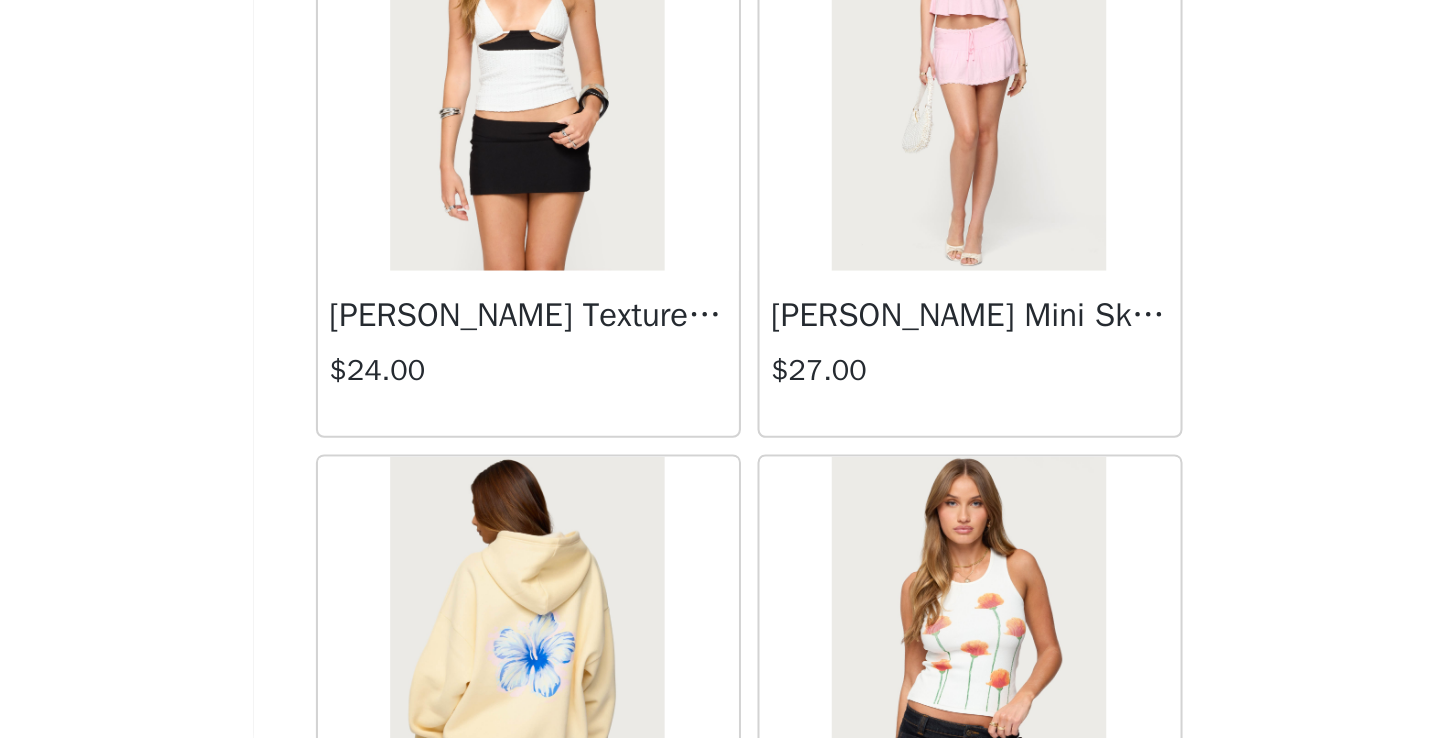 scroll, scrollTop: 42352, scrollLeft: 0, axis: vertical 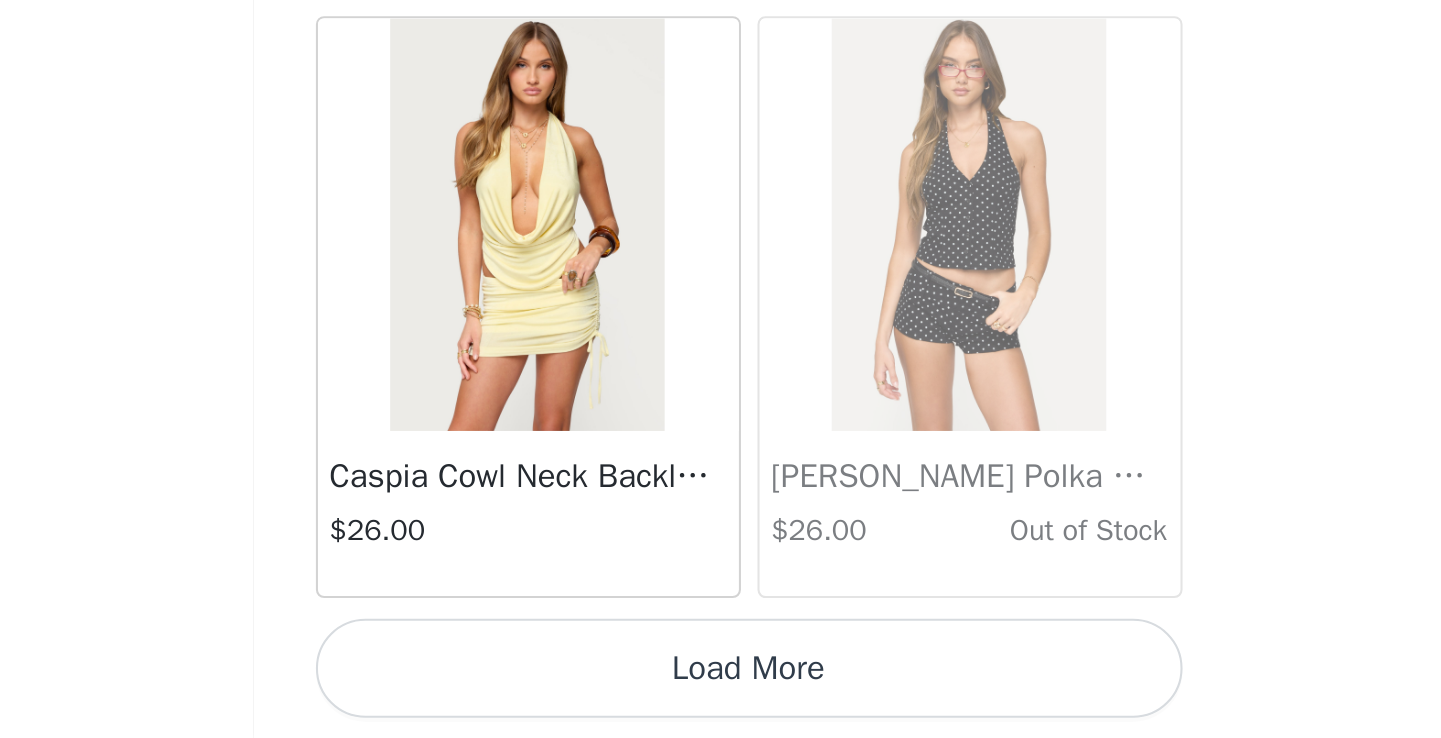 click on "Load More" at bounding box center (721, 704) 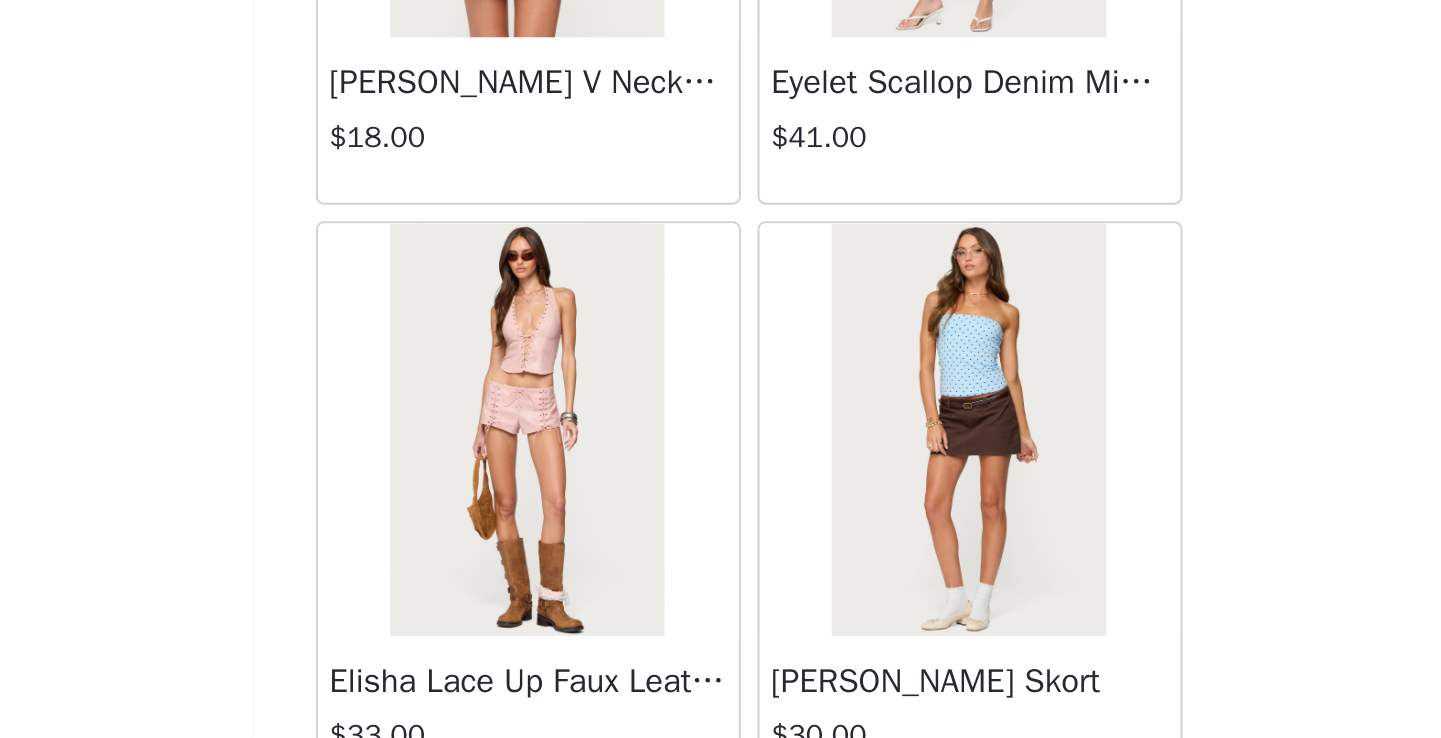 scroll, scrollTop: 45784, scrollLeft: 0, axis: vertical 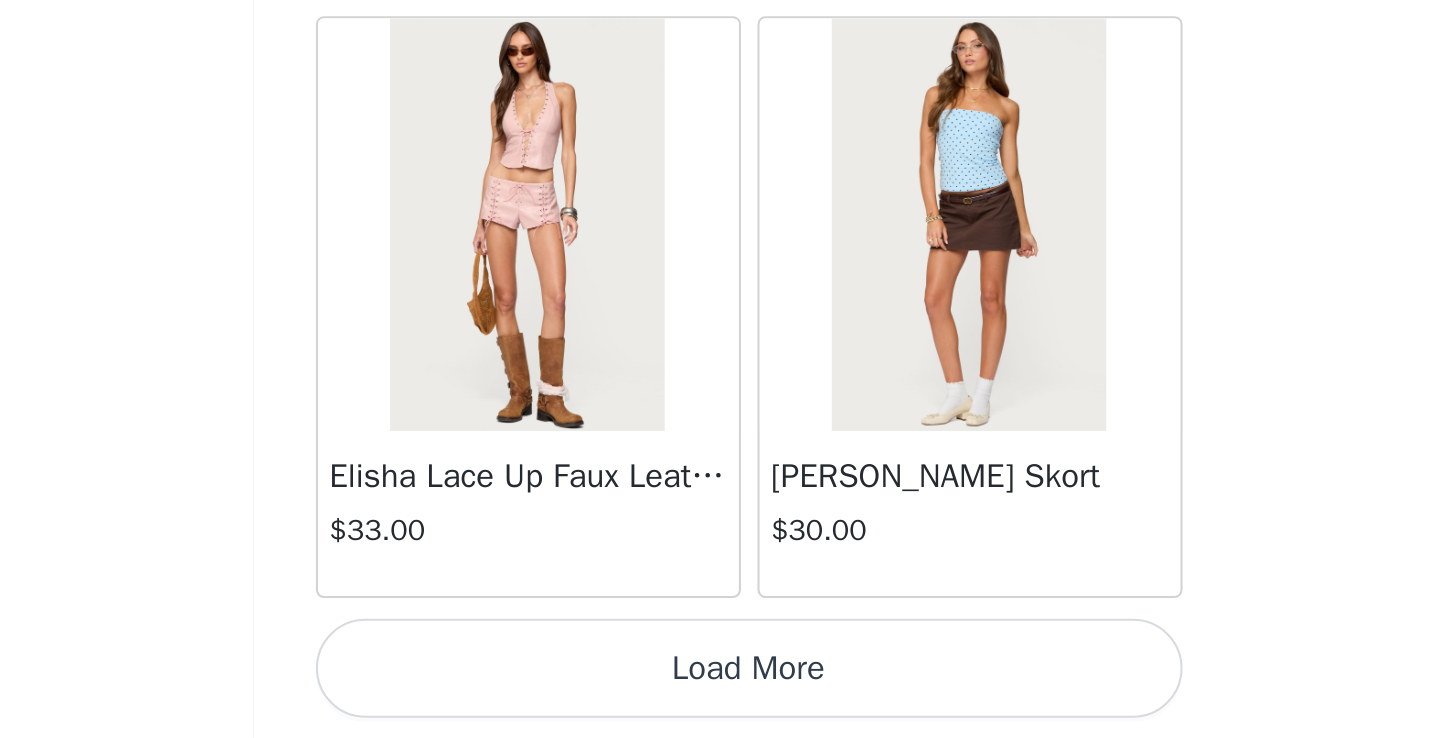 click on "Load More" at bounding box center (721, 704) 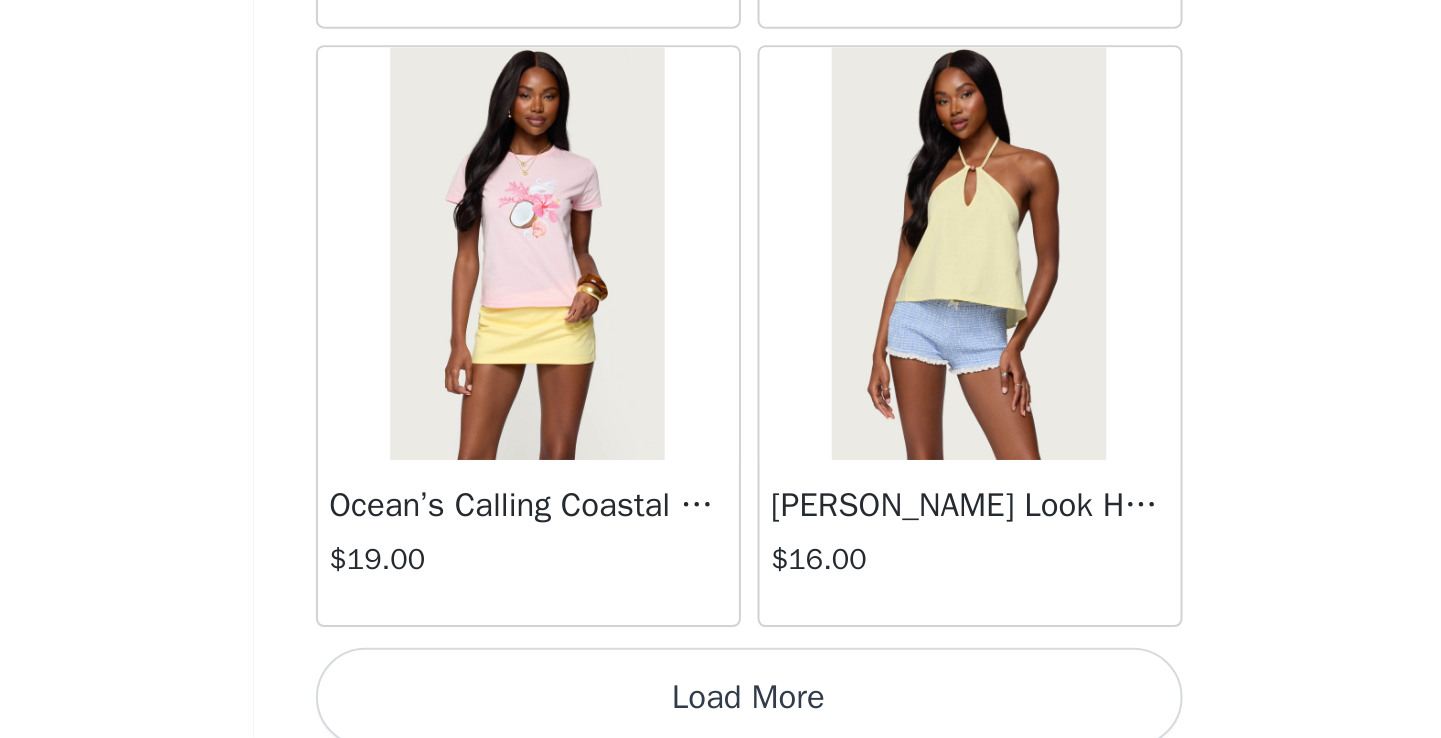 scroll, scrollTop: 48704, scrollLeft: 0, axis: vertical 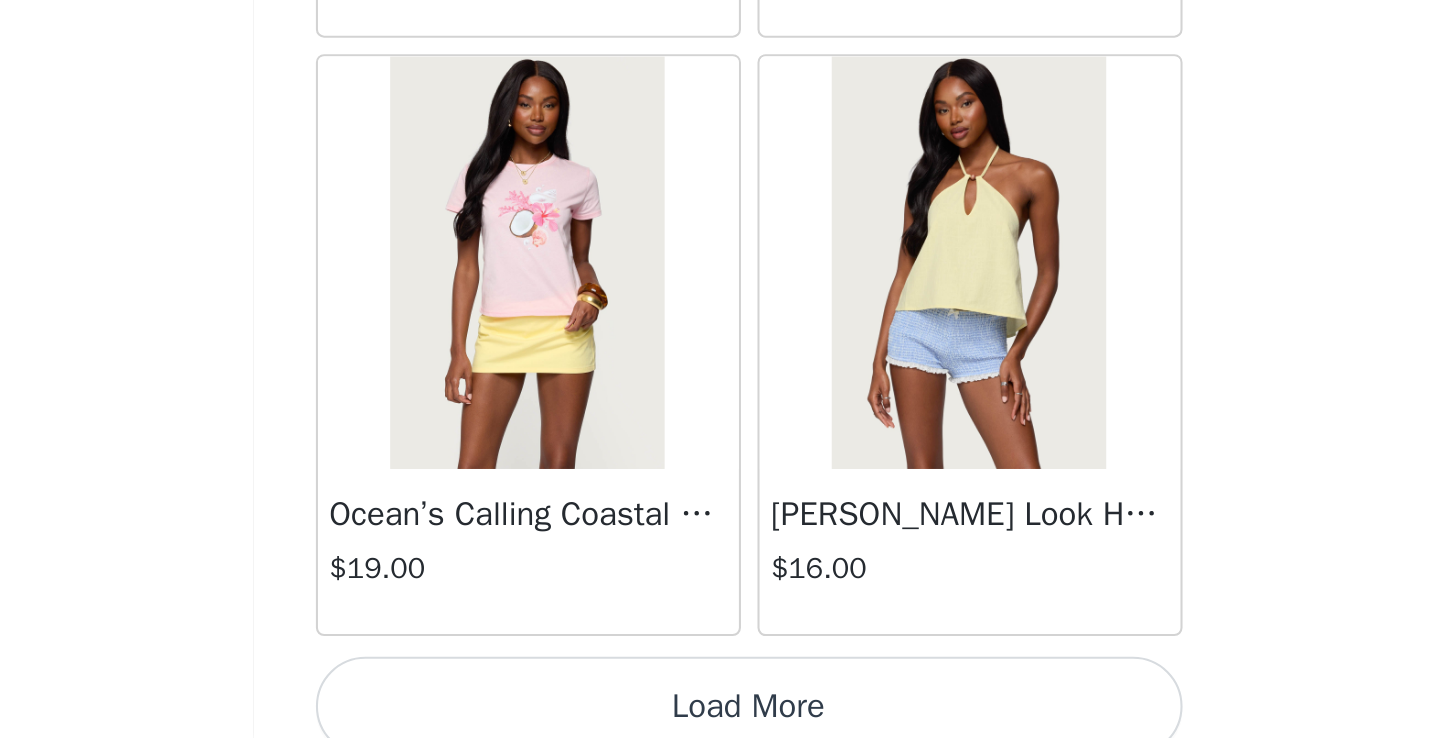 click on "Load More" at bounding box center [721, 722] 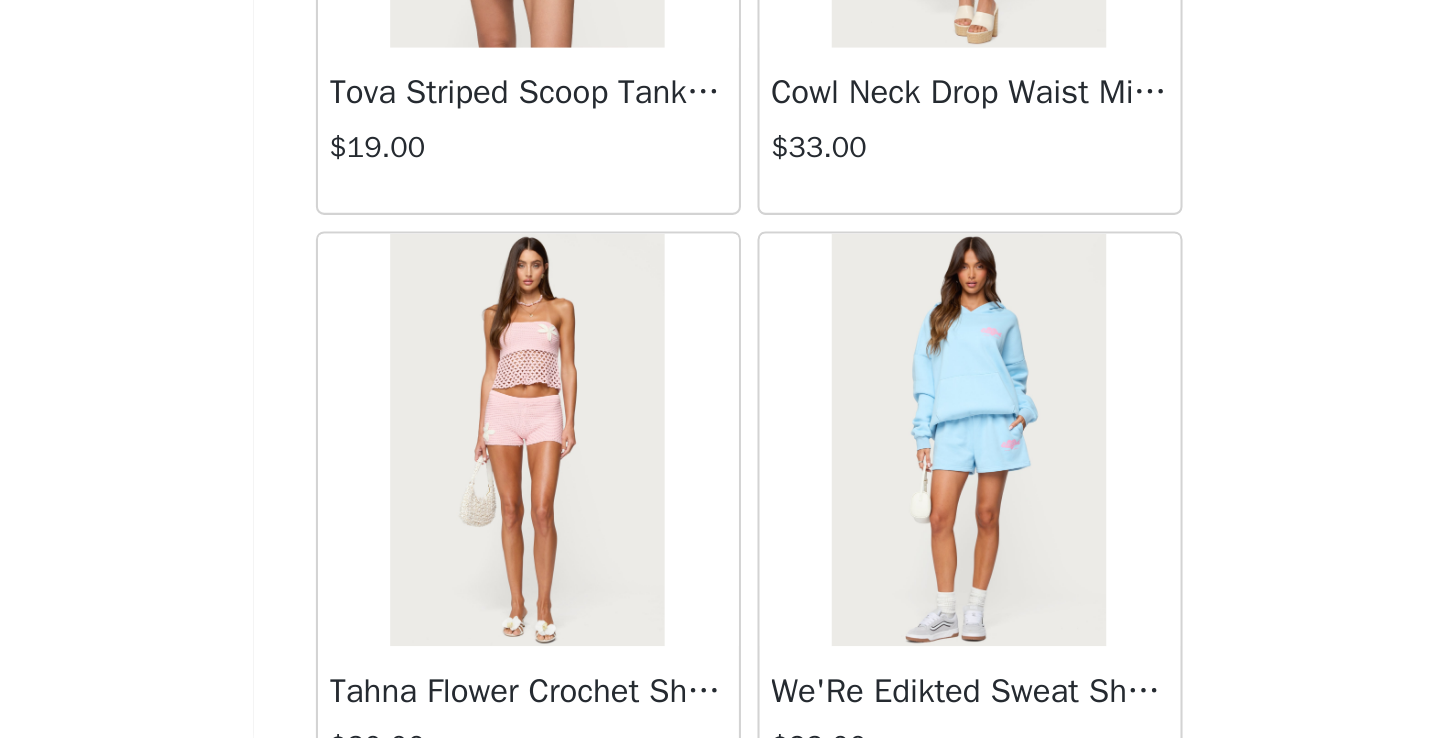 scroll, scrollTop: 49914, scrollLeft: 0, axis: vertical 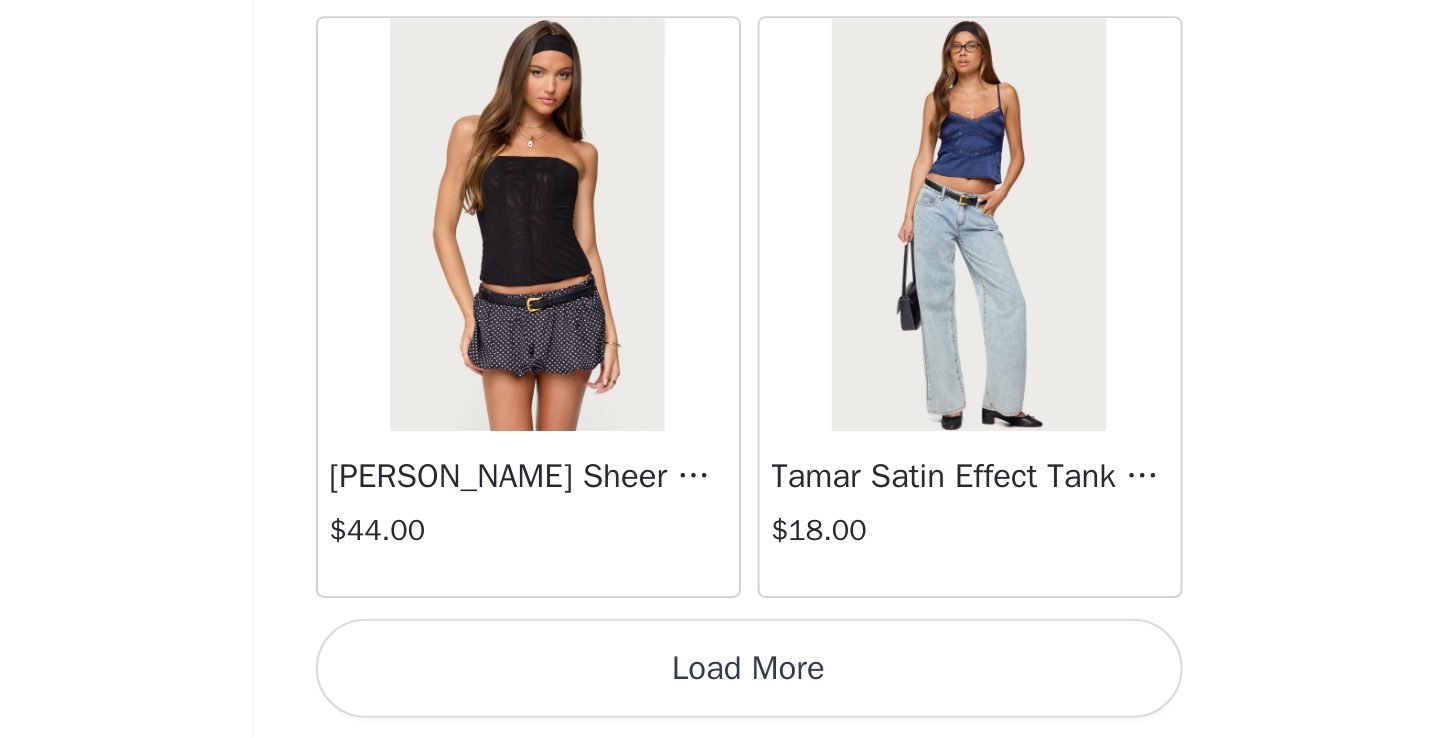 click on "Load More" at bounding box center (721, 704) 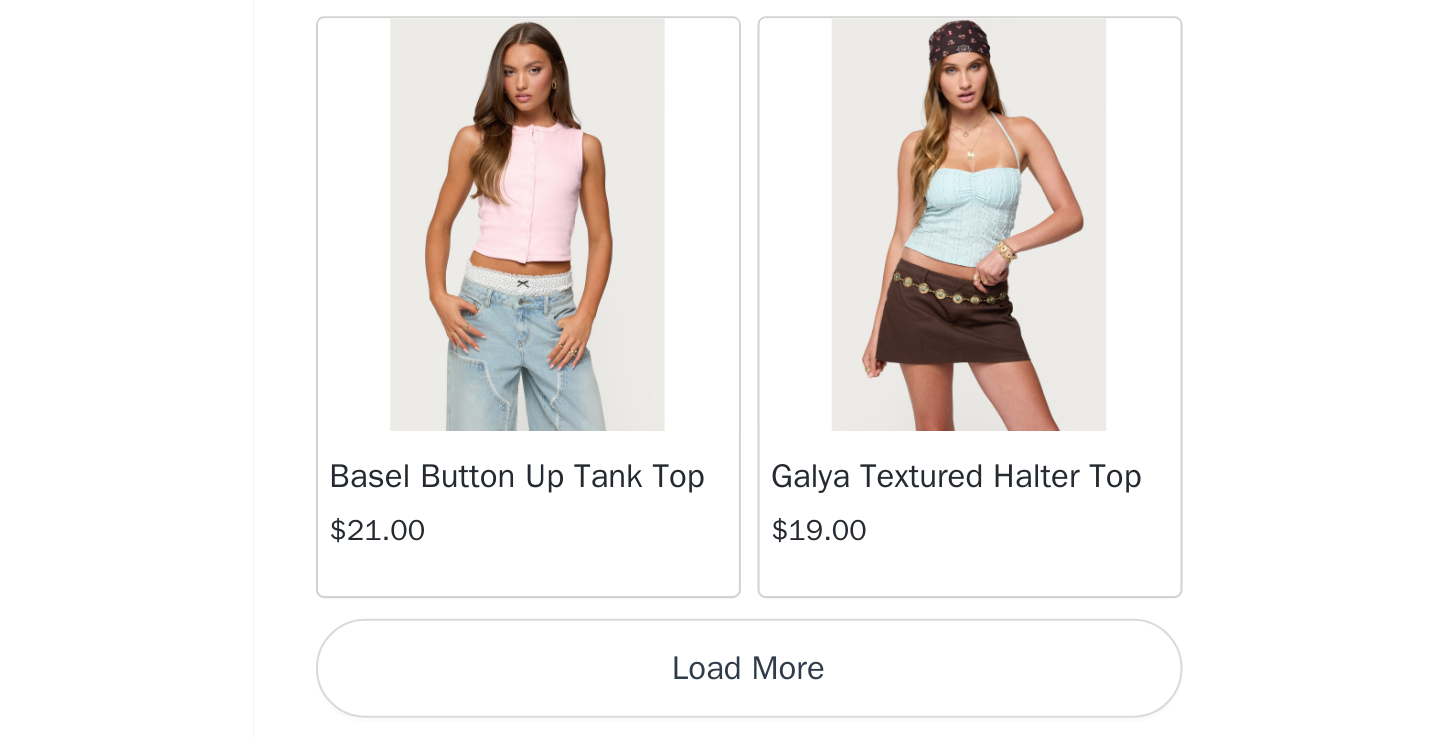 scroll, scrollTop: 54522, scrollLeft: 0, axis: vertical 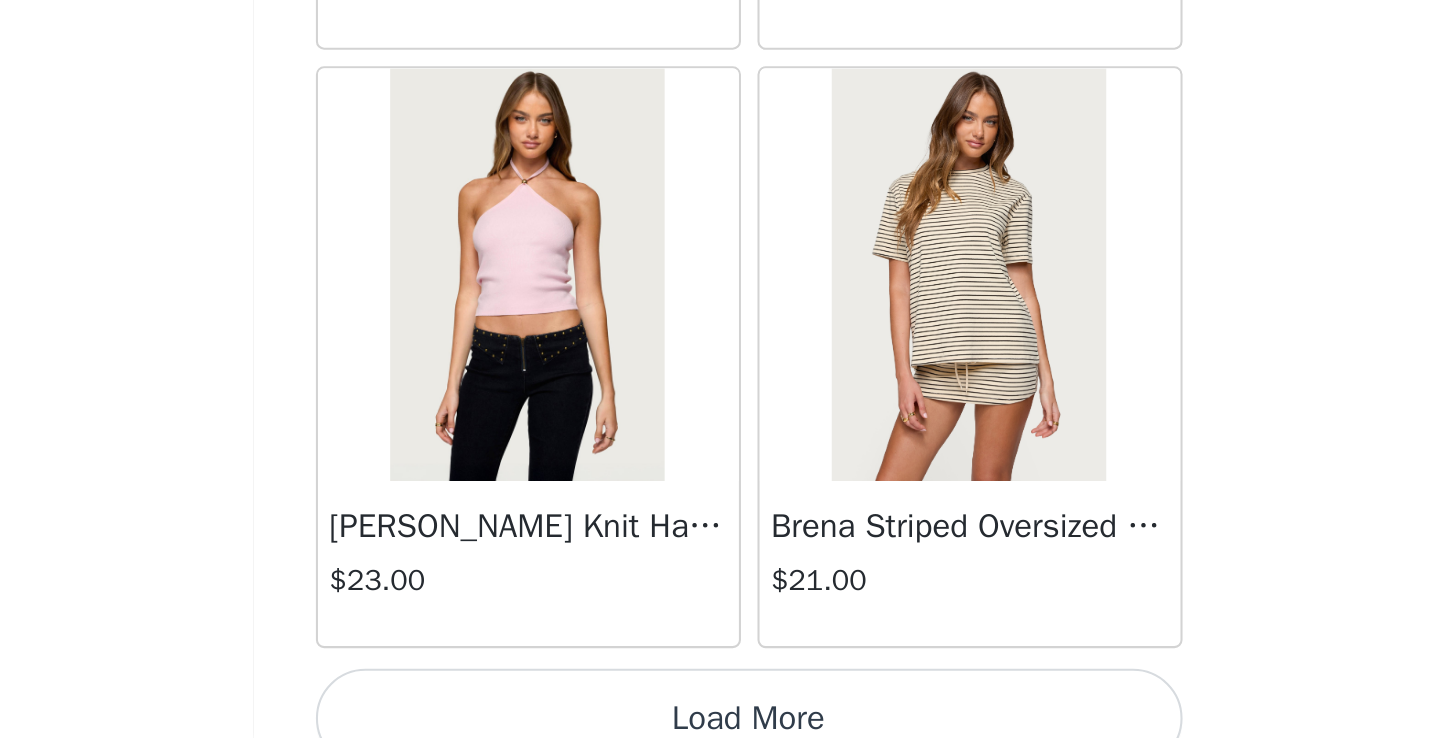 click on "Load More" at bounding box center [721, 728] 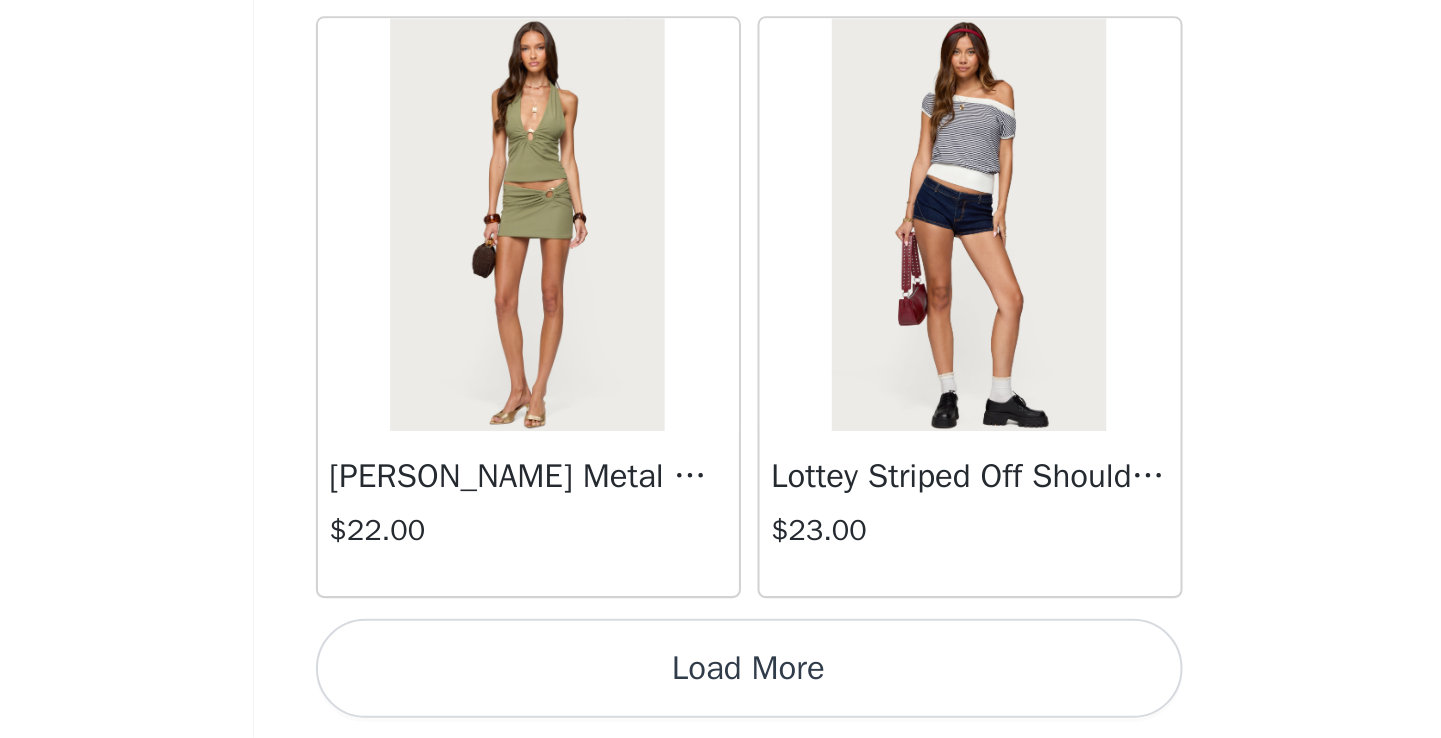 scroll, scrollTop: 60322, scrollLeft: 0, axis: vertical 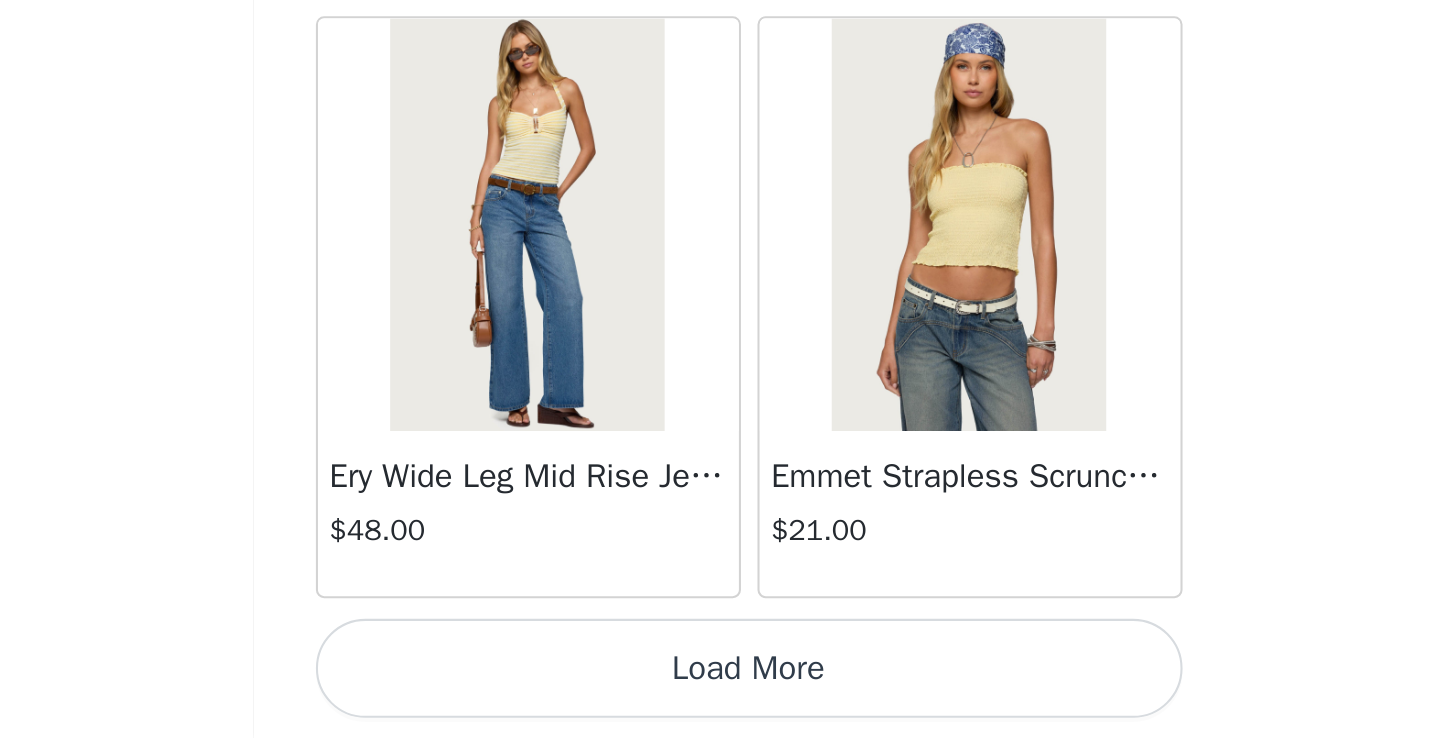 click on "Load More" at bounding box center [721, 704] 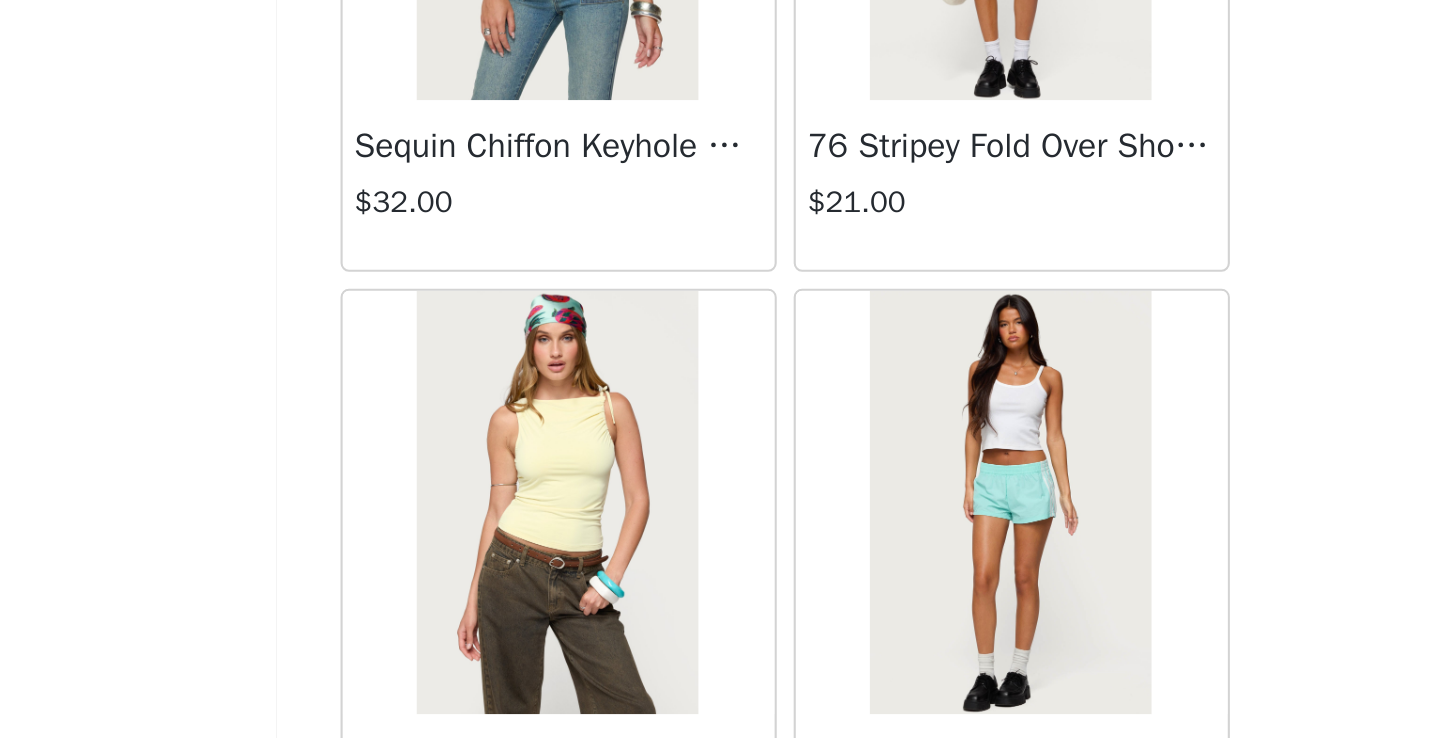 scroll, scrollTop: 66122, scrollLeft: 0, axis: vertical 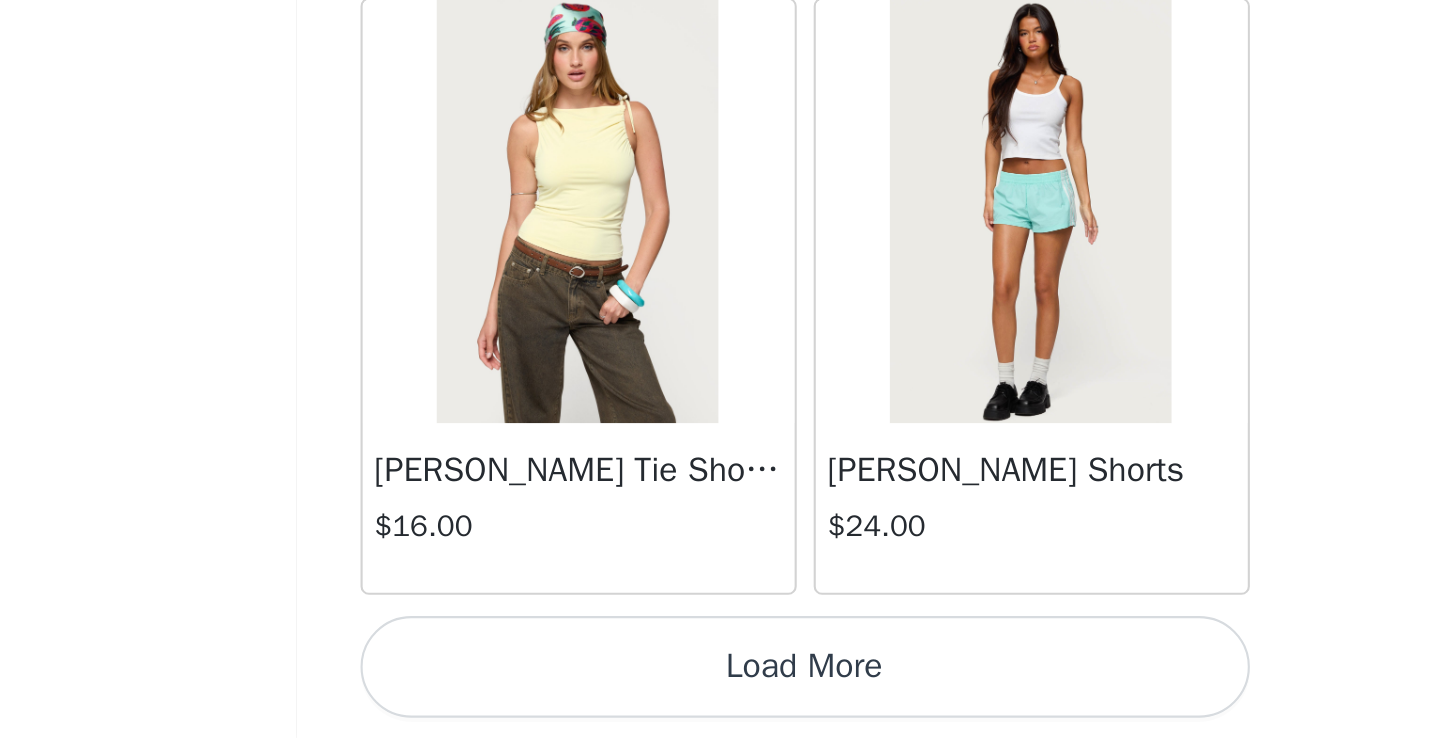 click on "Load More" at bounding box center (721, 704) 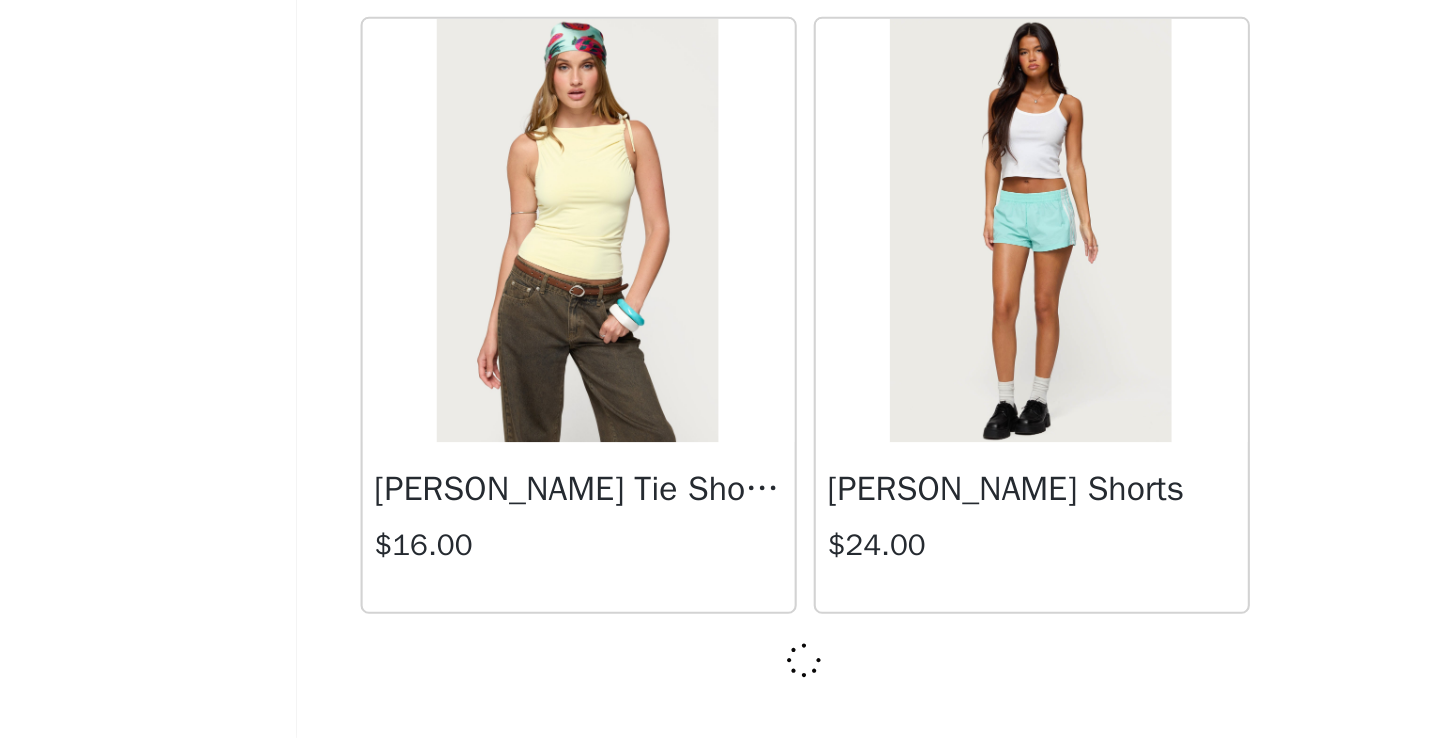 scroll, scrollTop: 66113, scrollLeft: 0, axis: vertical 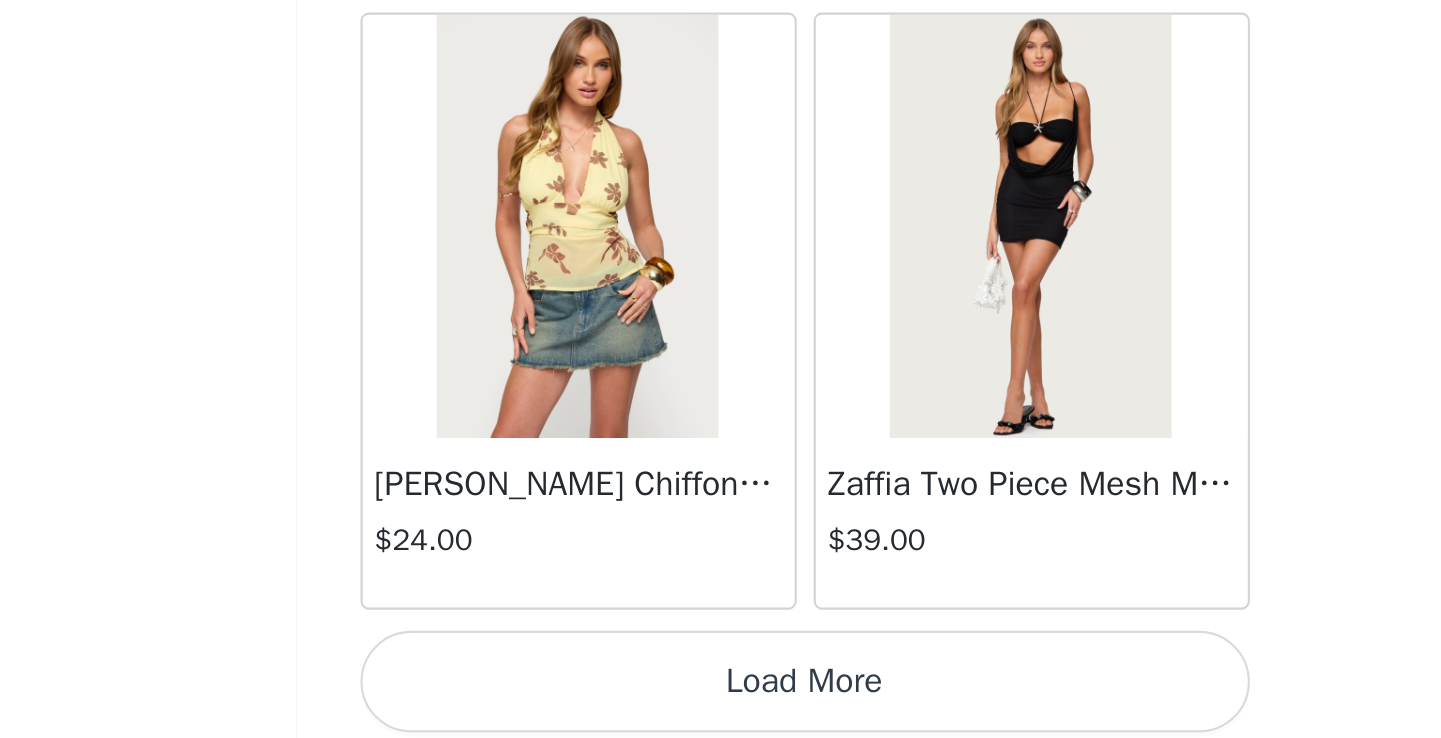 click on "Load More" at bounding box center (721, 711) 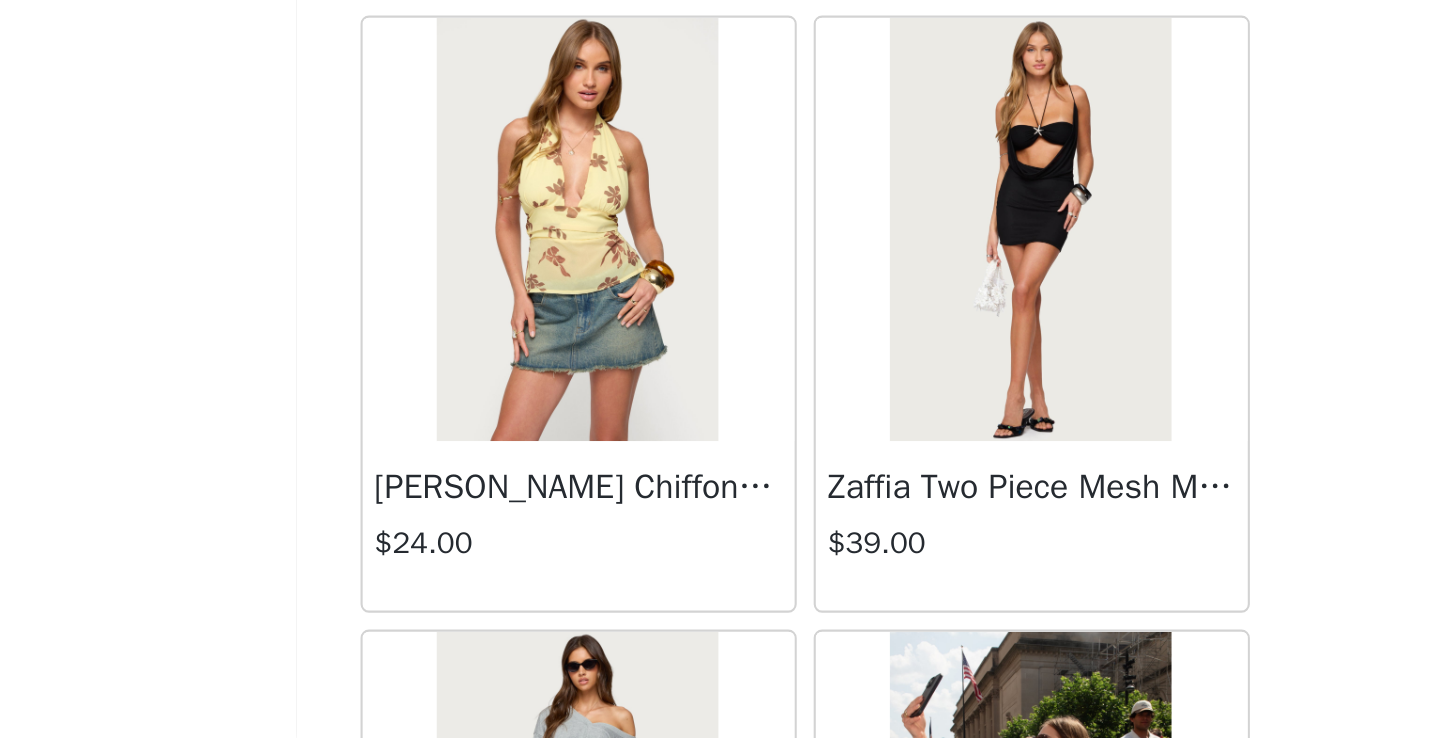 scroll, scrollTop: 0, scrollLeft: 0, axis: both 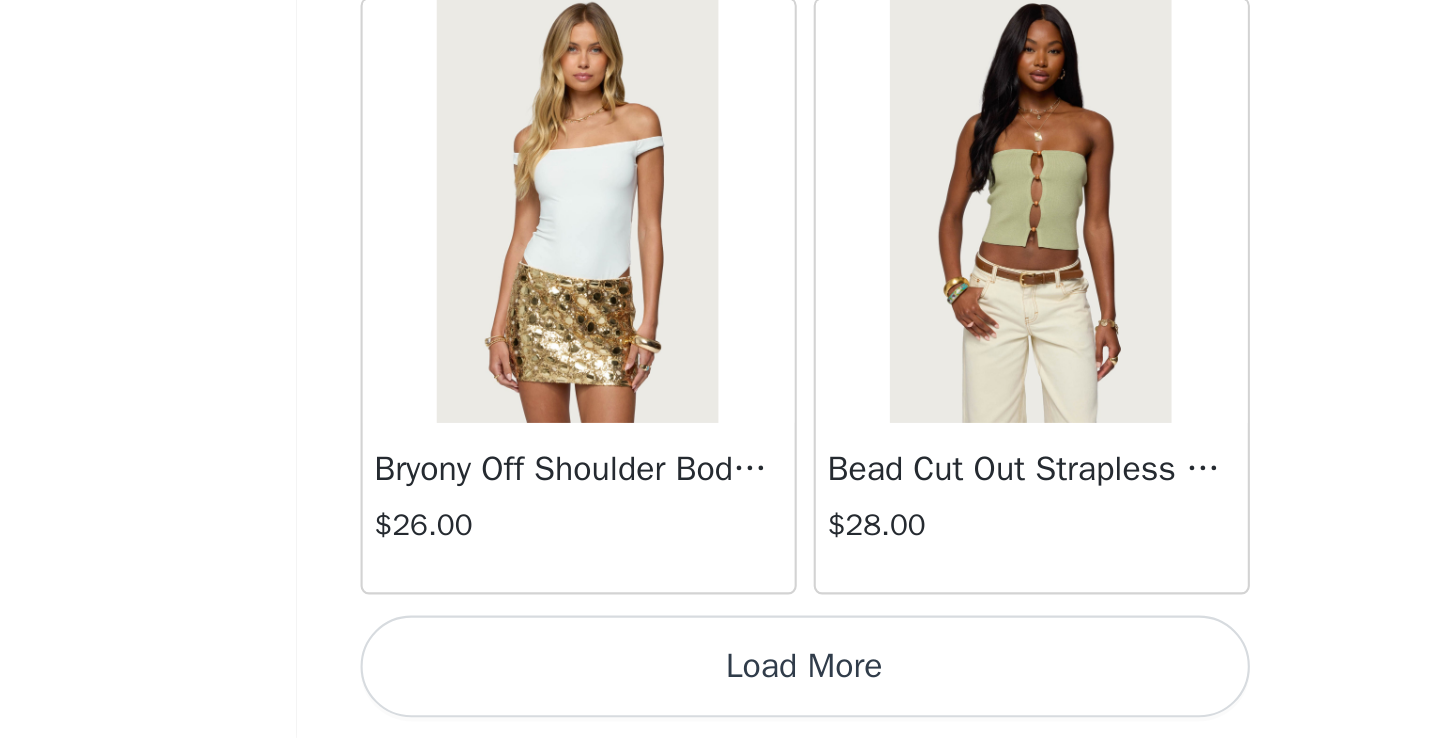 click on "Load More" at bounding box center (721, 704) 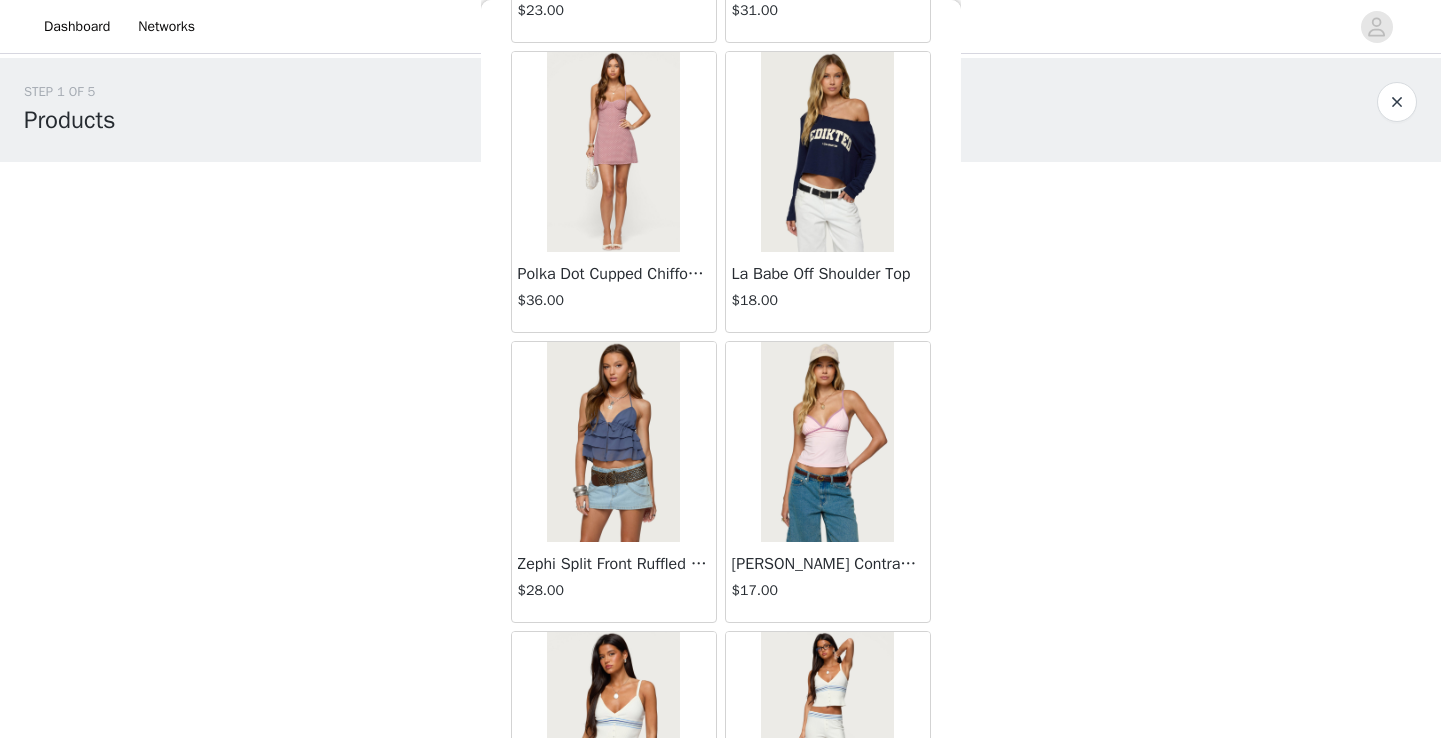 scroll, scrollTop: 67620, scrollLeft: 0, axis: vertical 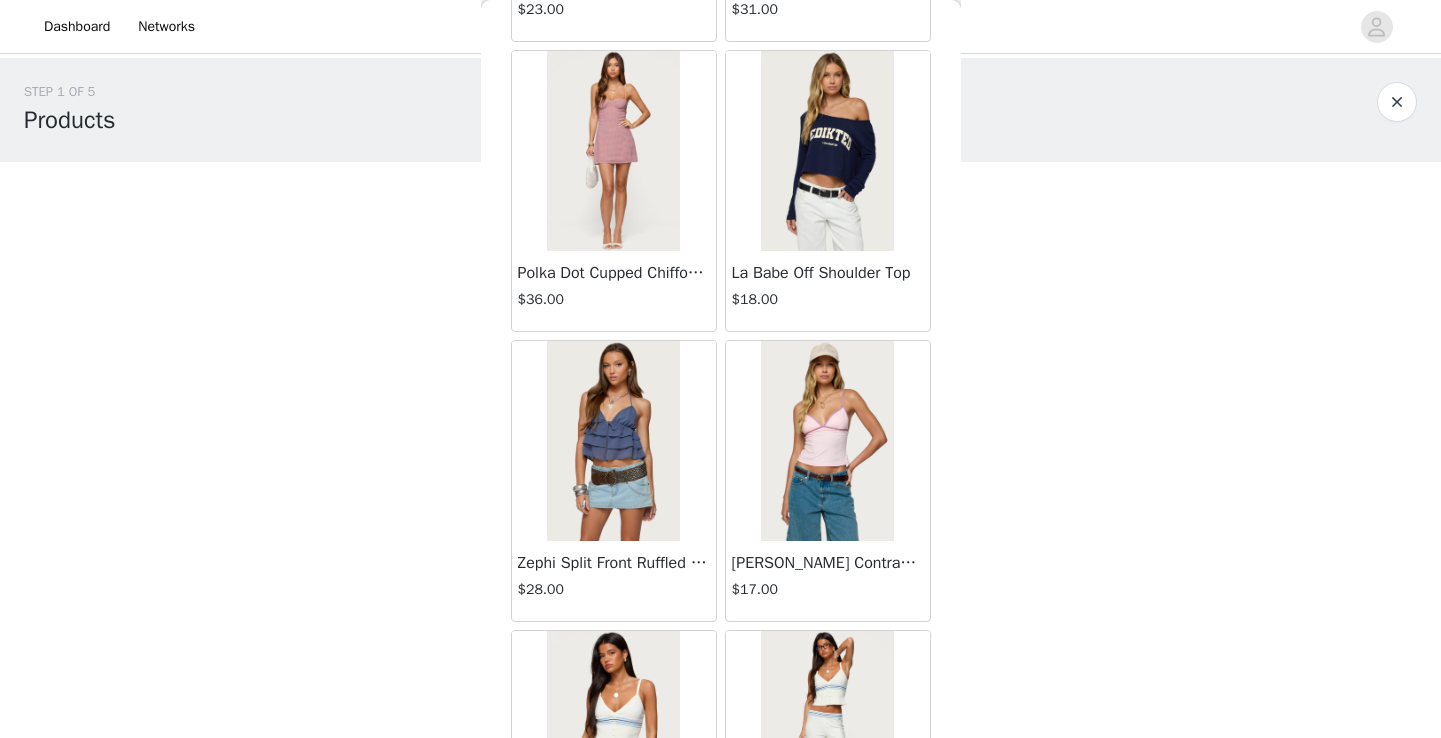 click on "STEP 1 OF 5
Products
Choose as many products as you'd like, up to $150.00.       0 Selected   Remaining Funds: $150.00         Add Product     You may choose as many products as you'd like     Back       Lovina Grommet Pleated Mini Skort   $25.20       Metallic & Sequin Textured Tank Top   $23.00       Nelley Backless Beaded Sequin Chiffon Top   $30.00       [PERSON_NAME] Asymmetric One Shoulder Crochet Top   $21.60       [PERSON_NAME] Plaid Micro Shorts   $25.00       [PERSON_NAME] Floral Texured Sheer Halter Top   $23.00       Maree Bead V Neck Top   $19.00       Maree Bead Cut Out Mini Skirt   $17.00       [PERSON_NAME] Cut Out Halter Top   $24.00       Juney Pinstripe Tailored Button Up Shirt   $30.00       Avenly Striped Tie Front Babydoll Top   $23.00       [PERSON_NAME] Studded Grommet Tube Top   $25.00       Avalai Linen Look Mini Skort   $32.00       Beaded Deep Cowl Neck Backless Top   $31.00       Frayed Pleated Denim Mini Skort   $16.00" at bounding box center (720, 235) 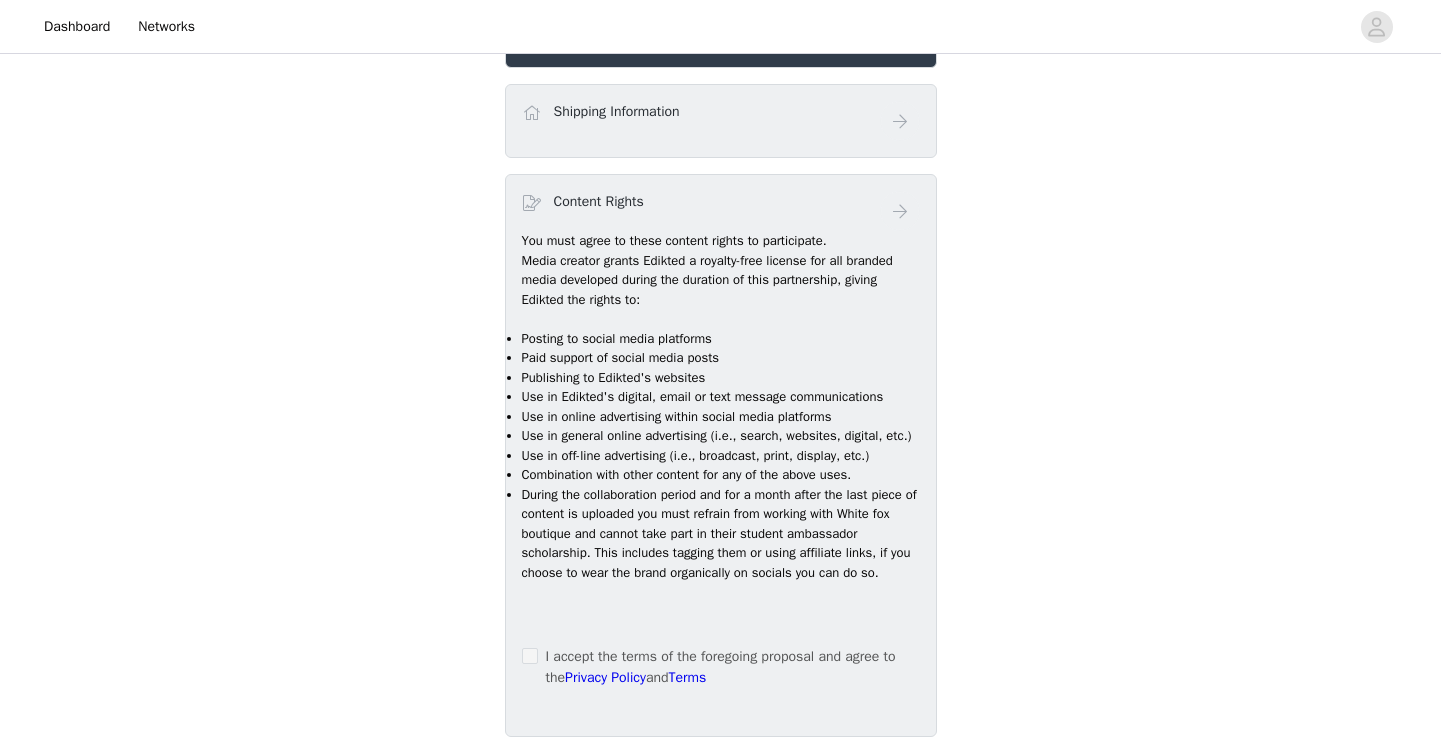 scroll, scrollTop: 1005, scrollLeft: 0, axis: vertical 